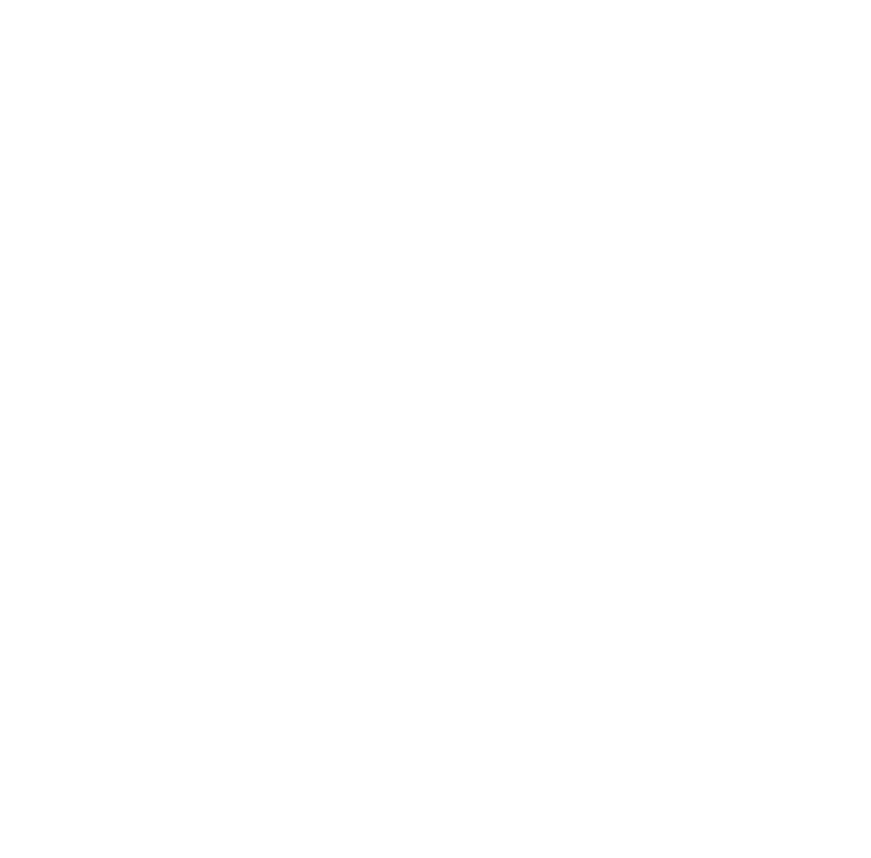 scroll, scrollTop: 0, scrollLeft: 0, axis: both 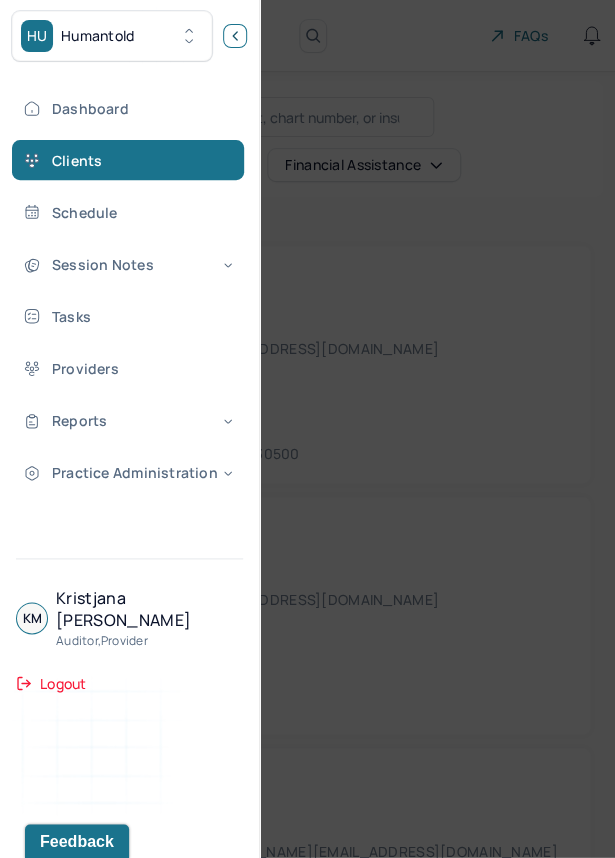 click at bounding box center (235, 36) 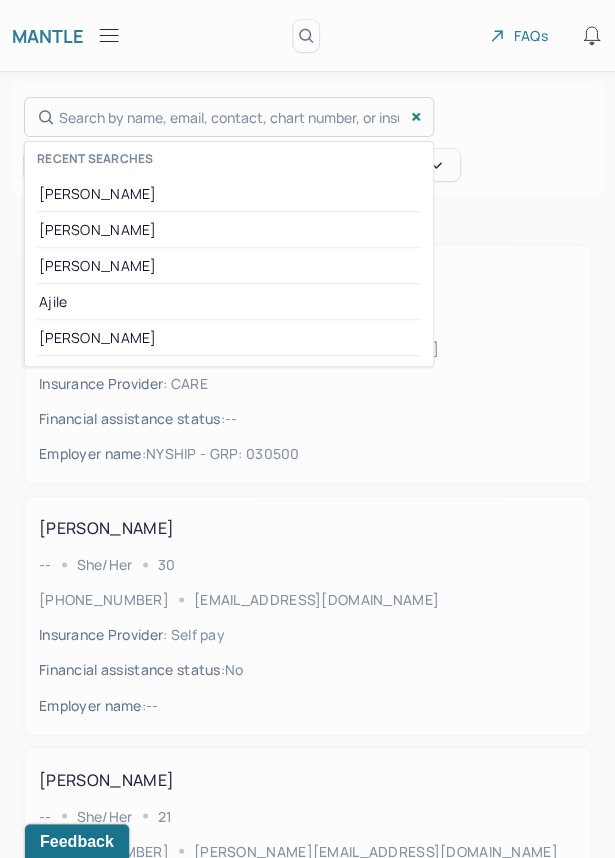 click on "Search by name, email, contact, chart number, or insurance id... Recent searches Sandberg Reyes-Rodriguez Healy Ajile Herman" at bounding box center [229, 117] 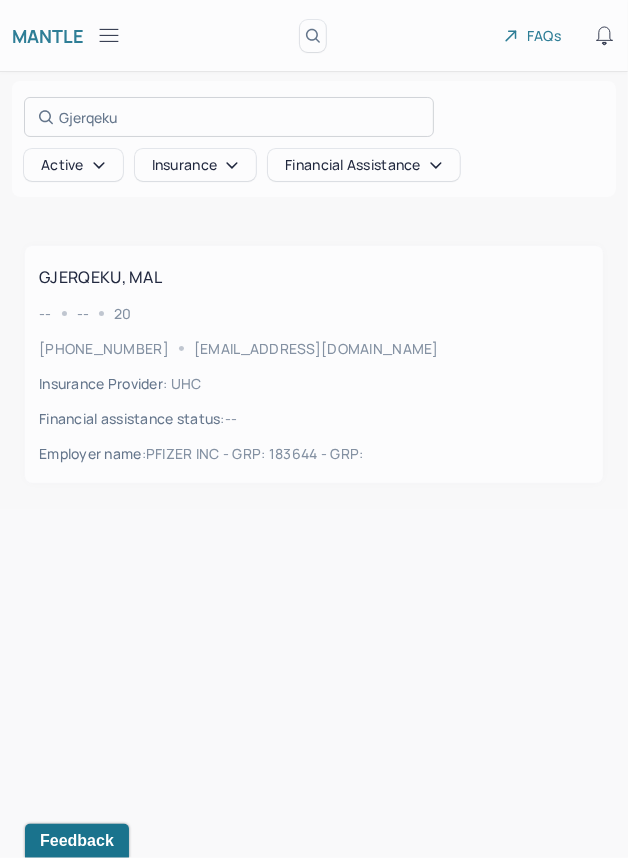 type on "Gjerqeku" 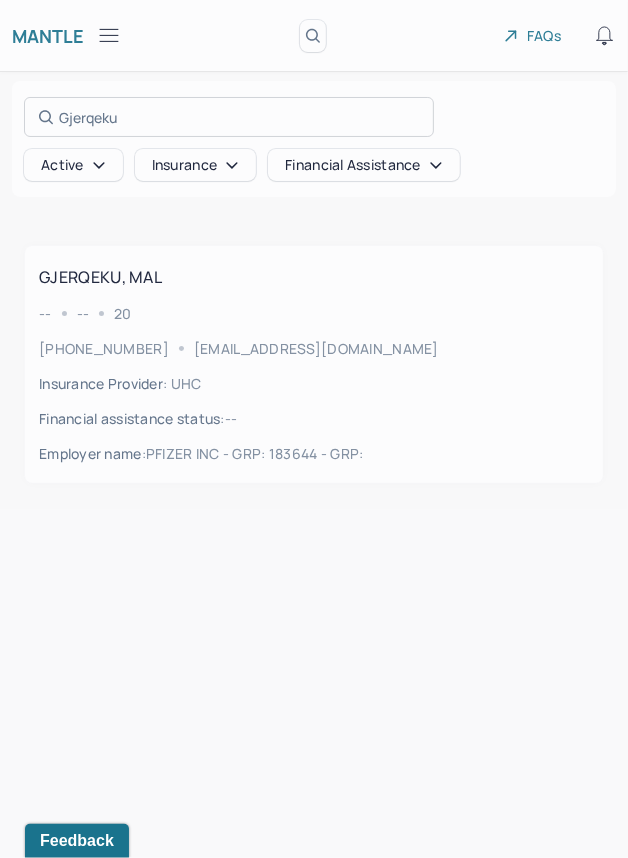 click at bounding box center [314, 429] 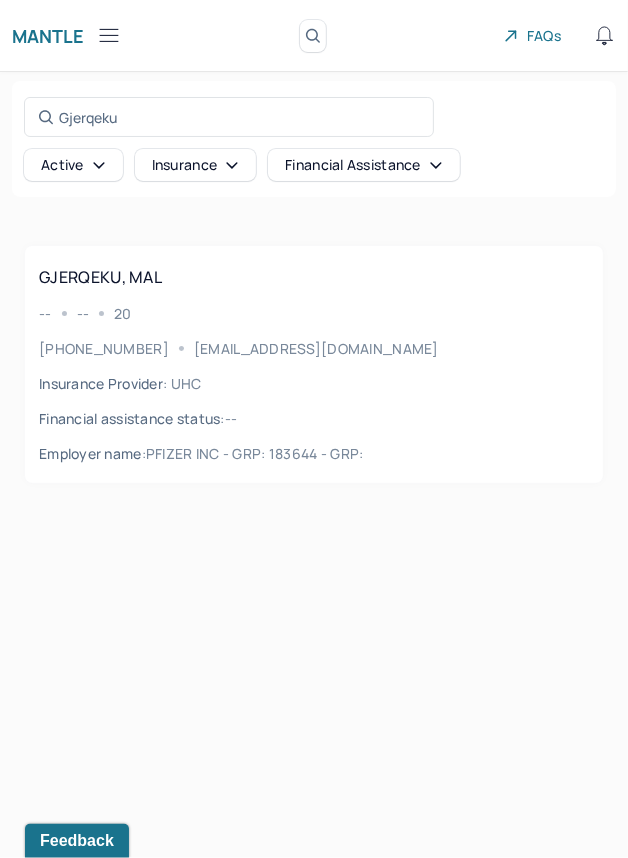 click on "Insurance Provider : UHC" at bounding box center (314, 383) 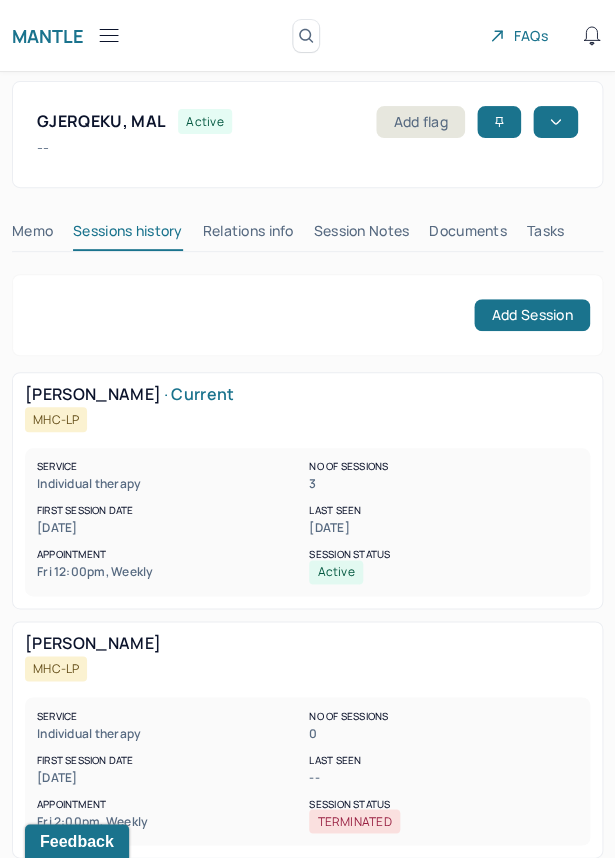 click on "Session Notes" at bounding box center (362, 235) 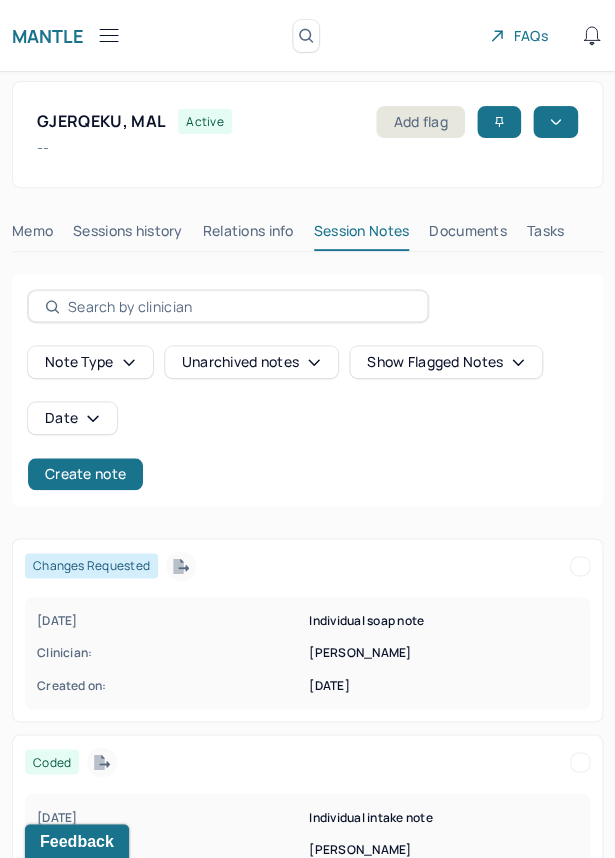 click on "Clinician:" at bounding box center [171, 653] 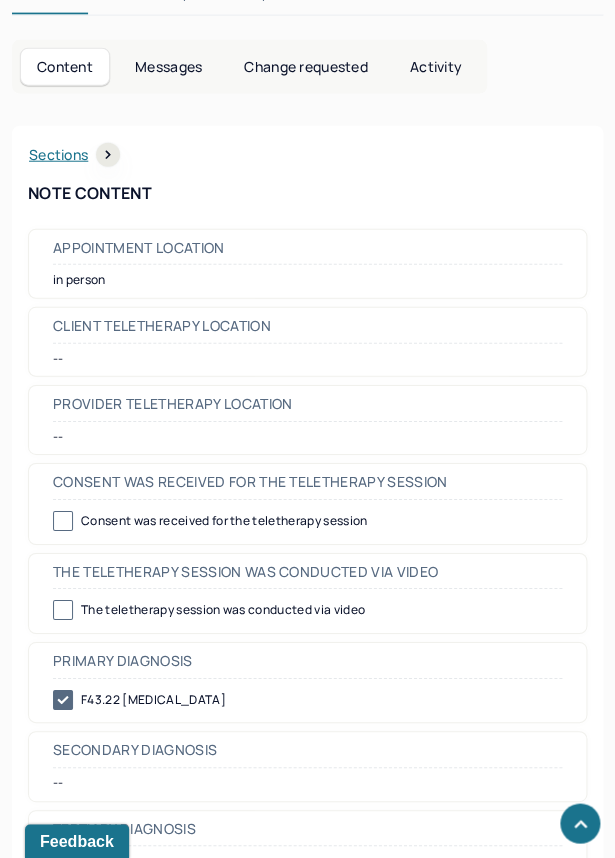 scroll, scrollTop: 804, scrollLeft: 0, axis: vertical 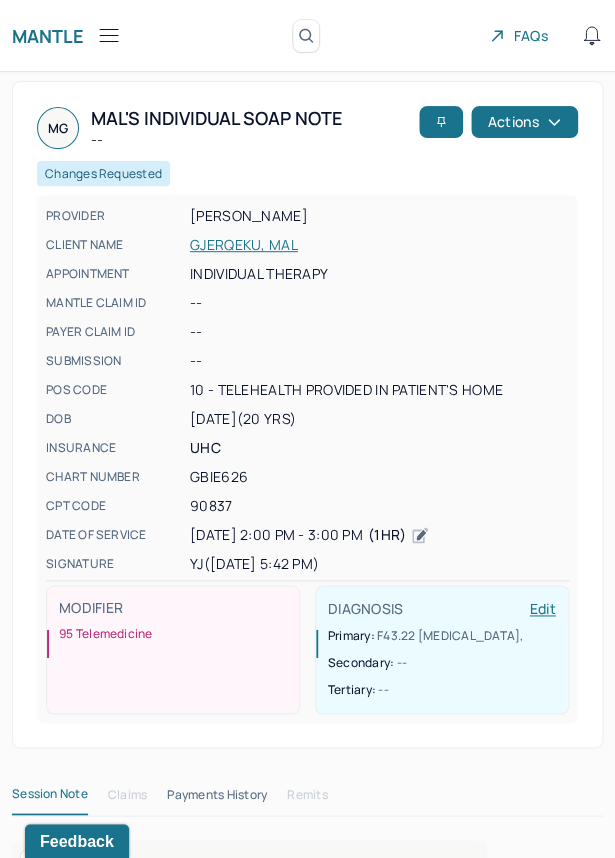 click on "PROVIDER JIN, YIFAN CLIENT NAME GJERQEKU, MAL APPOINTMENT Individual therapy   MANTLE CLAIM ID -- PAYER CLAIM ID -- SUBMISSION -- POS CODE 10 - Telehealth Provided in Patient's Home DOB 05/17/2005  (20 Yrs) INSURANCE UHC CHART NUMBER GBIE626 CPT CODE 90837 DATE OF SERVICE 07/04/2025   2:00 PM   -   3:00 PM ( 1hr )     SIGNATURE yj  (07/04/2025, 5:42 PM)" at bounding box center (307, 390) 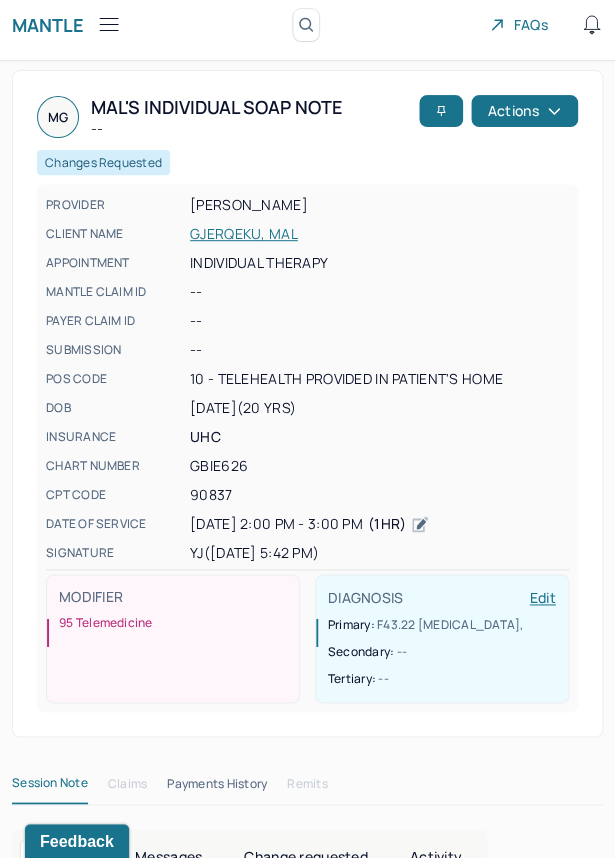 click 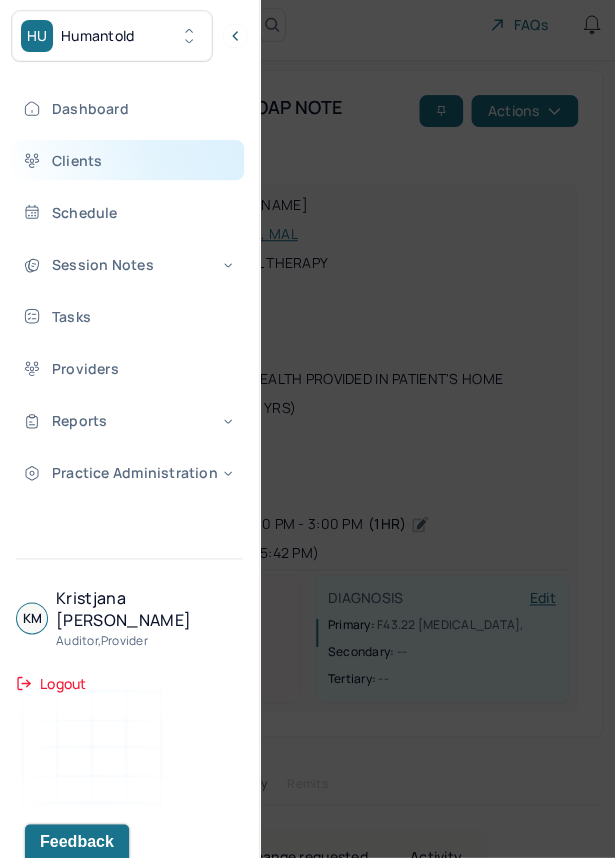 click on "Clients" at bounding box center (128, 160) 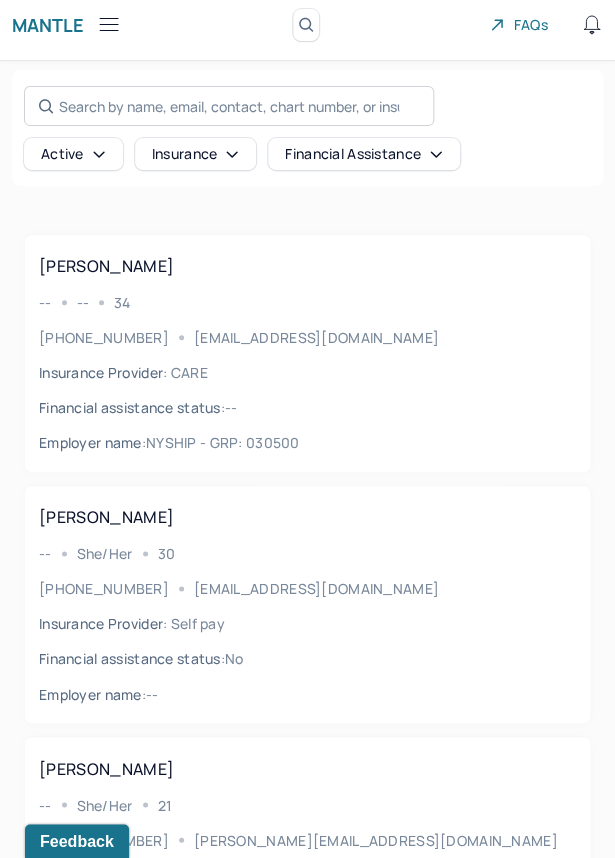 click on "Search by name, email, contact, chart number, or insurance id..." at bounding box center (229, 106) 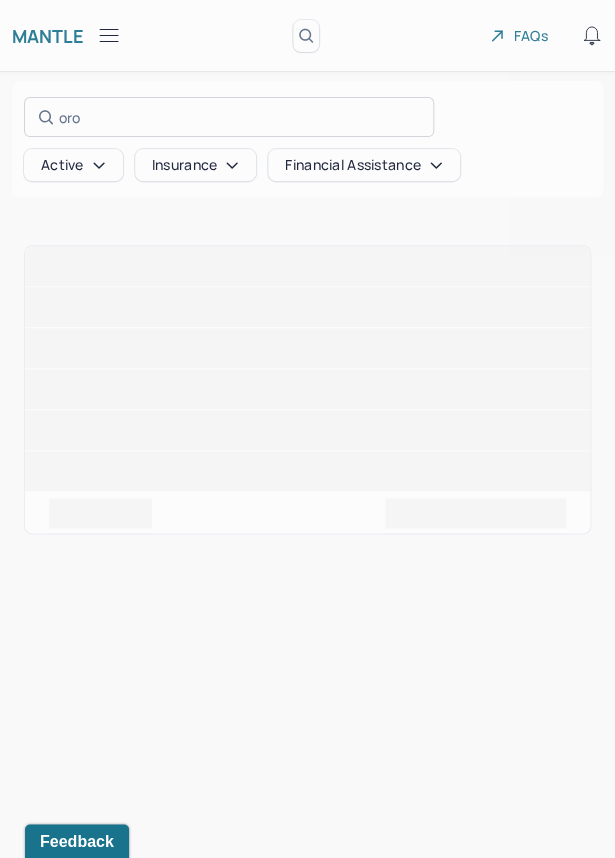 scroll, scrollTop: 0, scrollLeft: 0, axis: both 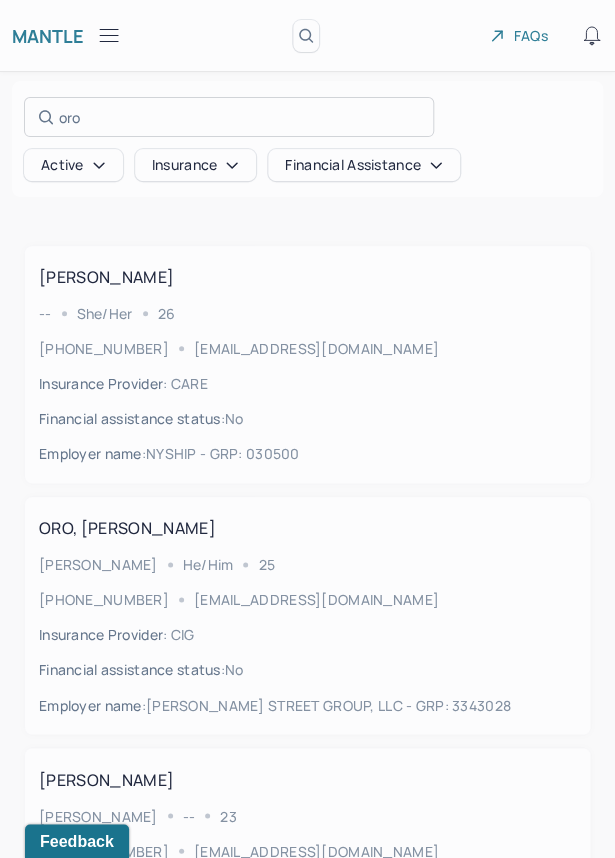 type on "oro" 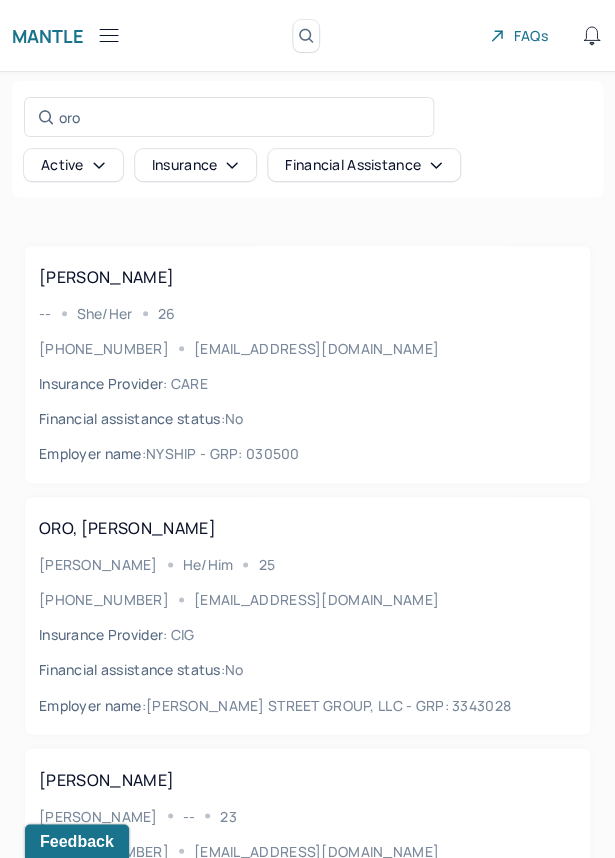 click on "ORO, ALEXANDER Alex he/him 25 (720) 323-5521 alexoro412@gmail.com Insurance Provider : CIG Financial assistance status :  no Employer name :  JANE STREET GROUP, LLC - GRP: 3343028" at bounding box center [307, 615] 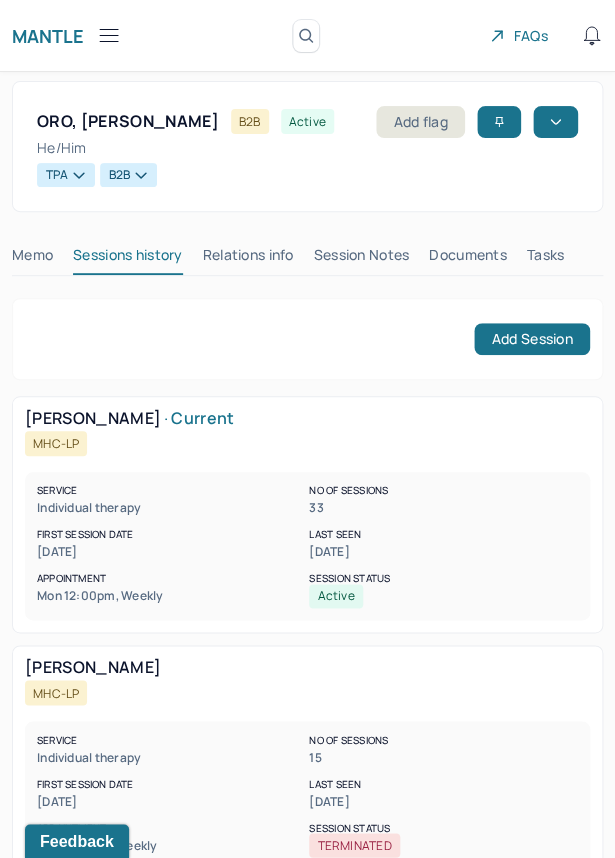 click on "Session Notes" at bounding box center (362, 259) 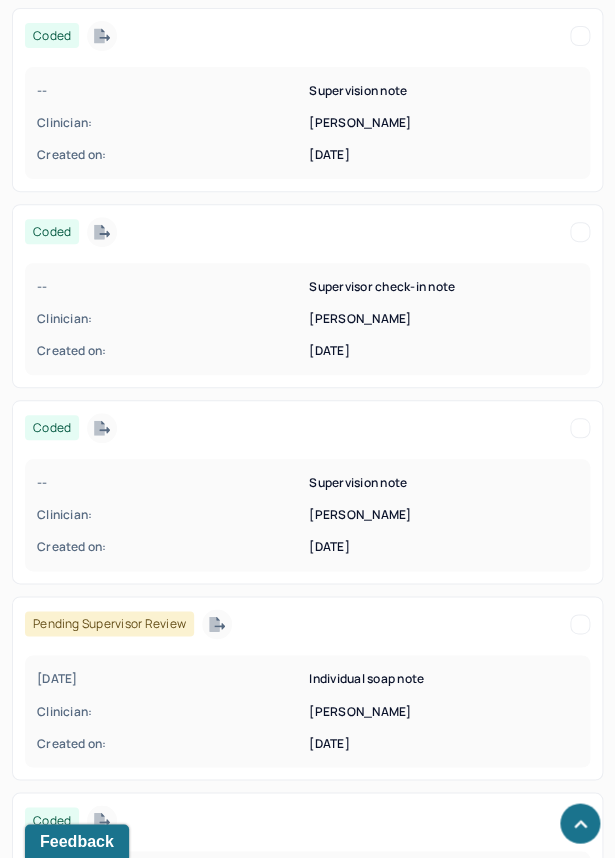 scroll, scrollTop: 1381, scrollLeft: 0, axis: vertical 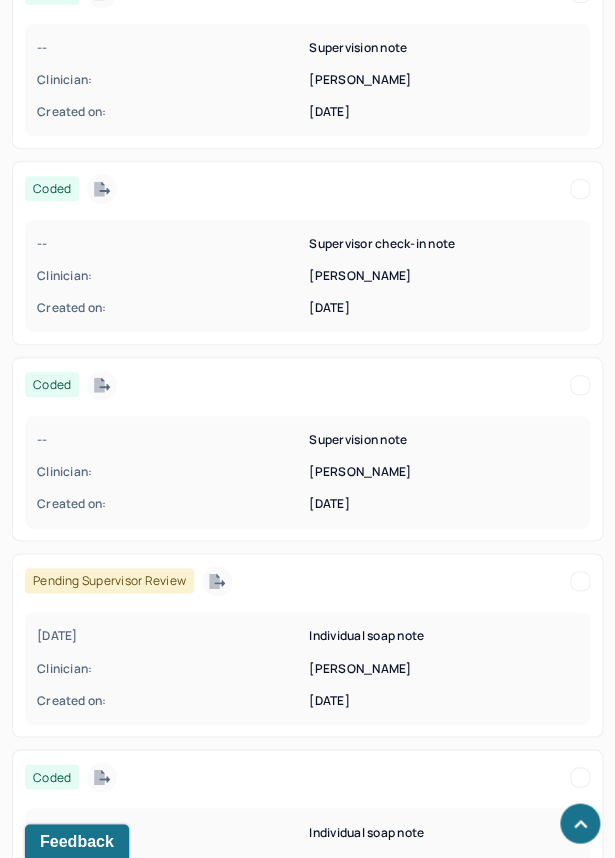 click on "Clinician:" at bounding box center (171, 668) 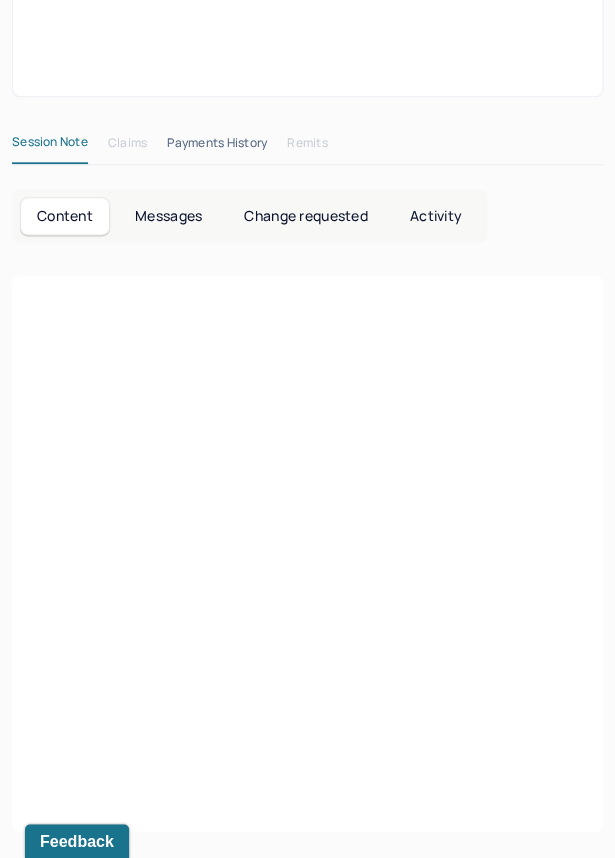scroll, scrollTop: 1381, scrollLeft: 0, axis: vertical 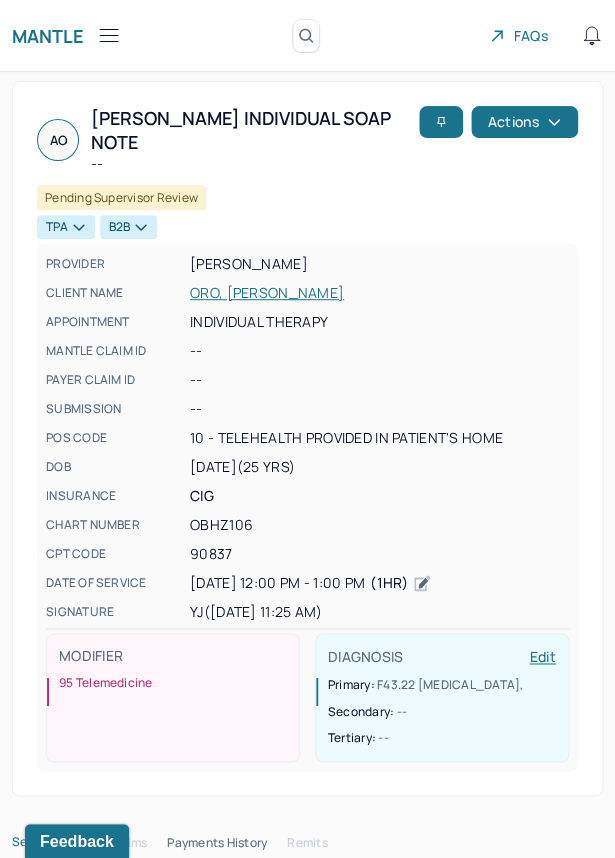 click 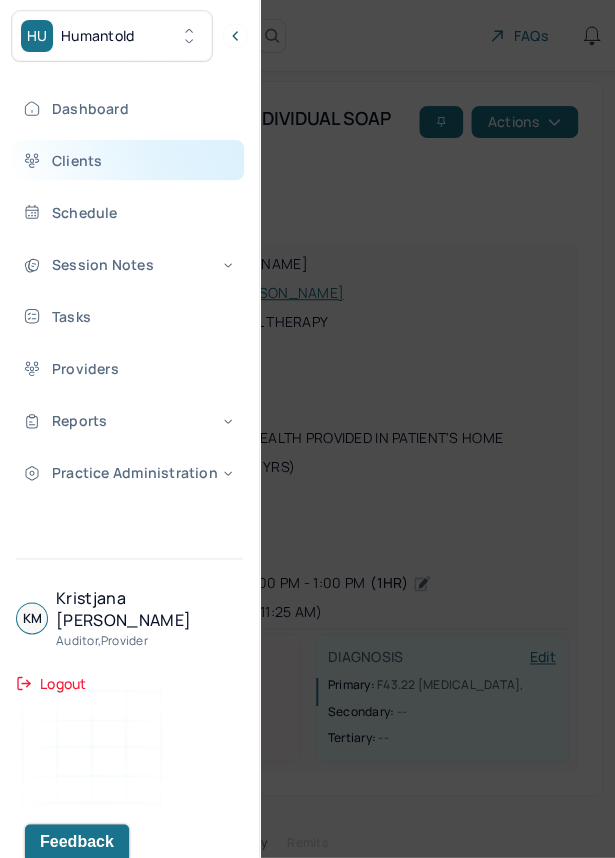 click on "Clients" at bounding box center (128, 160) 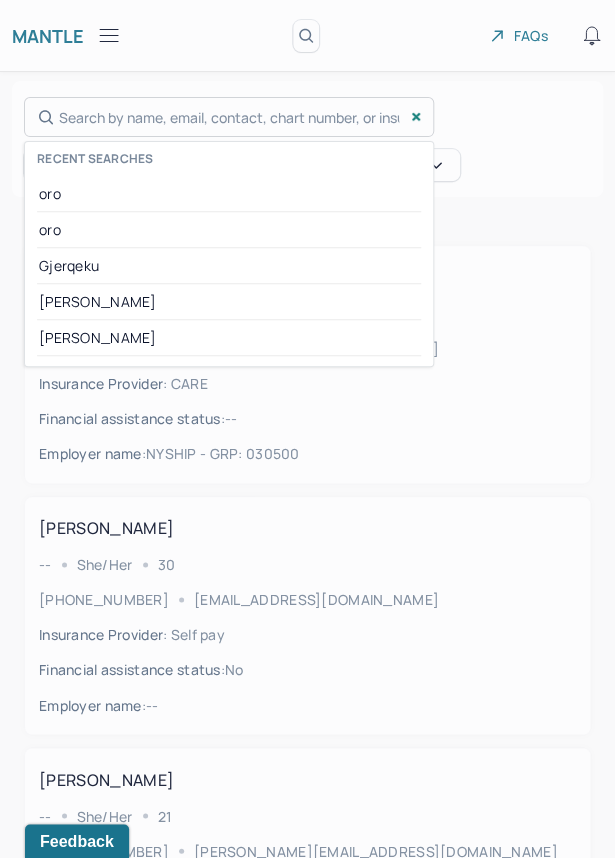 click on "Search by name, email, contact, chart number, or insurance id... Recent searches oro  oro Gjerqeku Sandberg Reyes-Rodriguez" at bounding box center (229, 117) 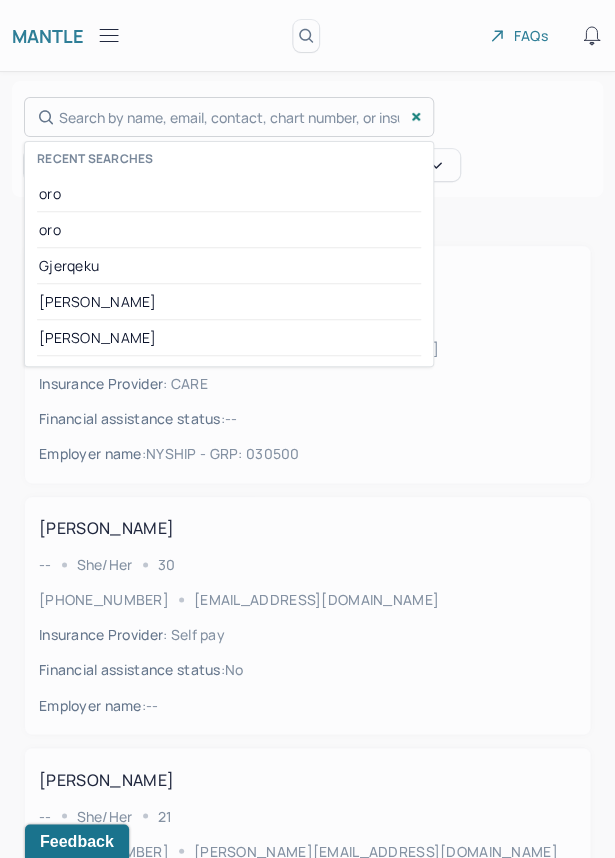 drag, startPoint x: 142, startPoint y: 119, endPoint x: 119, endPoint y: 114, distance: 23.537205 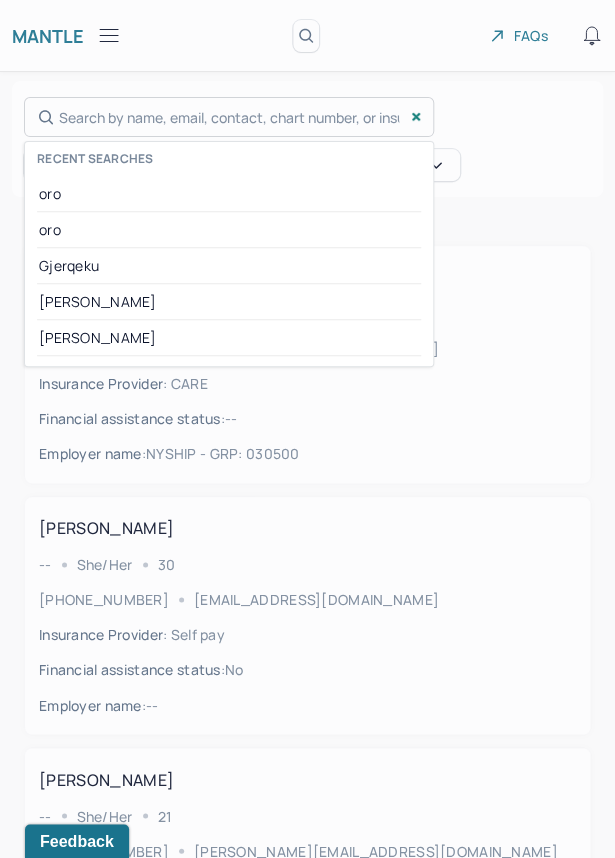 click at bounding box center (307, 429) 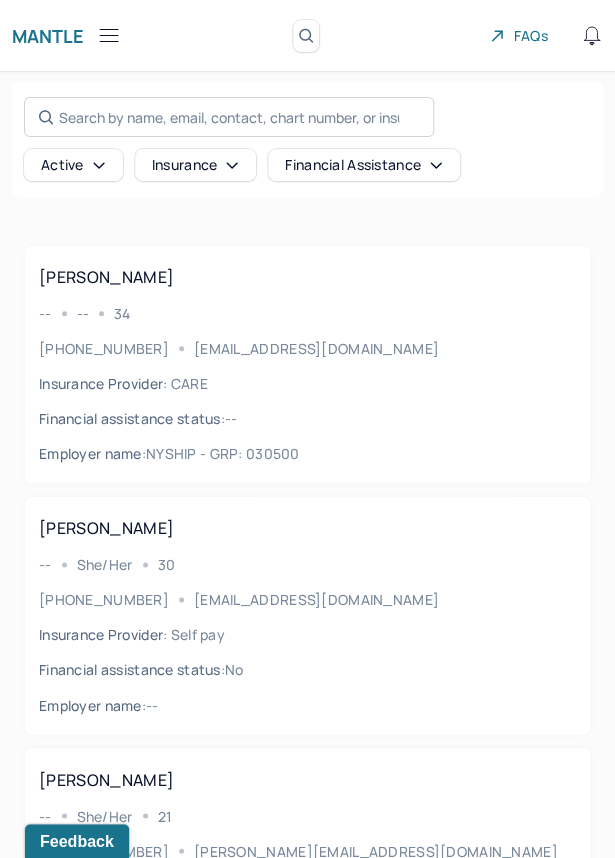 click on "Search by name, email, contact, chart number, or insurance id..." at bounding box center (229, 117) 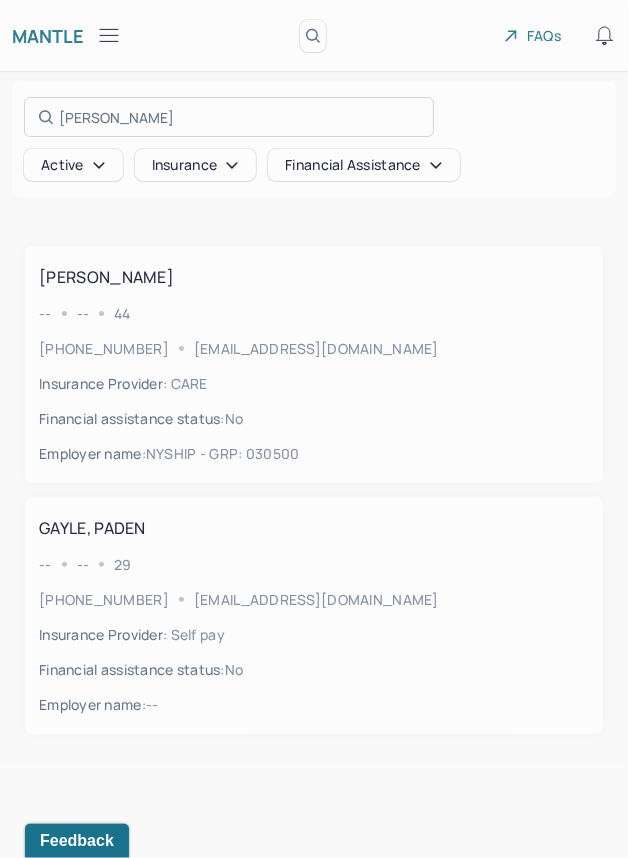 type on "Gayle" 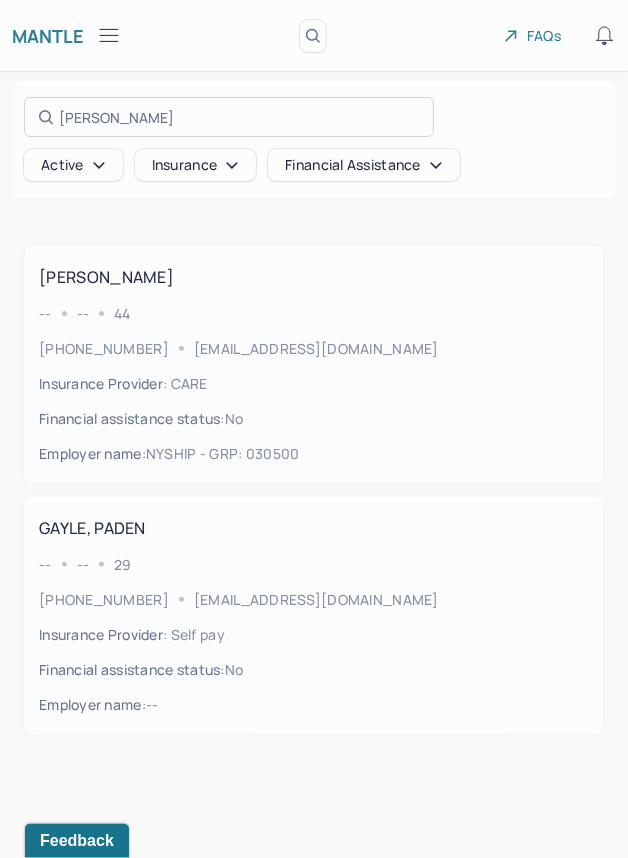 click at bounding box center [314, 429] 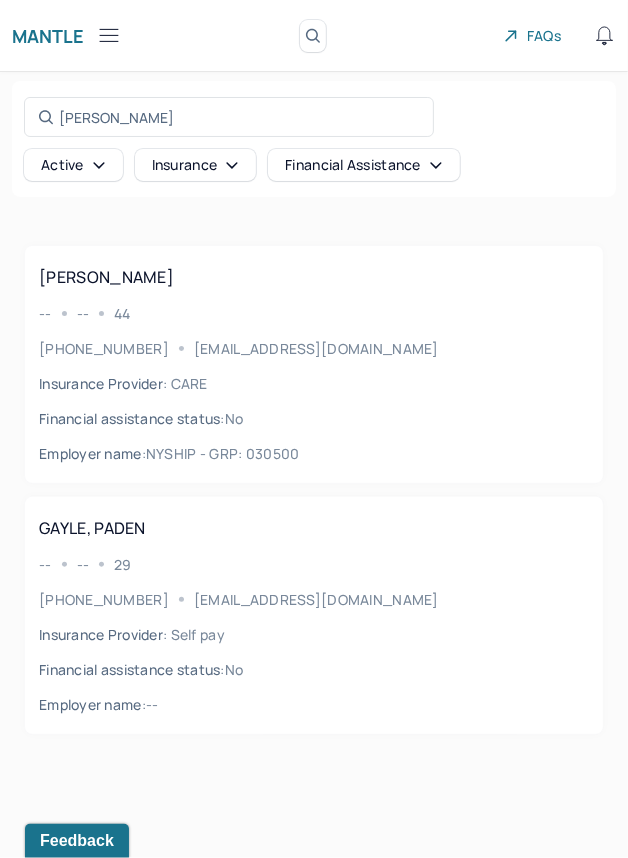 click on "GAYLE, PADEN -- -- 29 (631) 747-7430 padengayle@gmail.com Insurance Provider : Self pay Financial assistance status :  no Employer name :  --" at bounding box center [314, 615] 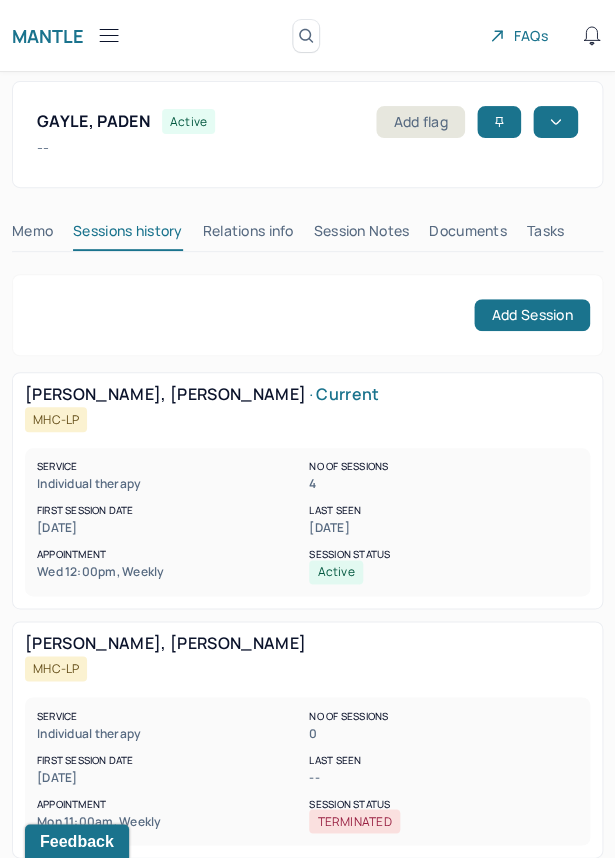click on "GAYLE, PADEN active   Add flag     Sessions history           -- CLIENT CHART NUMBER GYAV262 PREFERRED NAME -- SEX male AGE 29  yrs DATE OF BIRTH 03/22/1996  CONTACT (631) 747-7430 EMAIL padengayle@gmail.com PROVIDER DANA, MASON MHC-LP DIAGNOSIS -- DIAGNOSIS CODE -- LAST SESSION 07/03/2025 insurance provider Self Pay FINANCIAL ASSISTANCE STATUS no Address 101 Jackson Ave, APT 2D City Mineola State NY Zipcode 11501 Consent to Sms Yes   Memo     Sessions history     Relations info     Session Notes     Documents     Tasks       Add Session   PROVIDER NAME service NO. OF SESSIONS FIRST SESSION DATE LAST SEEN APPOINTMENT SESSION STATUS DANA, MASON Current MHC-LP Individual therapy 4 06/18/2025 07/03/2025 Wed 12:00pm, Weekly active     DANA, MASON MHC-LP Individual therapy -- 03/11/2024 -- Mon 11:00am, Weekly Terminated     DANA, MASON Current MHC-LP service Individual therapy No of sessions 4 first session date 06/18/2025 last seen 07/03/2025 appointment Wed 12:00pm, Weekly session status active DANA, MASON 0 --" at bounding box center (307, 479) 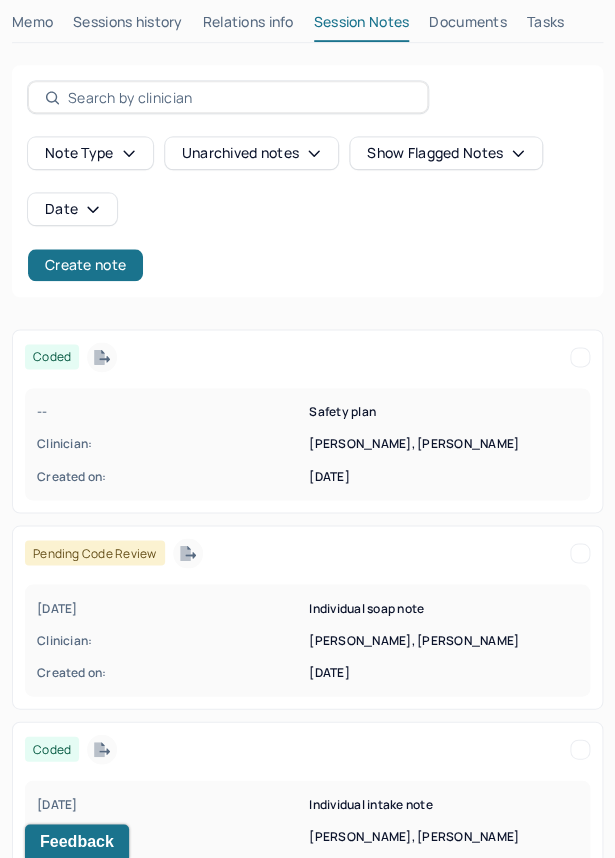 scroll, scrollTop: 251, scrollLeft: 0, axis: vertical 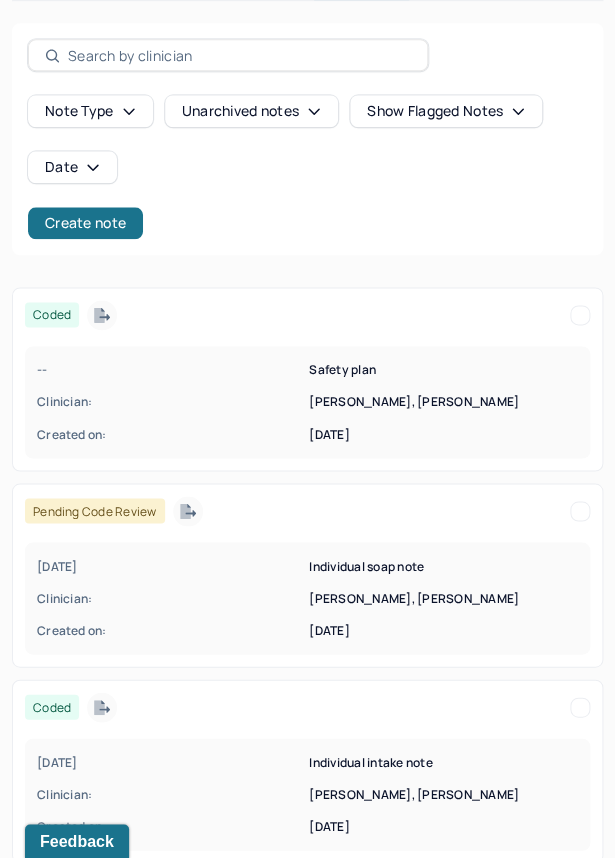 click on "07/03/2025" at bounding box center (171, 566) 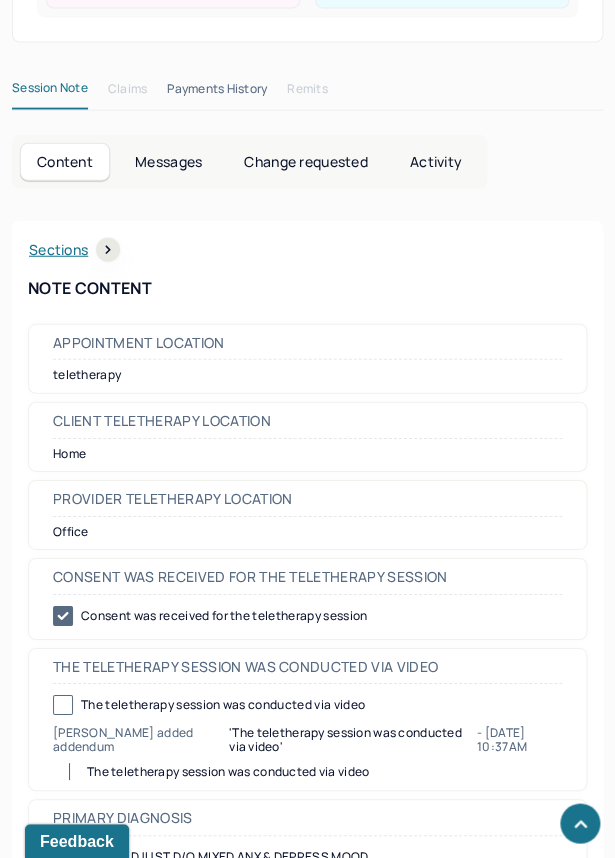 scroll, scrollTop: 1052, scrollLeft: 0, axis: vertical 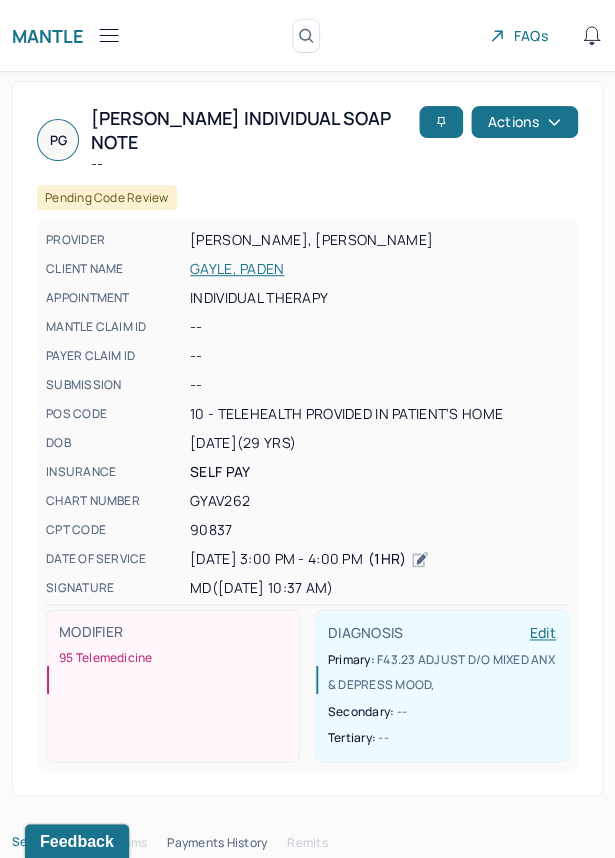 click 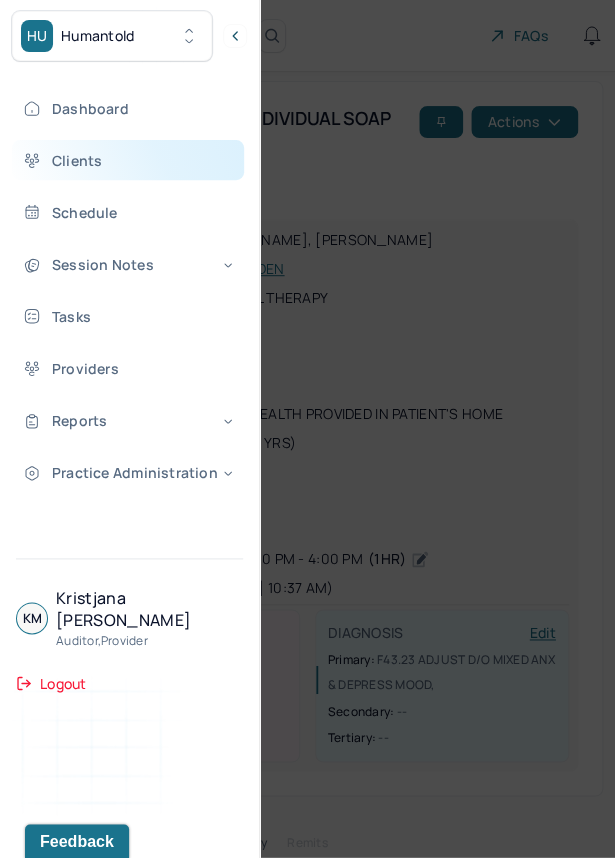 click on "Clients" at bounding box center [128, 160] 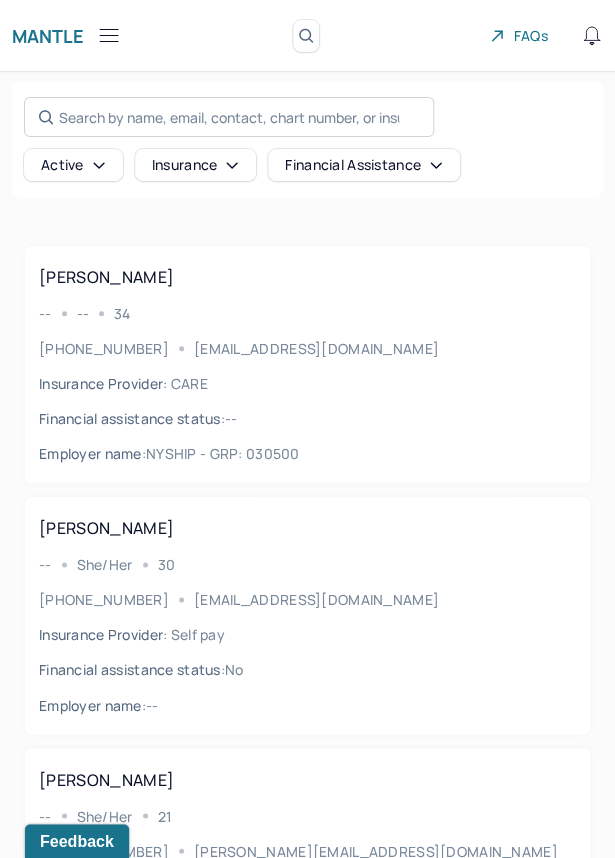 click on "Search by name, email, contact, chart number, or insurance id..." at bounding box center (229, 117) 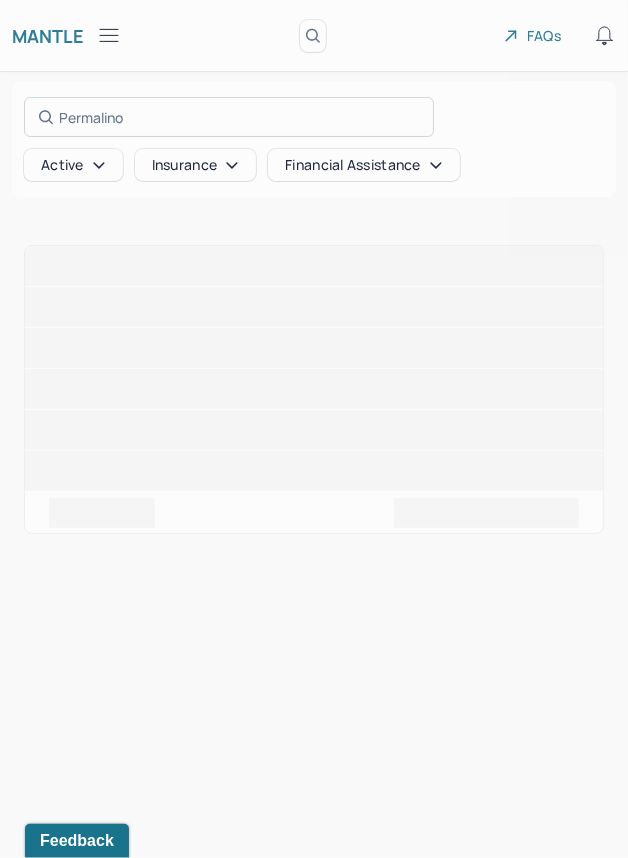 type on "Permalino" 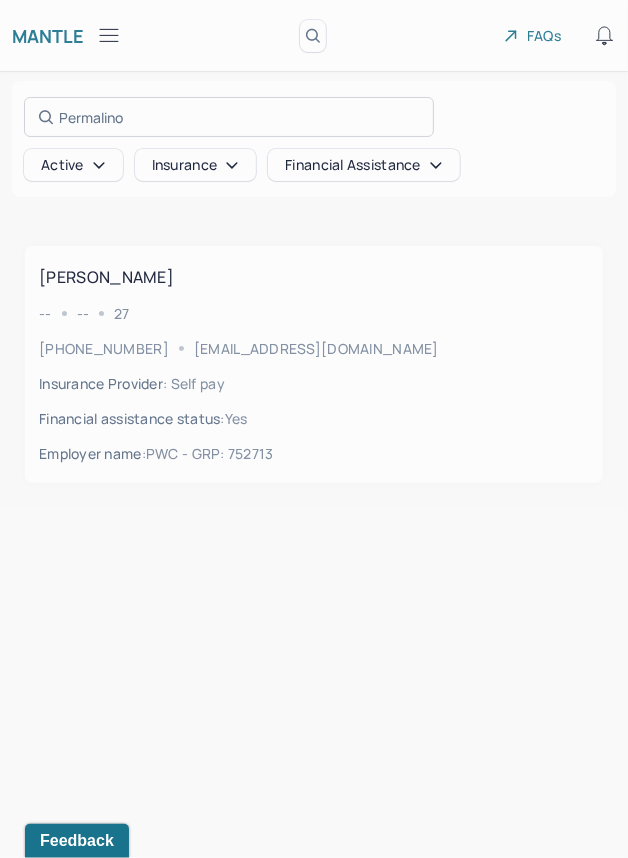click at bounding box center [314, 429] 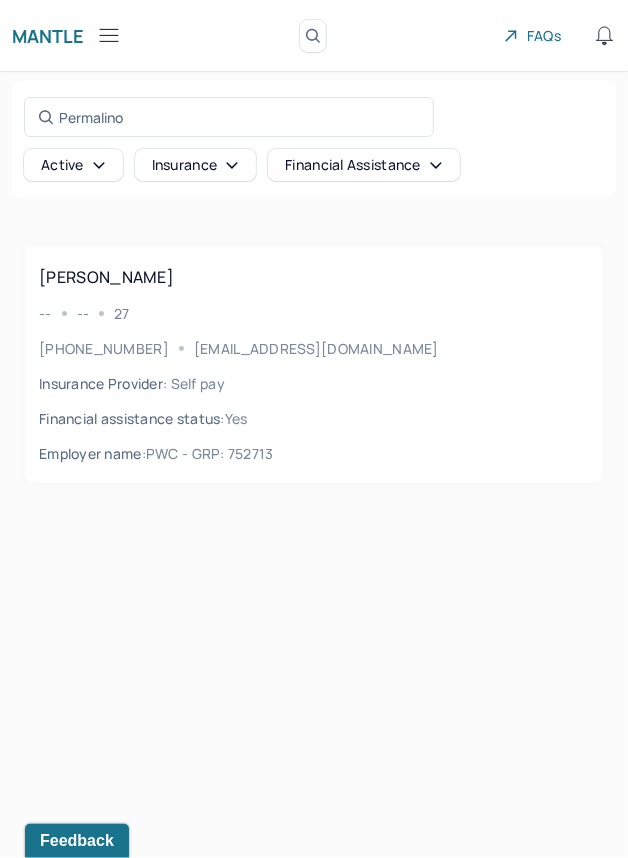 click on "-- -- 27" at bounding box center (314, 313) 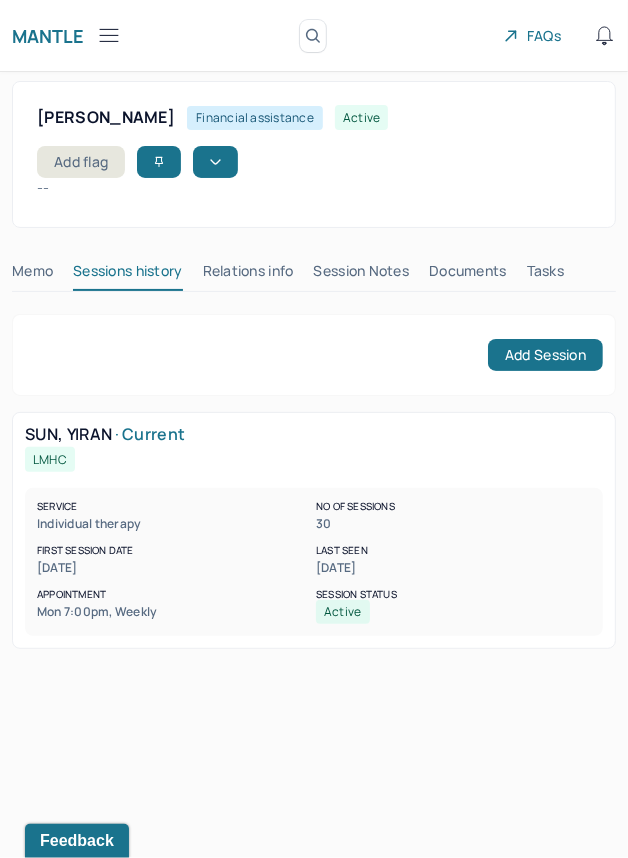 click on "Session Notes" at bounding box center (362, 275) 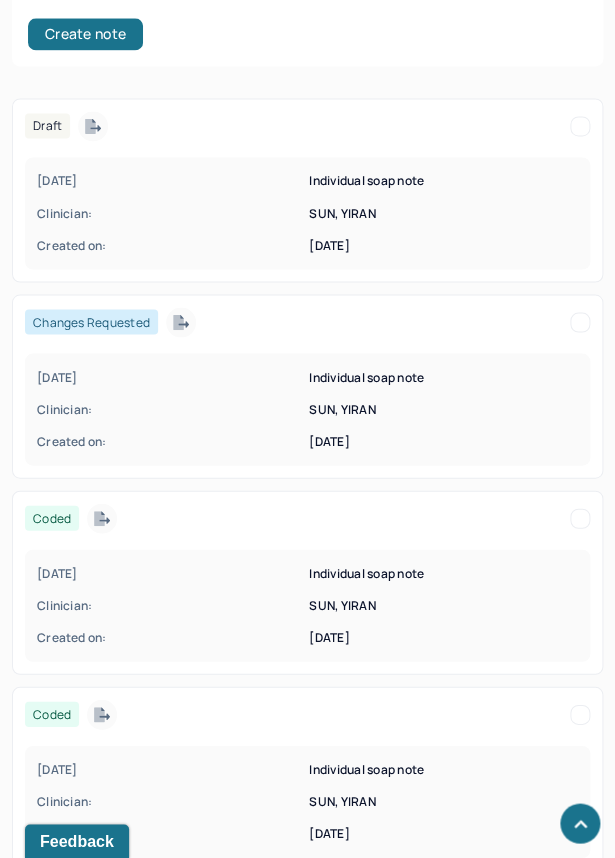 scroll, scrollTop: 673, scrollLeft: 0, axis: vertical 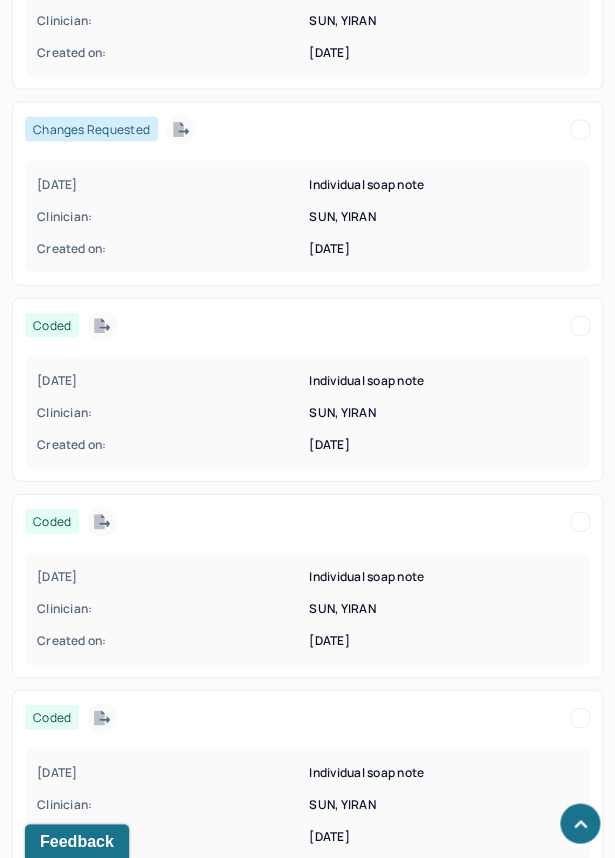 click on "Clinician:" at bounding box center [171, 216] 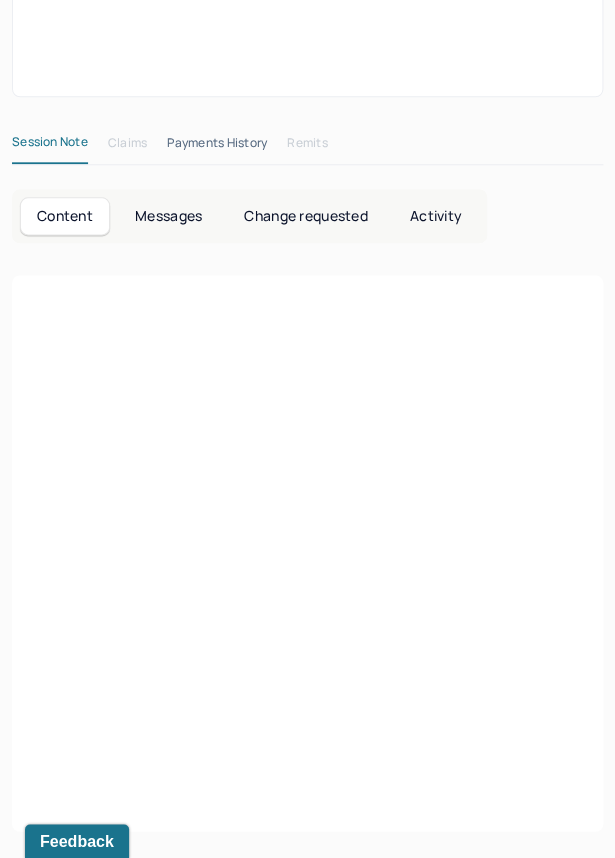 scroll, scrollTop: 673, scrollLeft: 0, axis: vertical 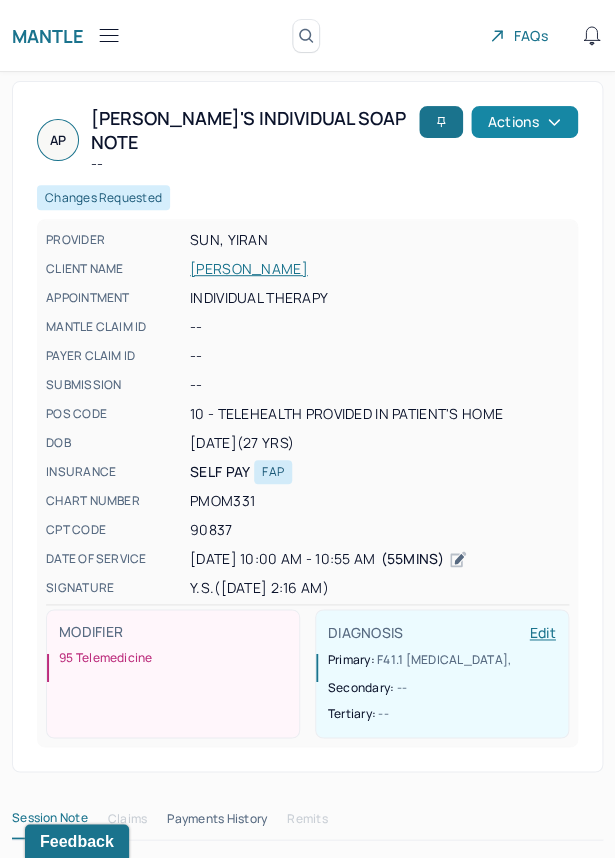 click on "Actions" at bounding box center (524, 122) 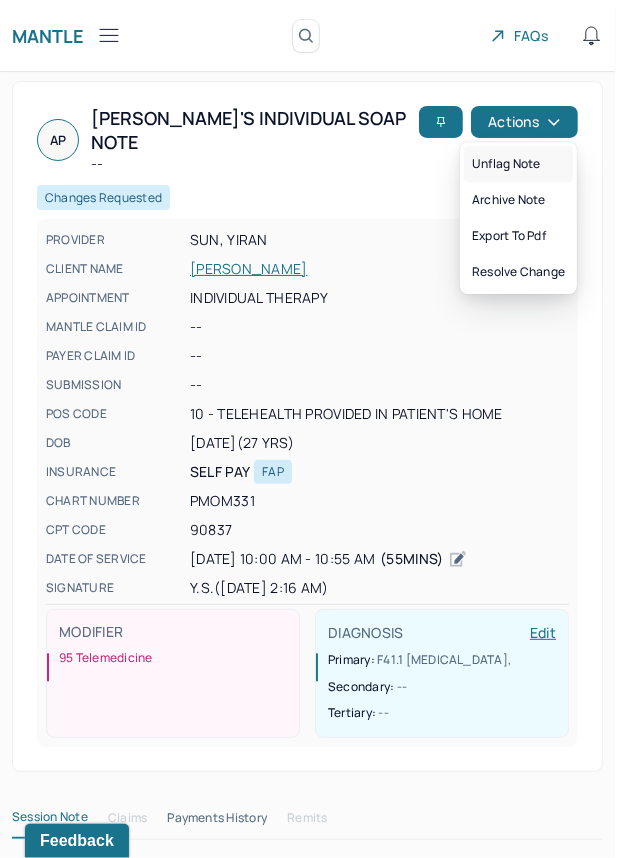 click on "Unflag note" at bounding box center [518, 164] 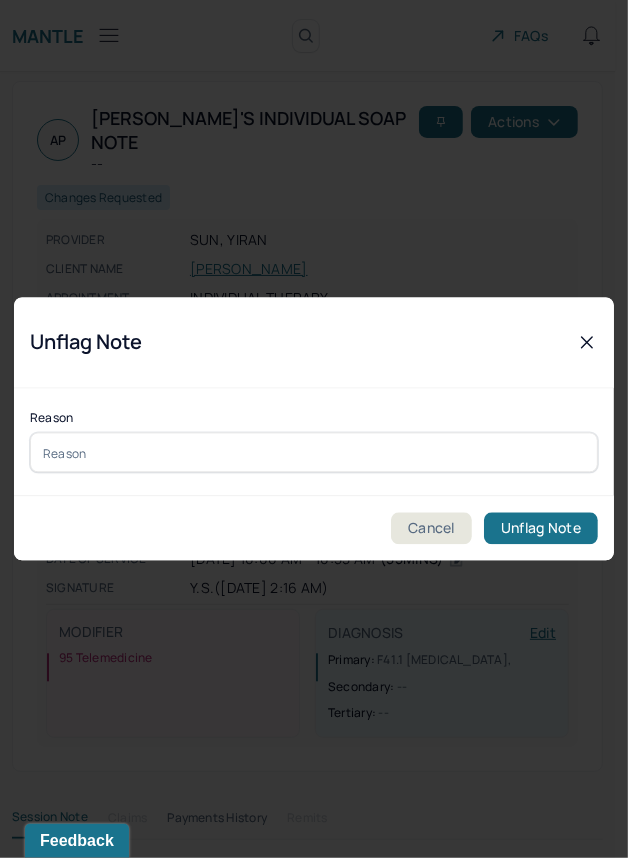 click at bounding box center (314, 453) 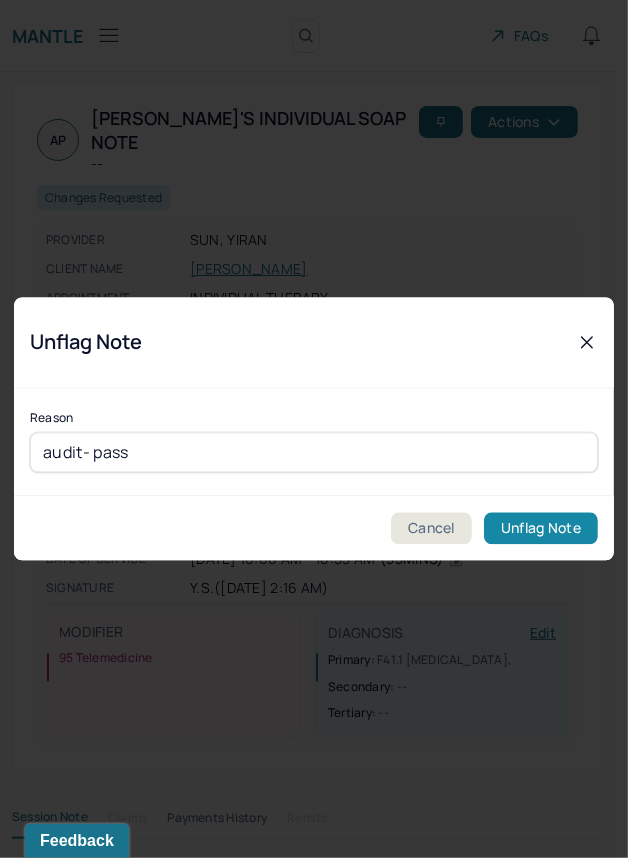 click on "Unflag Note" at bounding box center (541, 529) 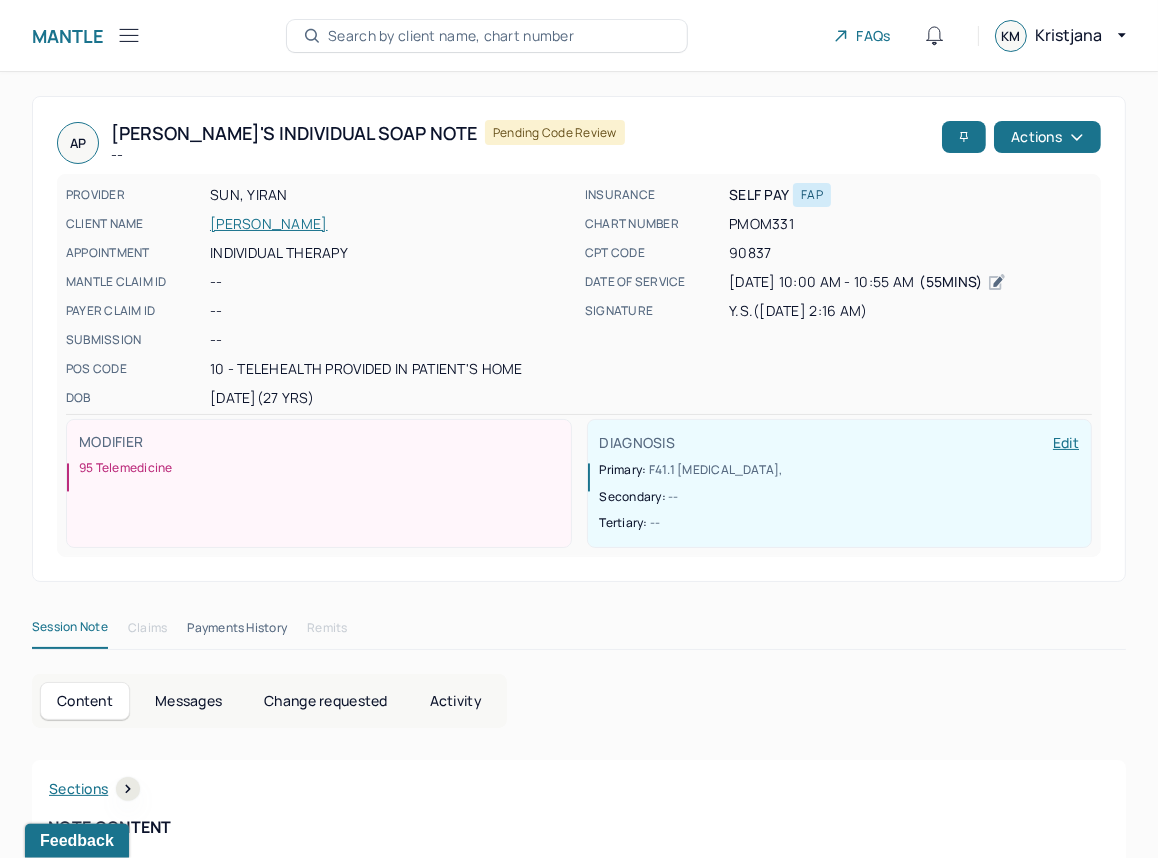 click 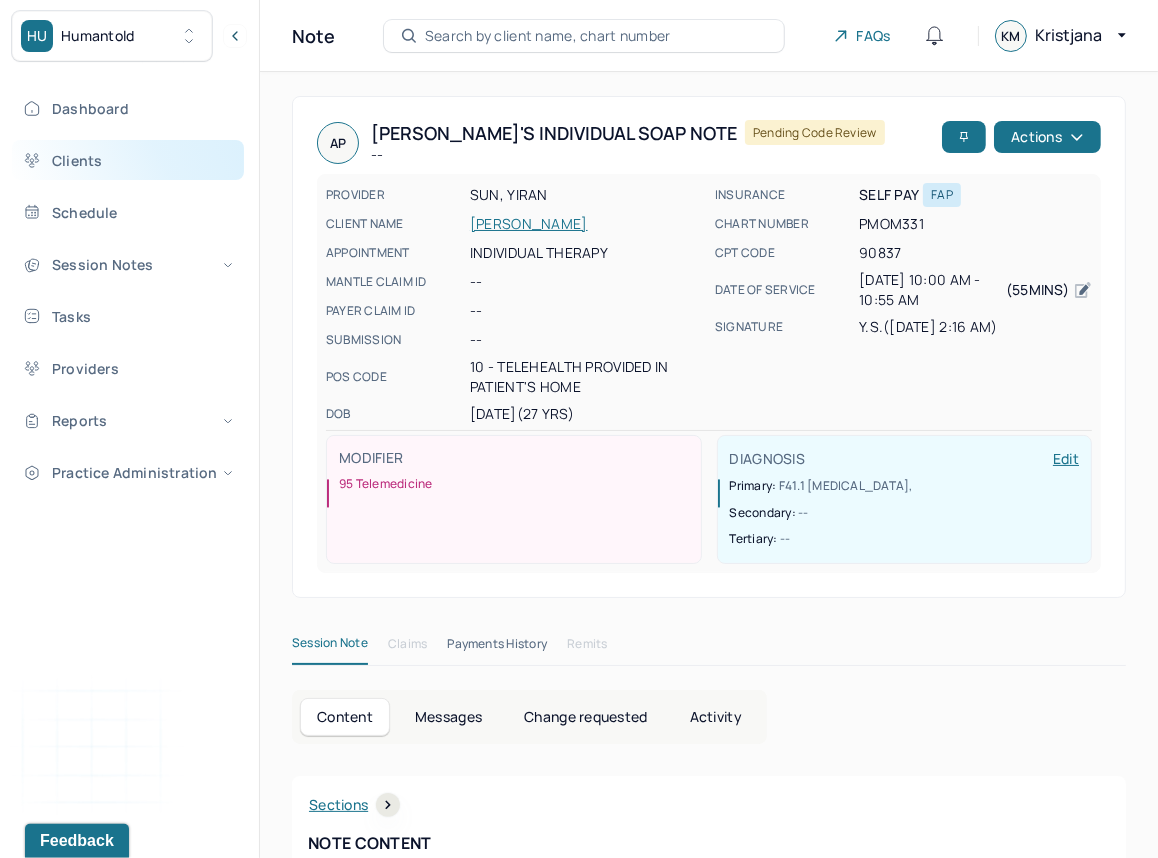 click on "Clients" at bounding box center (128, 160) 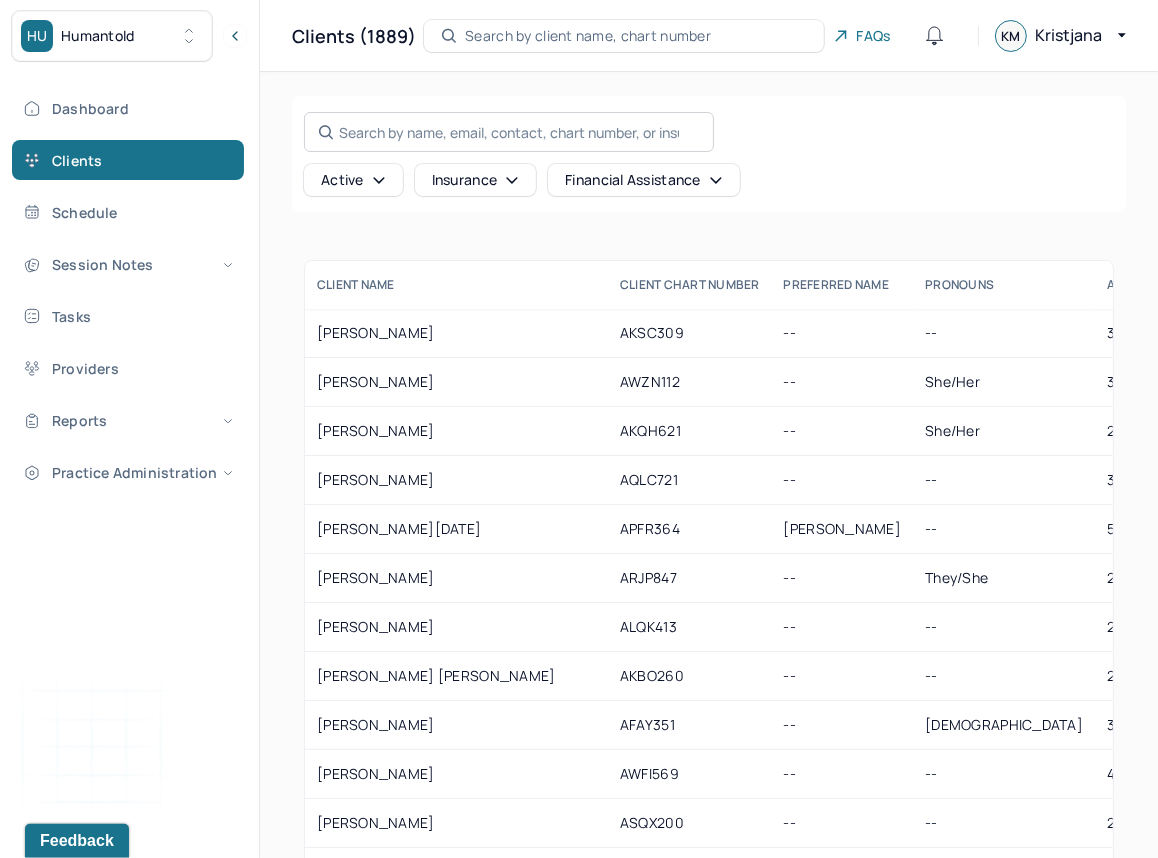 click on "Search by name, email, contact, chart number, or insurance id..." at bounding box center (509, 132) 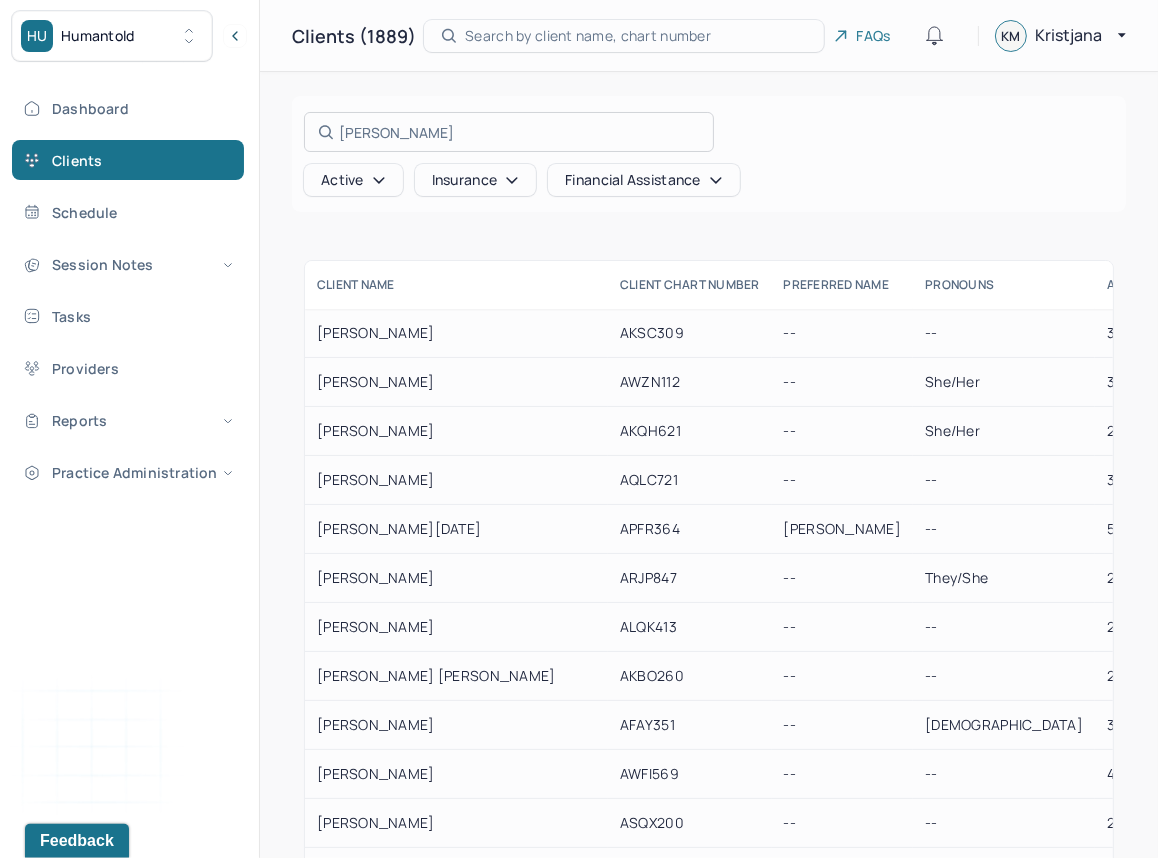 type on "levin" 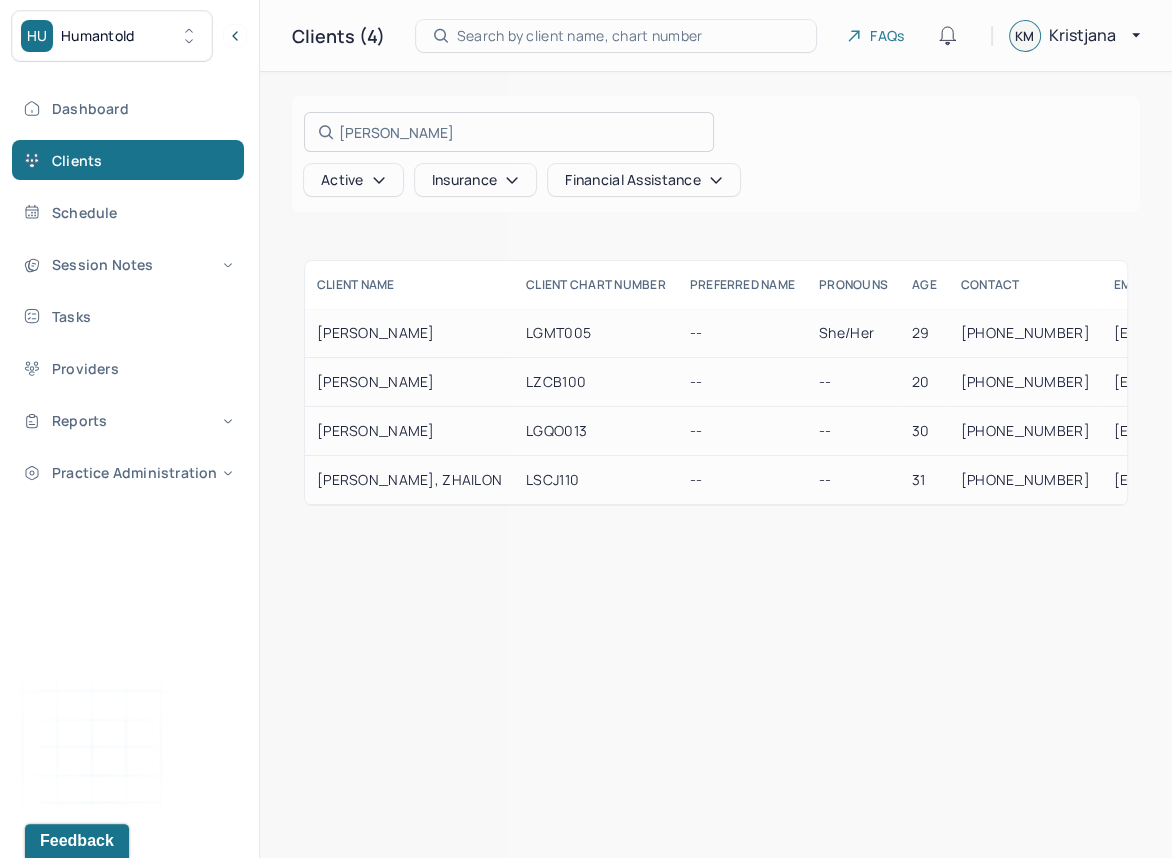 click at bounding box center (586, 429) 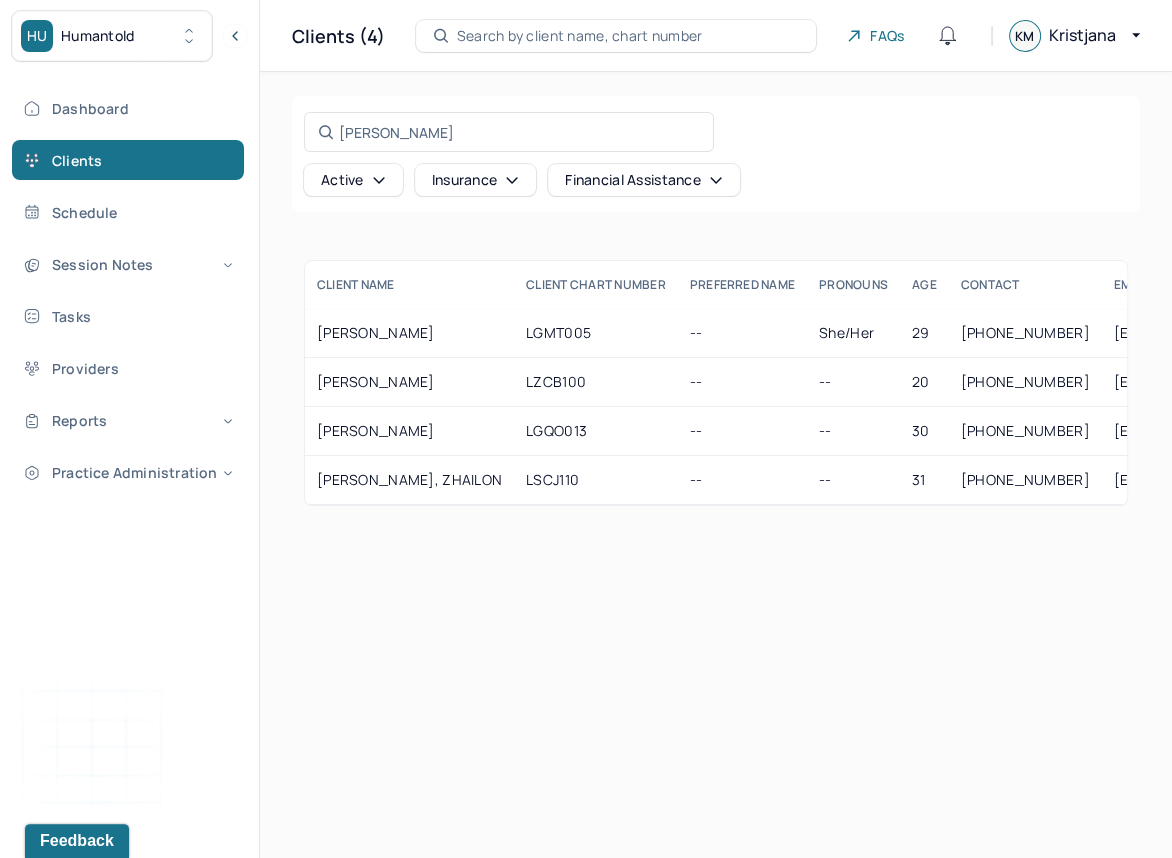 click on "LEVIN, CHLOE" at bounding box center (409, 333) 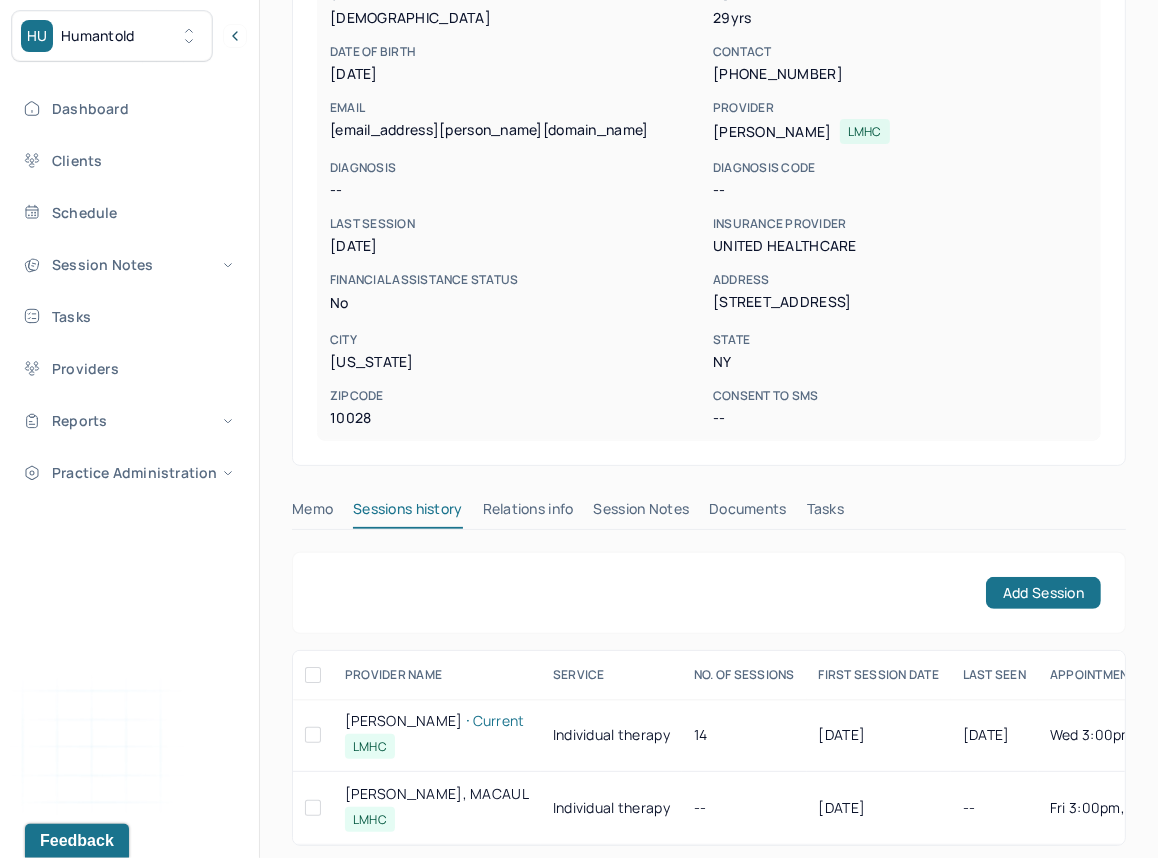 scroll, scrollTop: 310, scrollLeft: 0, axis: vertical 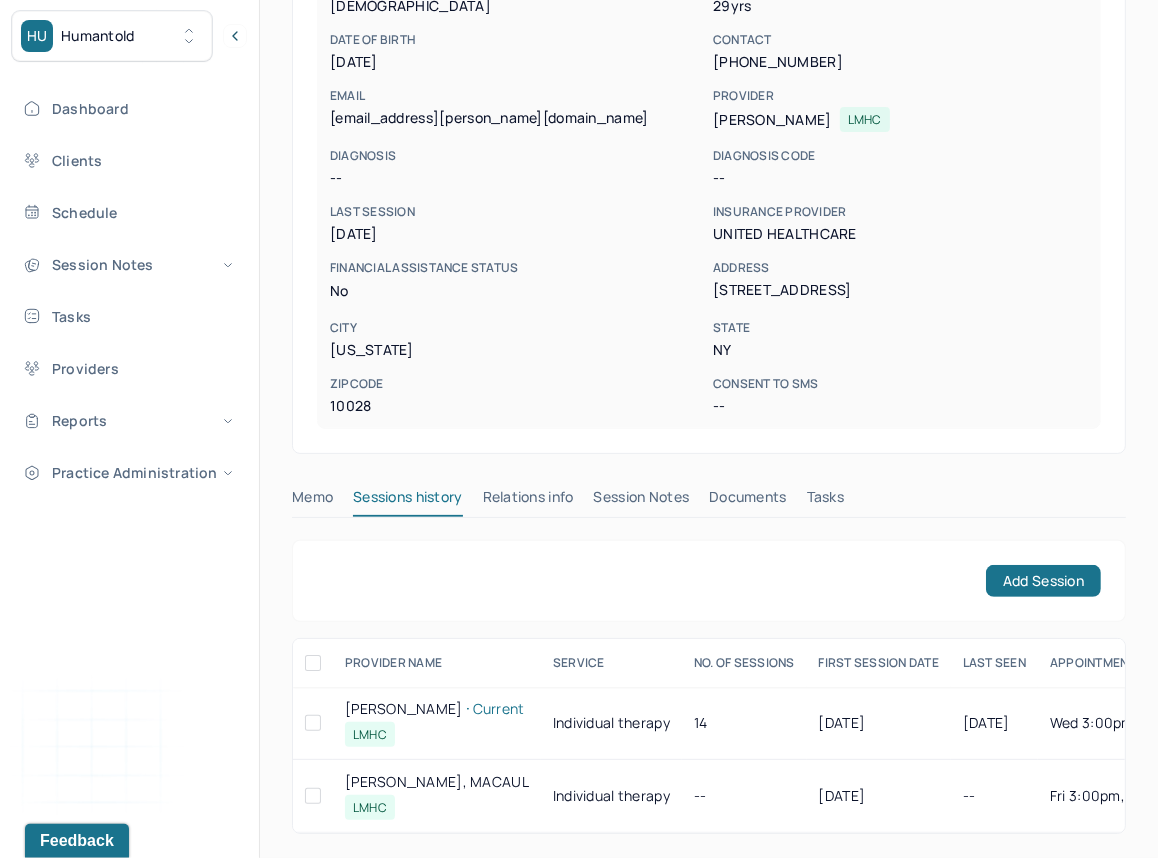 click on "Session Notes" at bounding box center [642, 501] 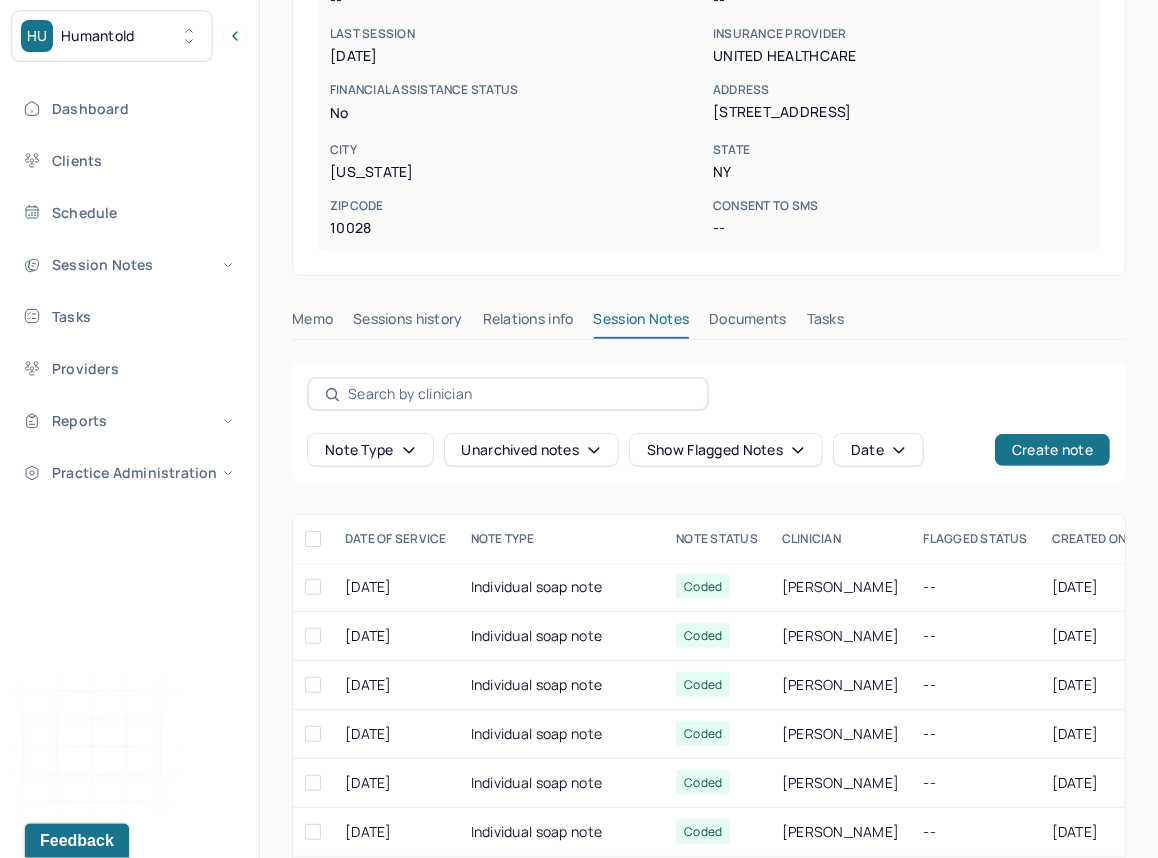 scroll, scrollTop: 483, scrollLeft: 0, axis: vertical 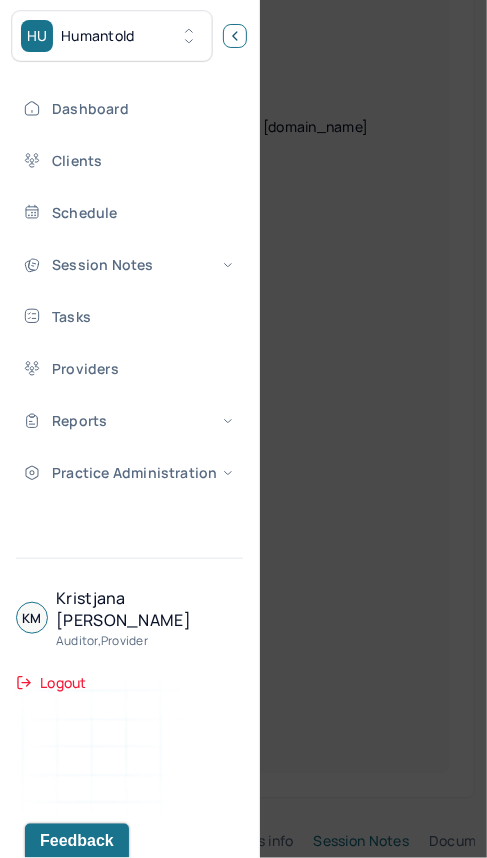 click at bounding box center [235, 36] 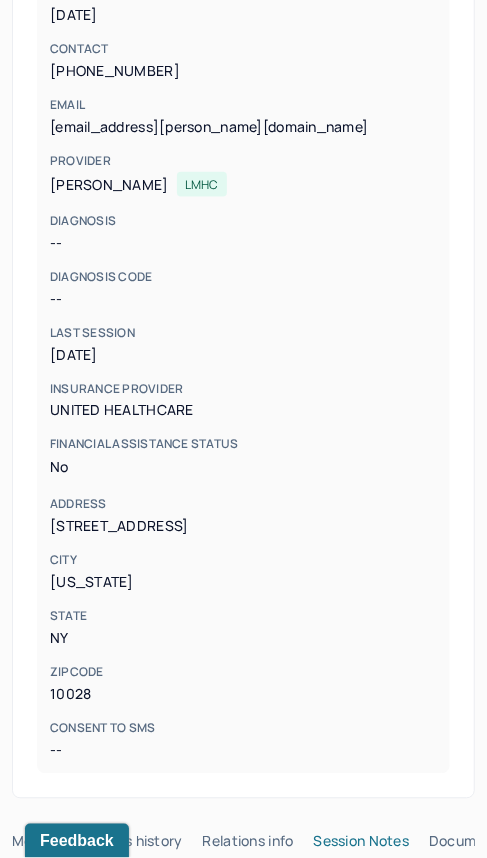 click on "LEVIN, CHLOE active   Add flag           She/Her CLIENT CHART NUMBER LGMT005 PREFERRED NAME -- SEX female AGE 29  yrs DATE OF BIRTH 03/20/1996  CONTACT (856) 506-6440 EMAIL chloe.d.levin@gmail.com PROVIDER CAMPBELL, BRIANNA LMHC DIAGNOSIS -- DIAGNOSIS CODE -- LAST SESSION 07/02/2025 insurance provider United Healthcare FINANCIAL ASSISTANCE STATUS no Address 305 E 86th St  Apt 9RW City New York State NY Zipcode 10028 Consent to Sms --   Memo     Sessions history     Relations info     Session Notes     Documents     Tasks     Note type     Unarchived notes     Show flagged notes     Date     Create note   DATE OF SERVICE Note Type Note Status Clinician Flagged Status CREATED ON 07/02/2025 Individual soap note Coded CAMPBELL, BRIANNA -- 07/02/2025     06/18/2025 Individual soap note Coded CAMPBELL, BRIANNA -- 07/02/2025     06/18/2025 Individual soap note Coded CAMPBELL, BRIANNA -- 06/18/2025     05/21/2025 Individual soap note Coded CAMPBELL, BRIANNA -- 05/21/2025     05/07/2025 Individual soap note Coded --" at bounding box center (243, 1749) 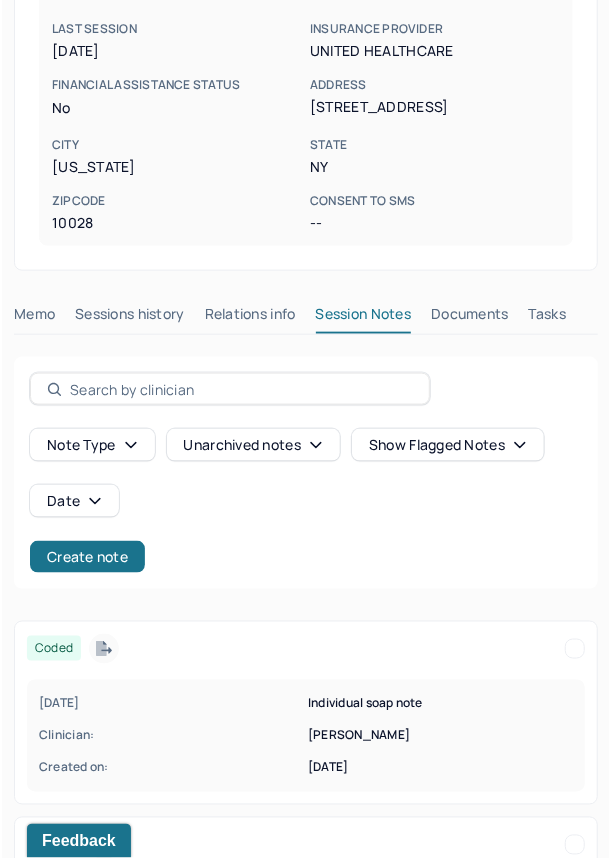 scroll, scrollTop: 315, scrollLeft: 0, axis: vertical 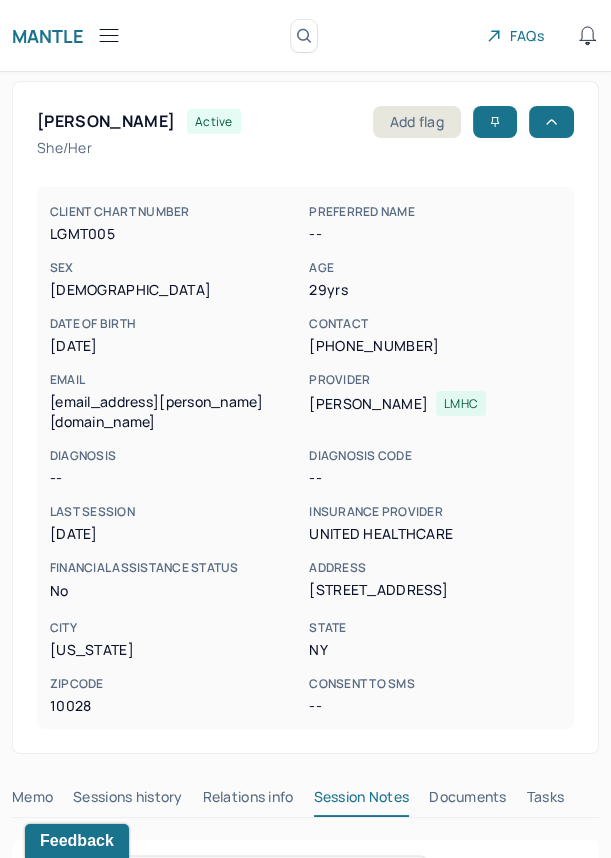click 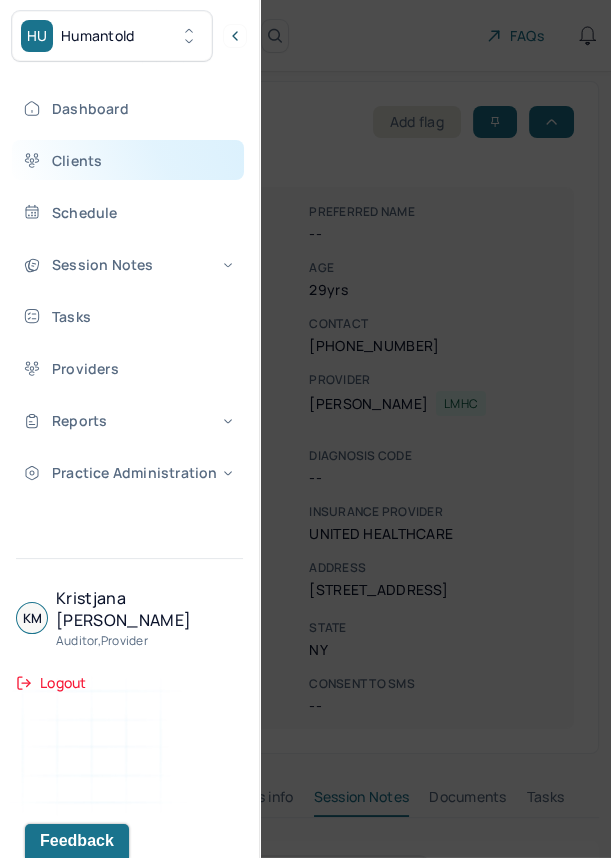 click on "Clients" at bounding box center [128, 160] 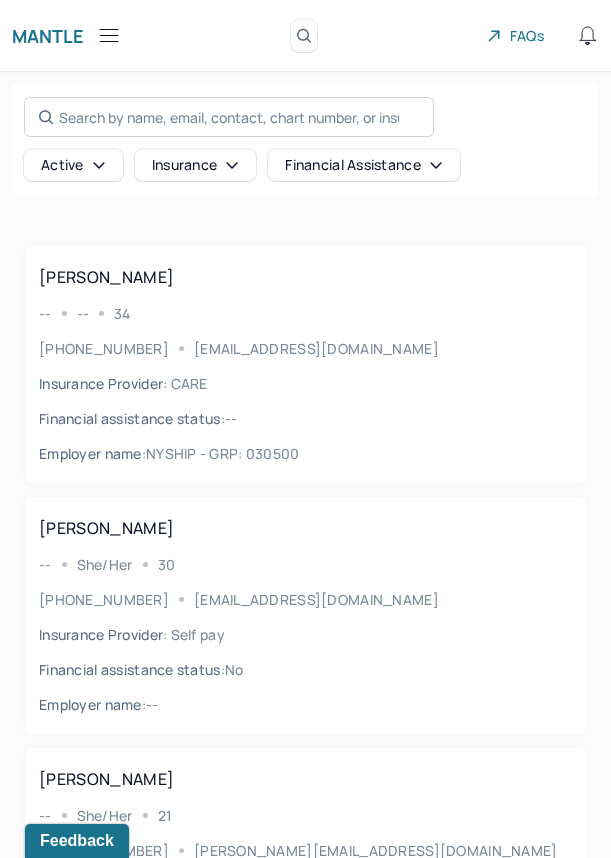 click on "Search by name, email, contact, chart number, or insurance id..." at bounding box center (229, 117) 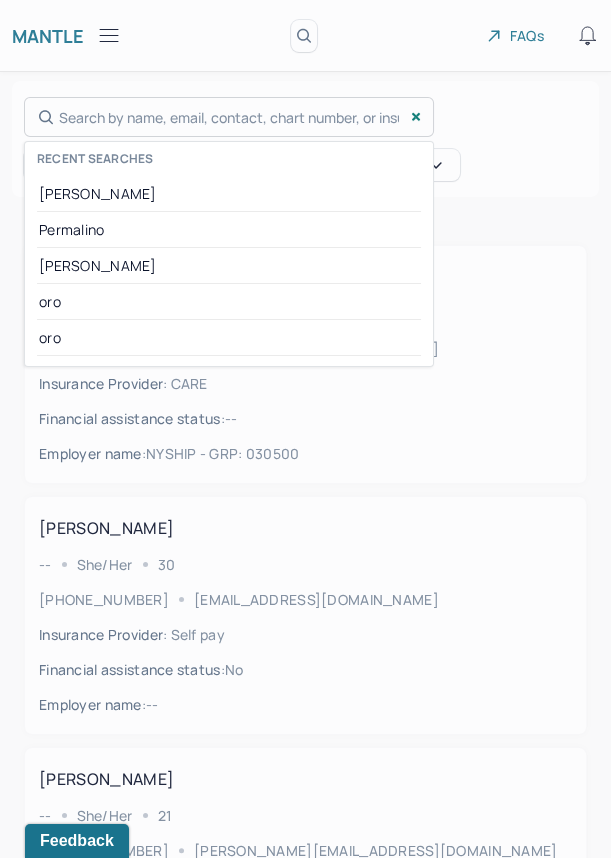 drag, startPoint x: 123, startPoint y: 119, endPoint x: 64, endPoint y: 108, distance: 60.016663 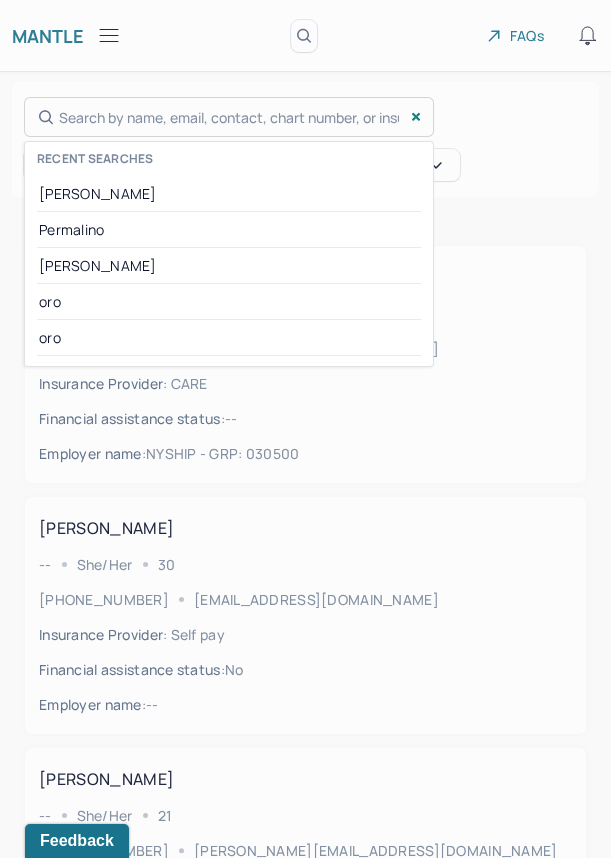 click at bounding box center [305, 429] 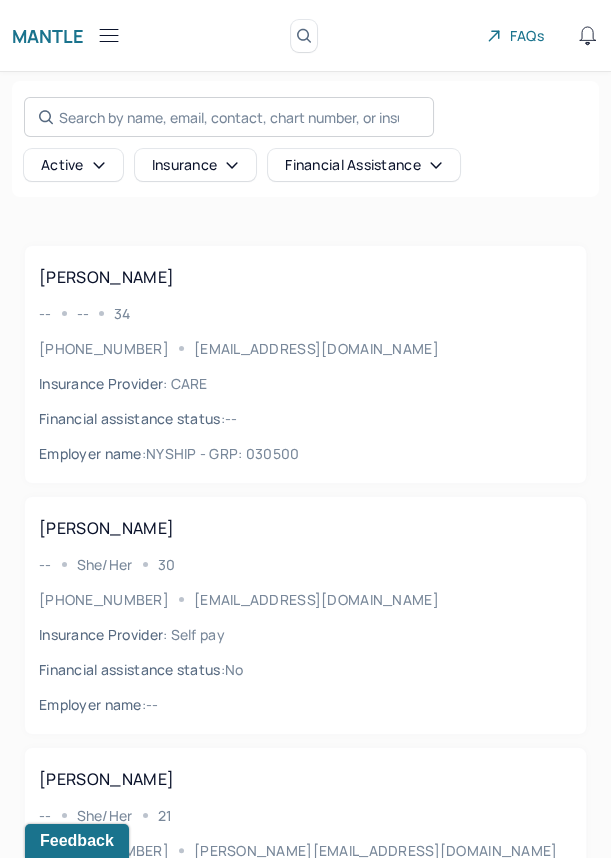 click on "Search by name, email, contact, chart number, or insurance id..." at bounding box center [229, 117] 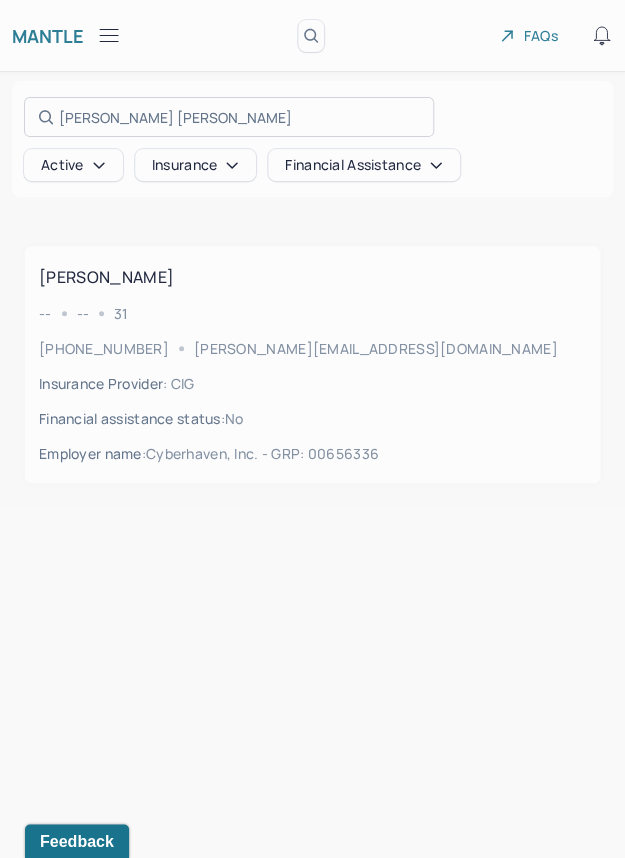 type on "Michelle Paltan Koppelman" 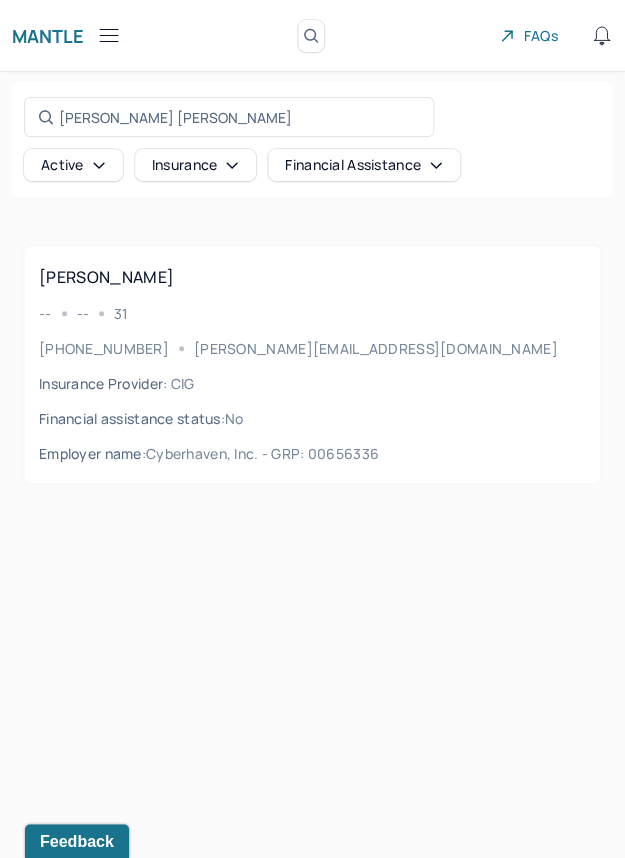 click on "-- -- 31" at bounding box center [312, 313] 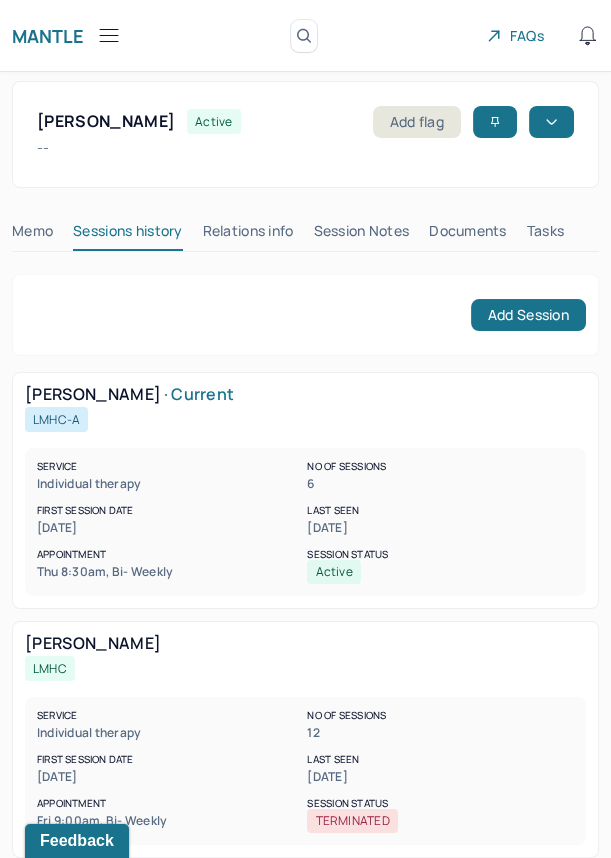 click on "Session Notes" at bounding box center [362, 235] 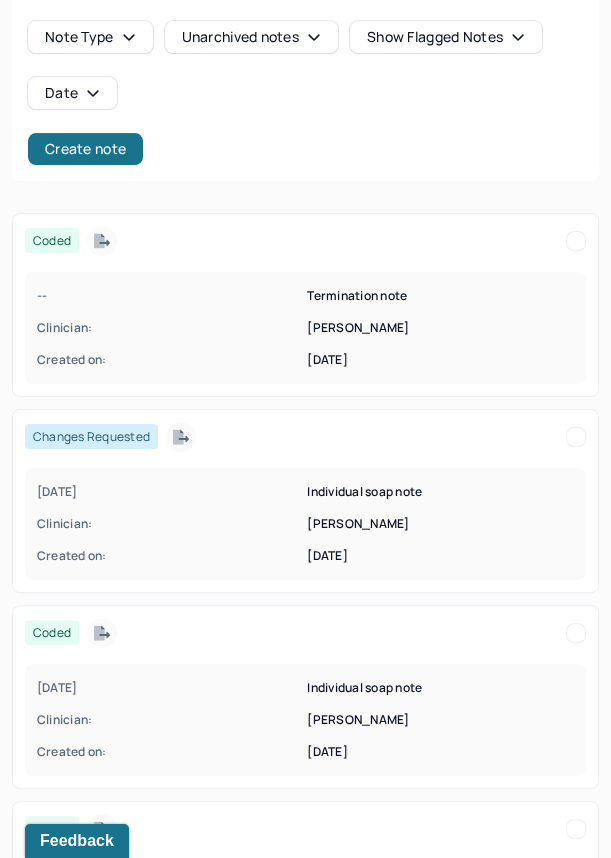 scroll, scrollTop: 500, scrollLeft: 0, axis: vertical 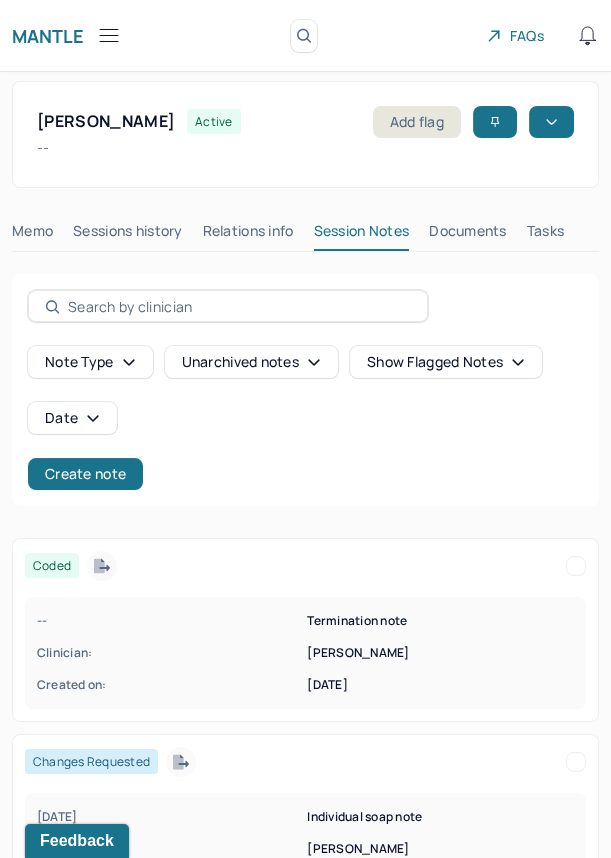 click 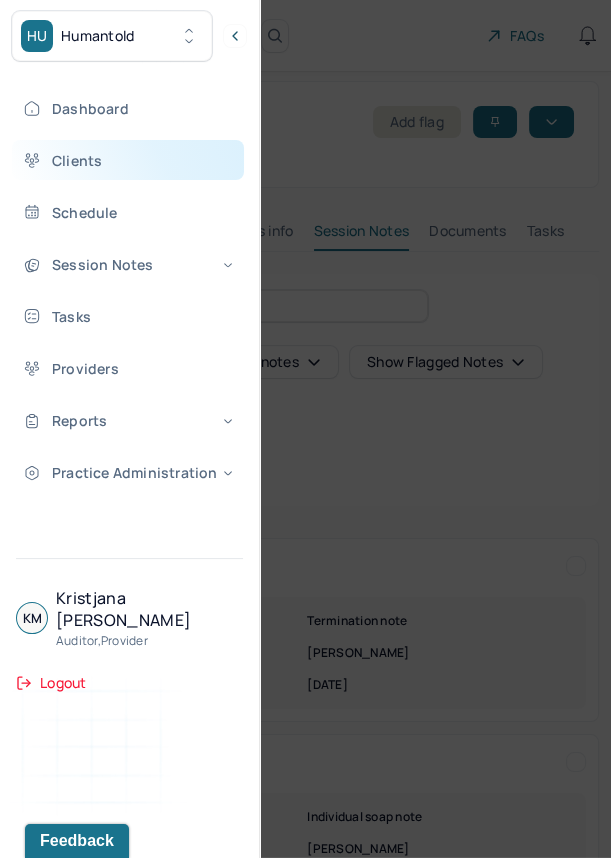 click on "Clients" at bounding box center (128, 160) 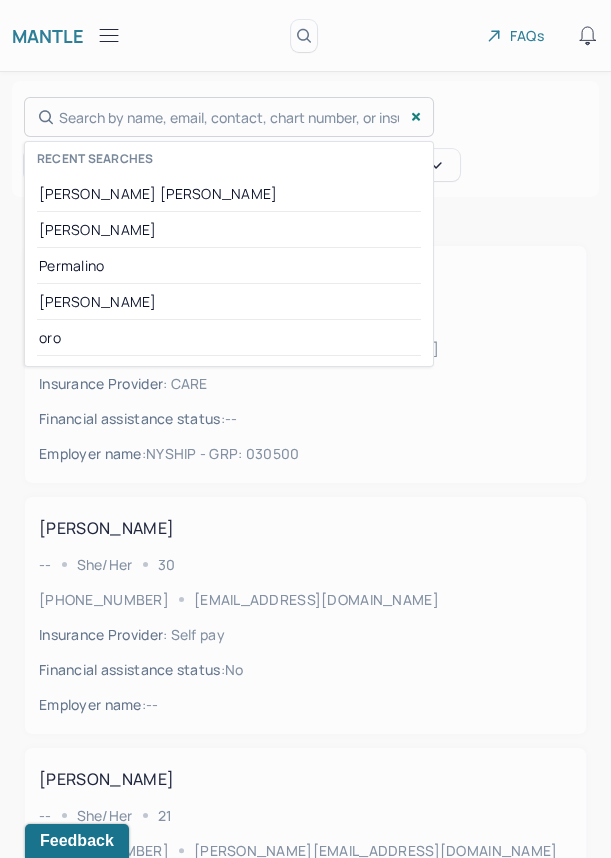 click on "Search by name, email, contact, chart number, or insurance id... Recent searches Michelle Paltan Koppelman levin Permalino Gayle oro" at bounding box center [229, 117] 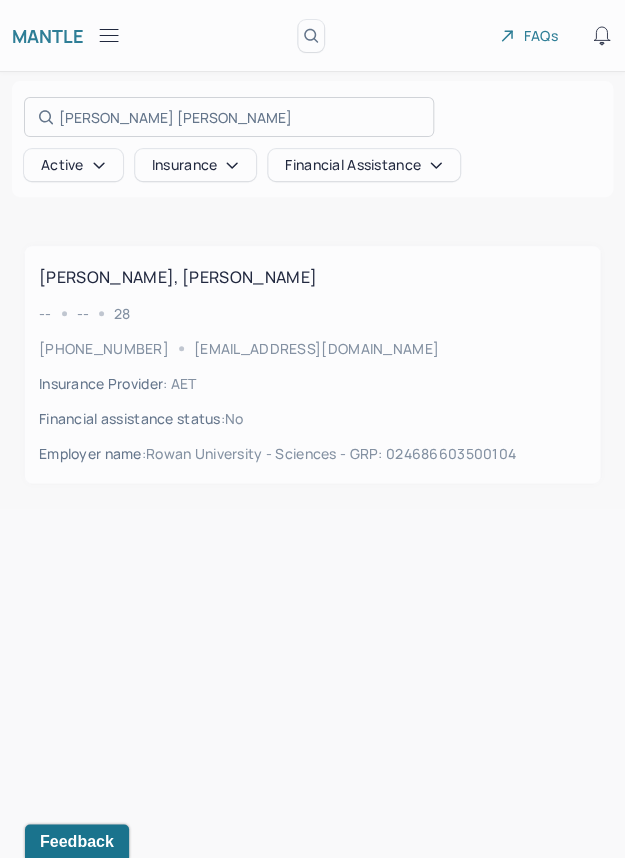 type on "Yesha Dave" 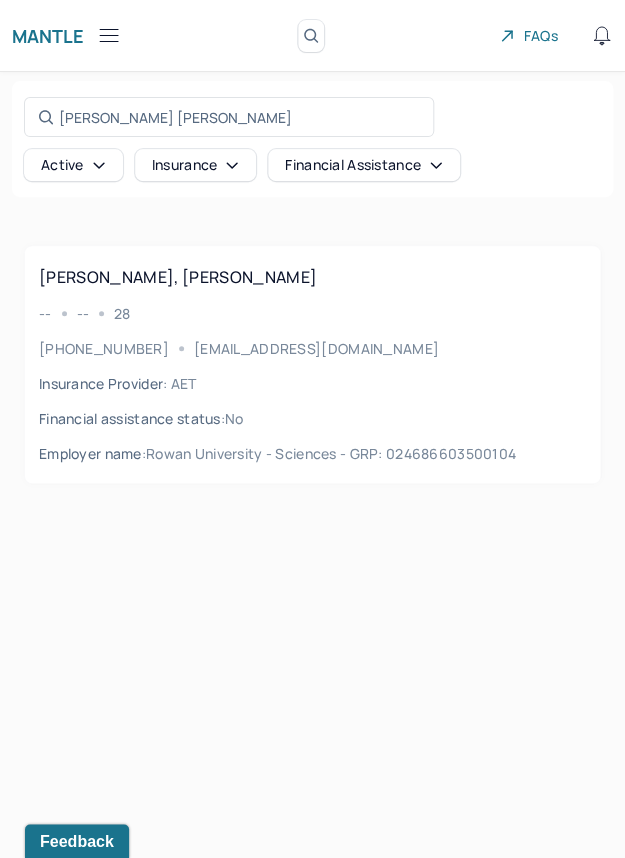 click on "-- -- 28" at bounding box center [312, 313] 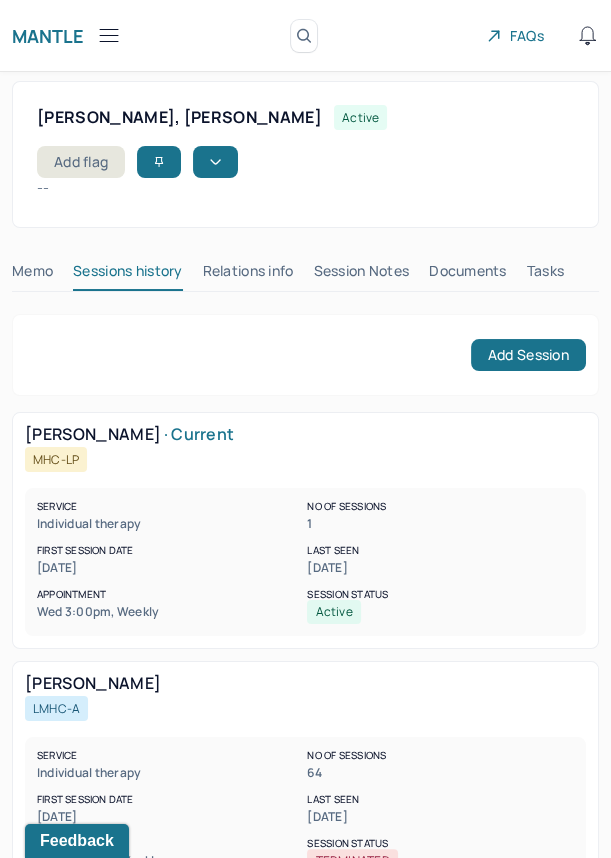click on "Session Notes" at bounding box center (362, 275) 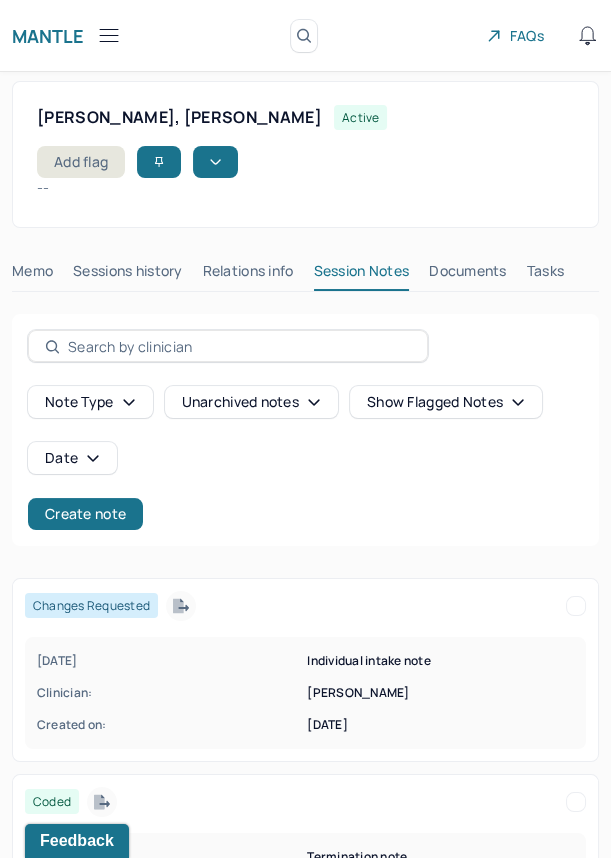 scroll, scrollTop: 14, scrollLeft: 0, axis: vertical 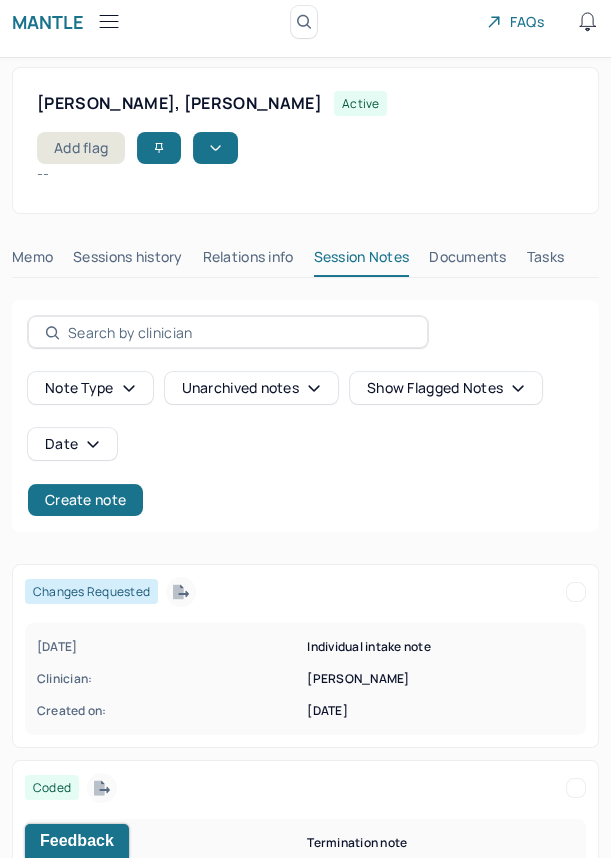 click 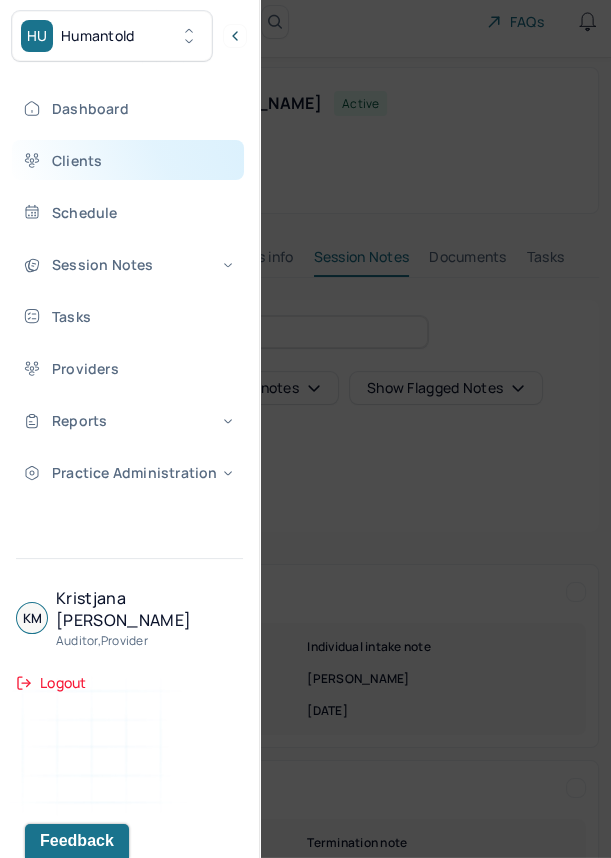 click on "Clients" at bounding box center (128, 160) 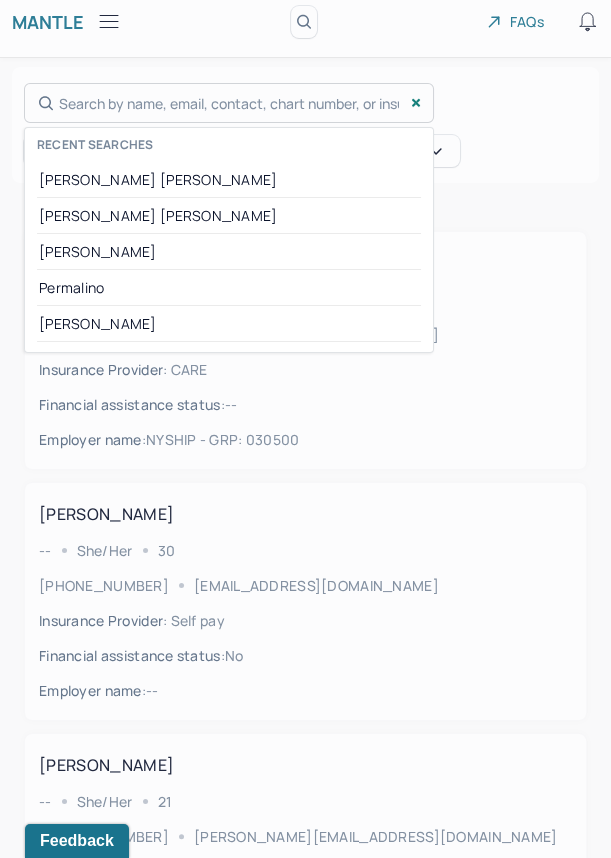 click on "Search by name, email, contact, chart number, or insurance id... Recent searches Yesha Dave Michelle Paltan Koppelman levin Permalino Gayle" at bounding box center [229, 103] 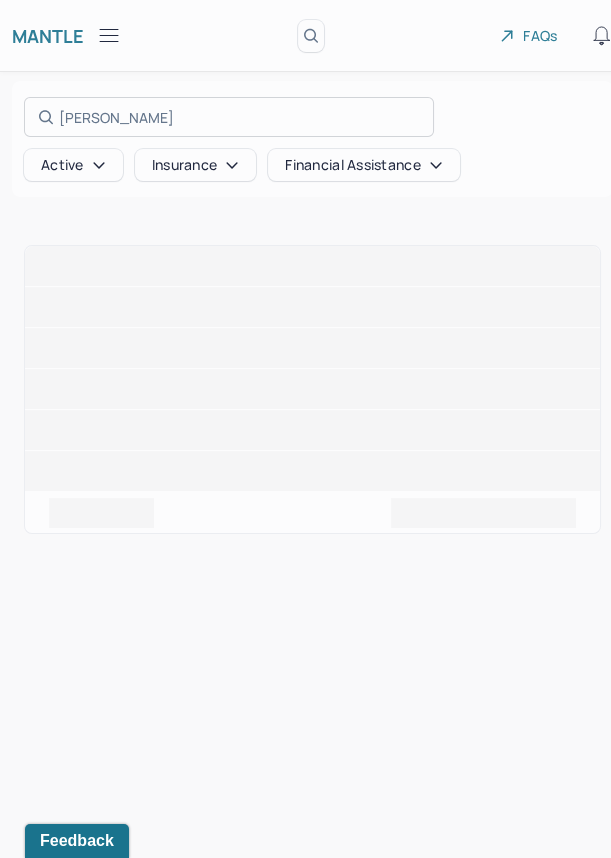 scroll, scrollTop: 0, scrollLeft: 0, axis: both 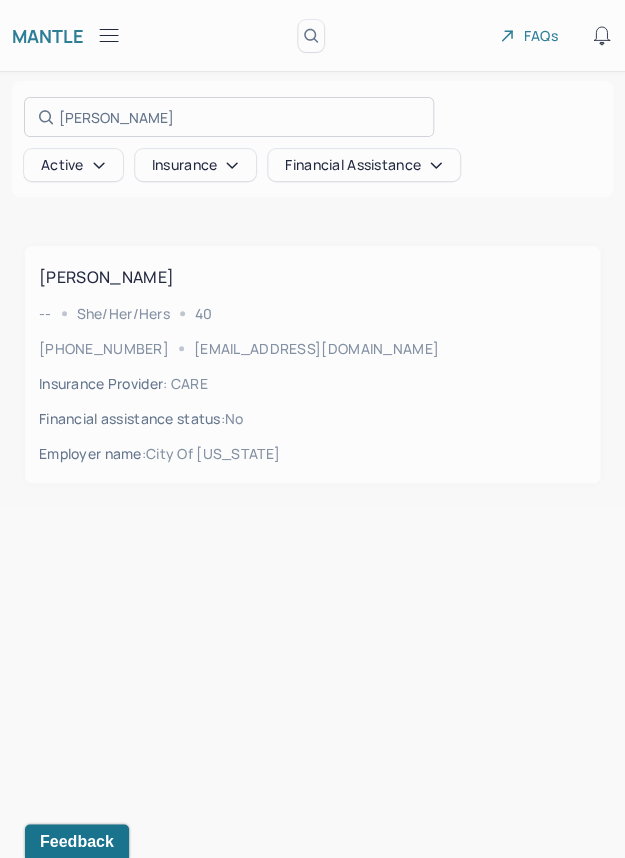 type on "Karen Poch" 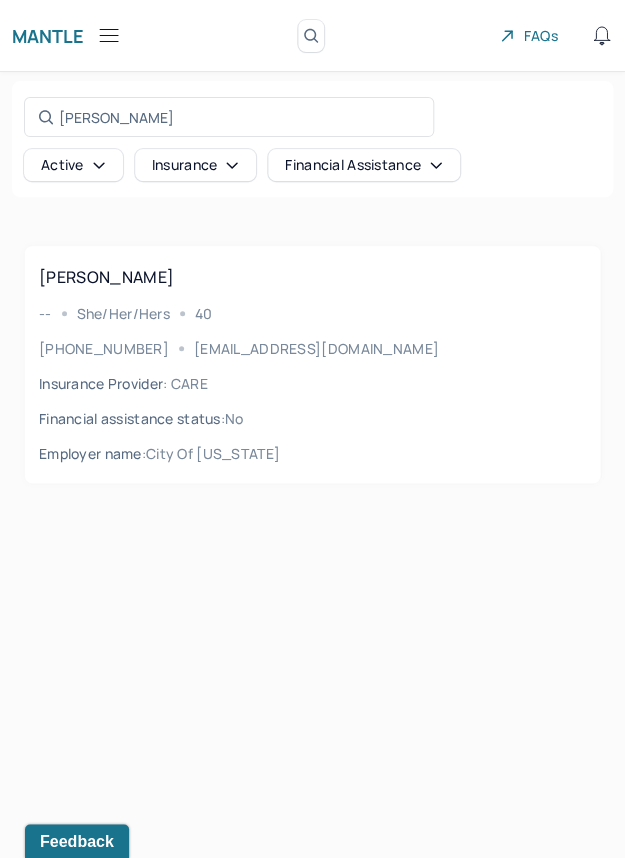 click on "-- she/her/hers 40" at bounding box center (312, 313) 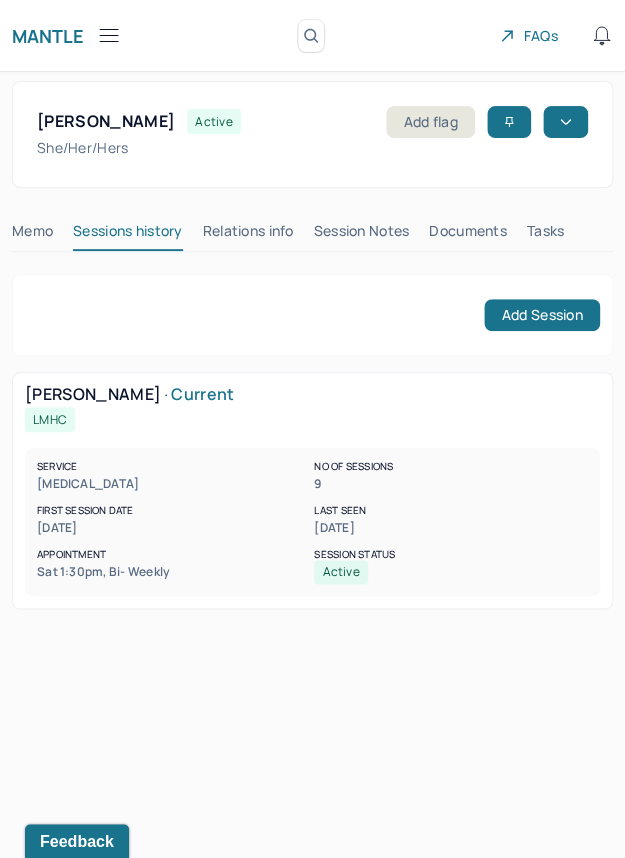 click on "Session Notes" at bounding box center (362, 235) 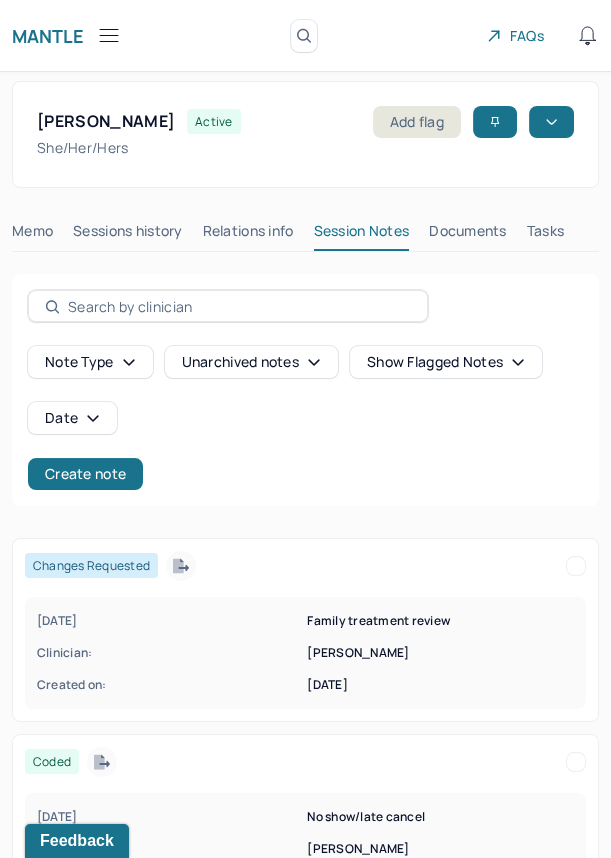 click 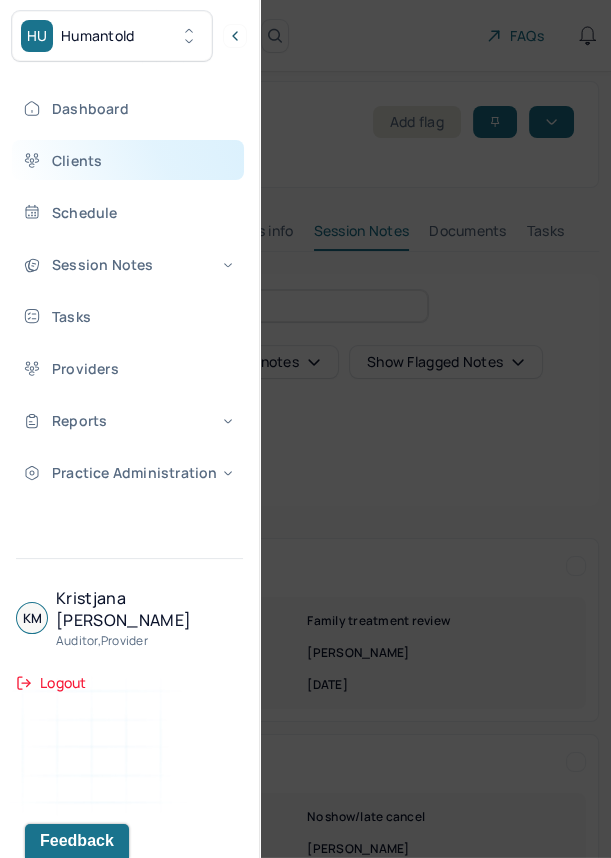 click on "Clients" at bounding box center (128, 160) 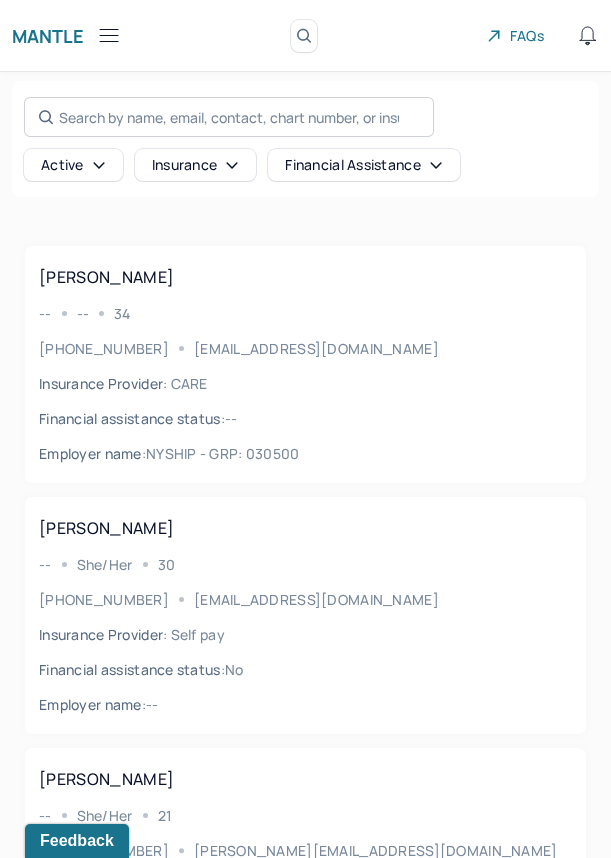 click on "Search by name, email, contact, chart number, or insurance id..." at bounding box center [229, 117] 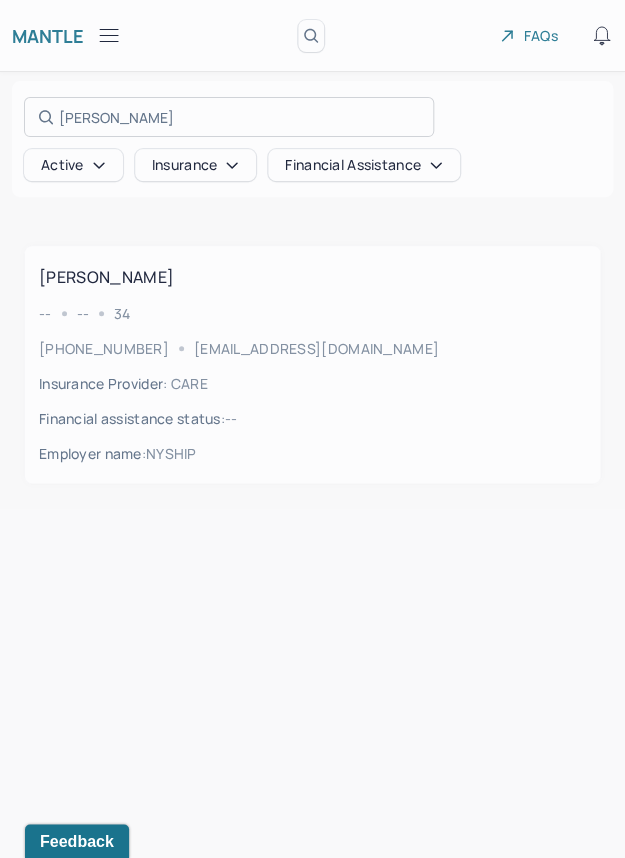 type on "Sheldon Brown" 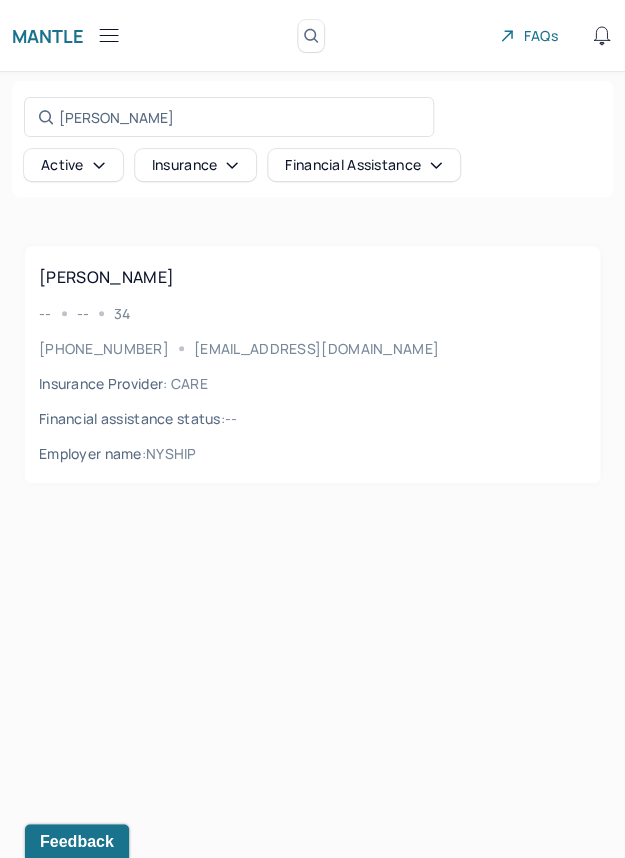 click on "showtyme1212@gmail.com" at bounding box center (316, 348) 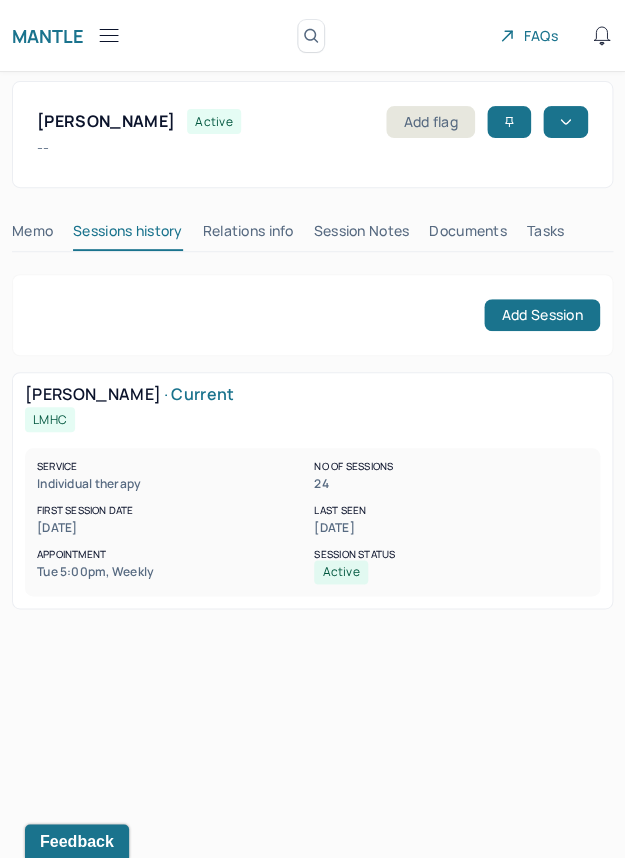 click on "Session Notes" at bounding box center (362, 235) 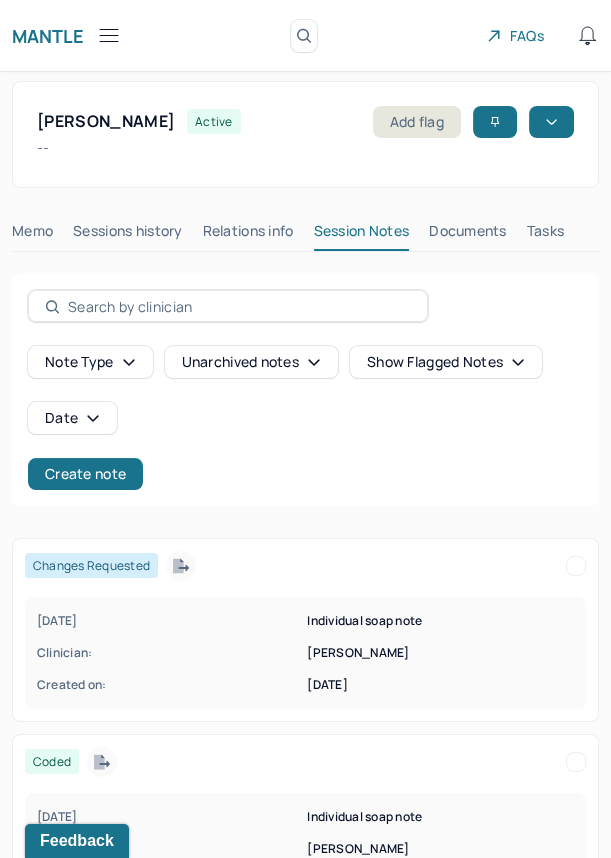 click 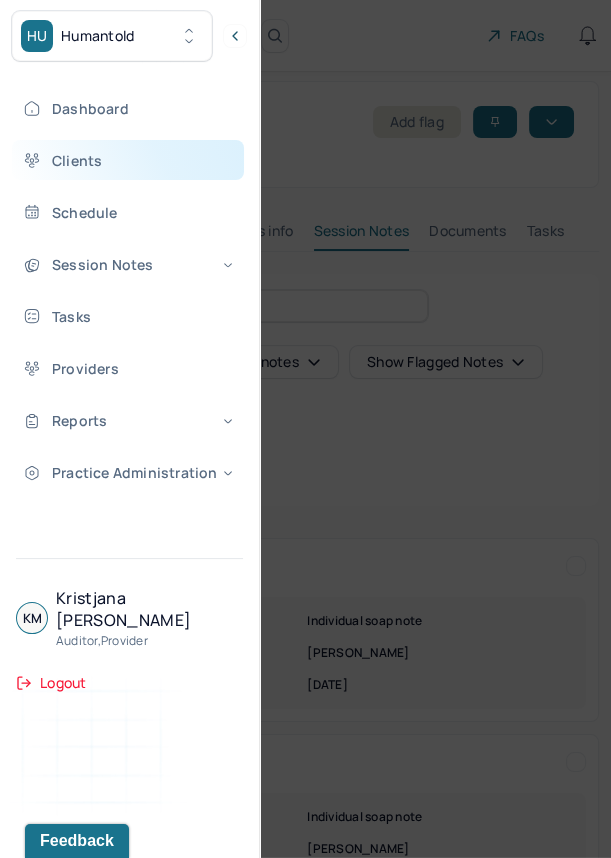click on "Clients" at bounding box center (128, 160) 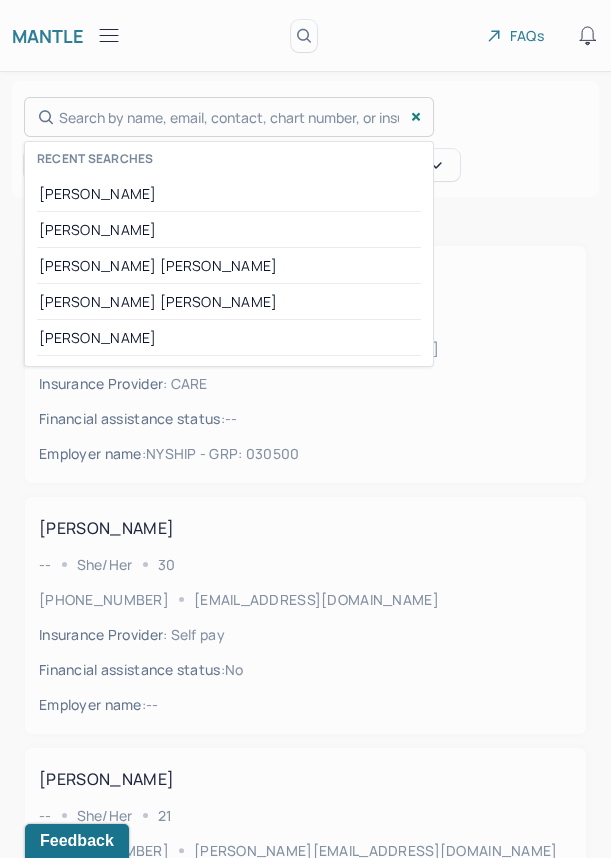 click on "Search by name, email, contact, chart number, or insurance id... Recent searches Sheldon Brown Karen Poch Yesha Dave Michelle Paltan Koppelman levin" at bounding box center [229, 117] 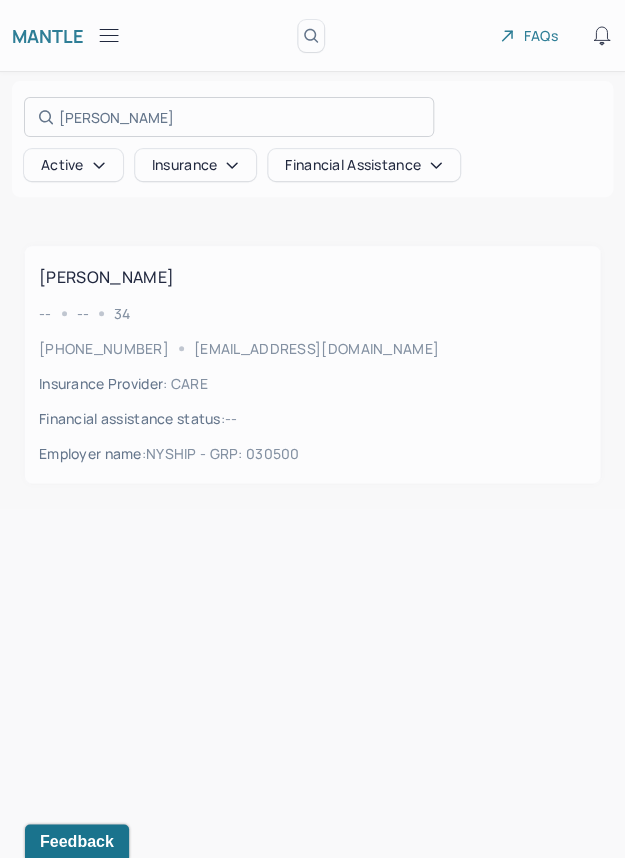 type on "Cheryl Dobres-Fisk" 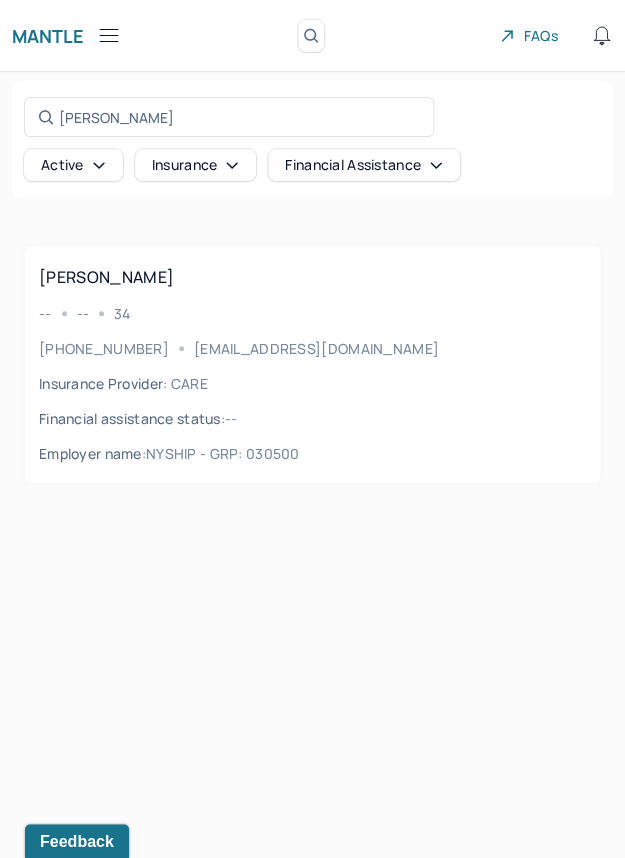 click on "DOBRES-FISK, CHERYL" at bounding box center (106, 277) 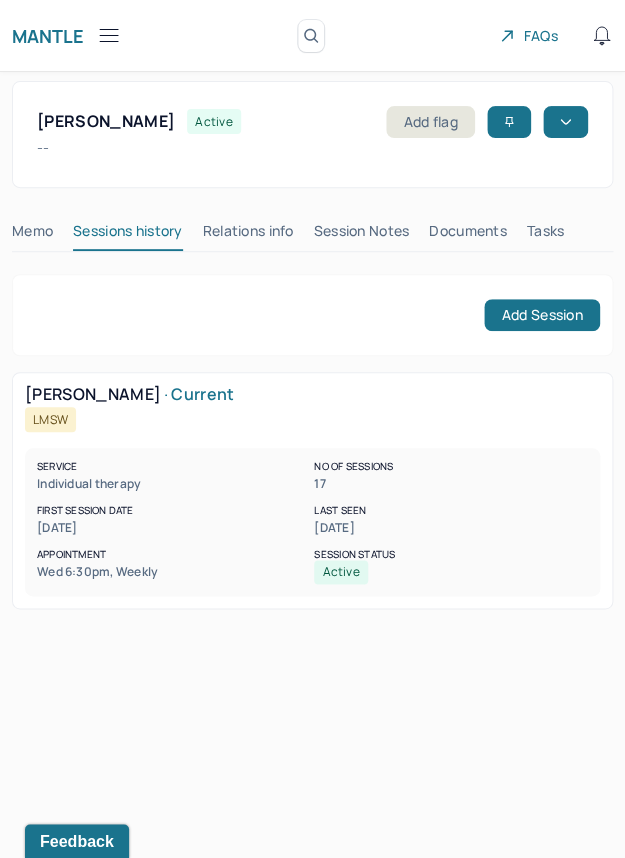 click on "Session Notes" at bounding box center (362, 235) 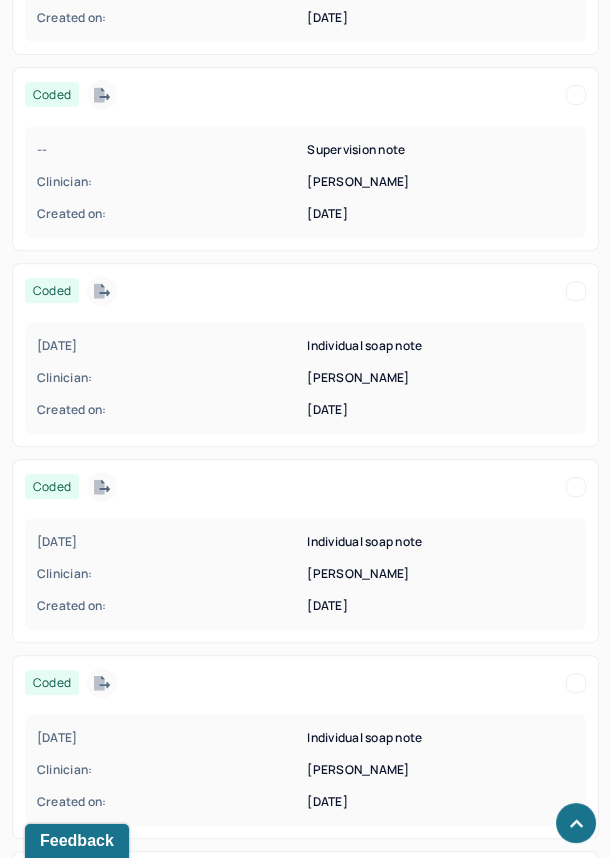 scroll, scrollTop: 654, scrollLeft: 0, axis: vertical 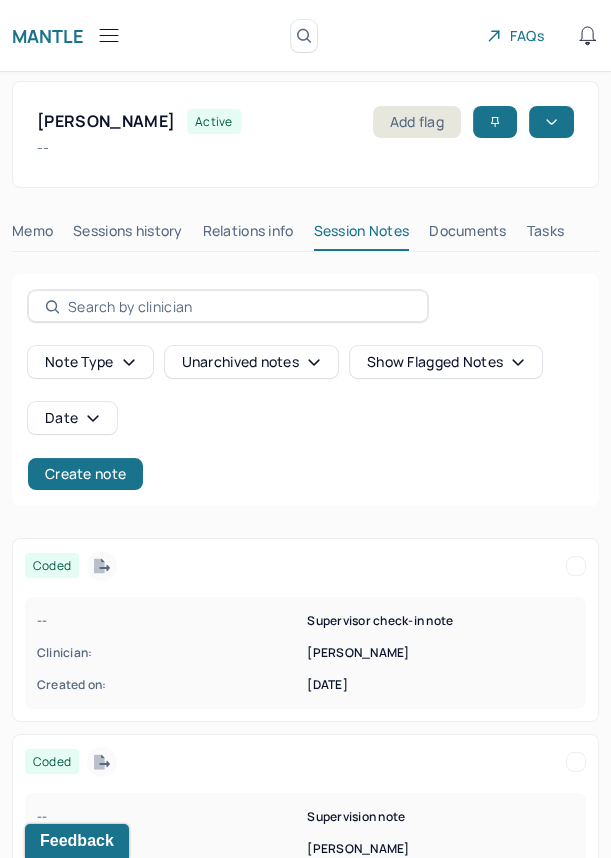 click 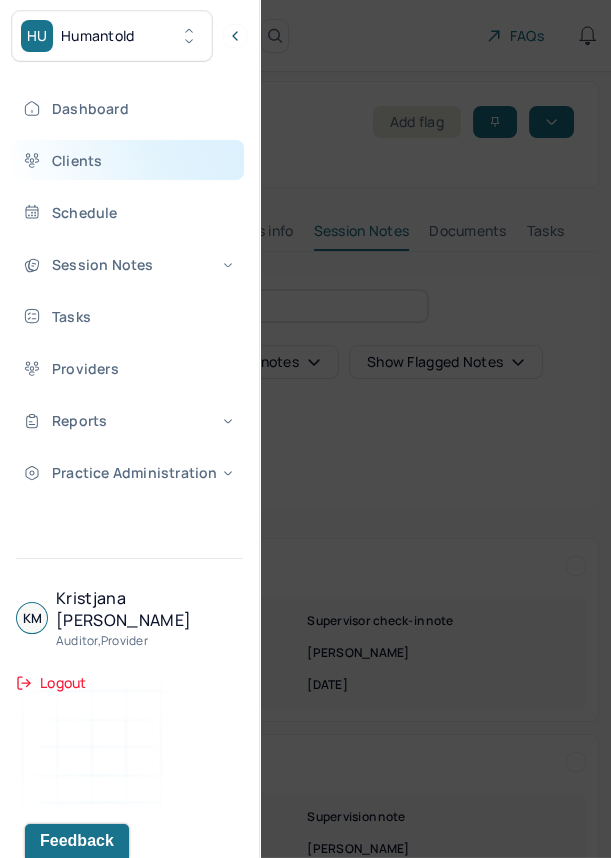 click on "Clients" at bounding box center (128, 160) 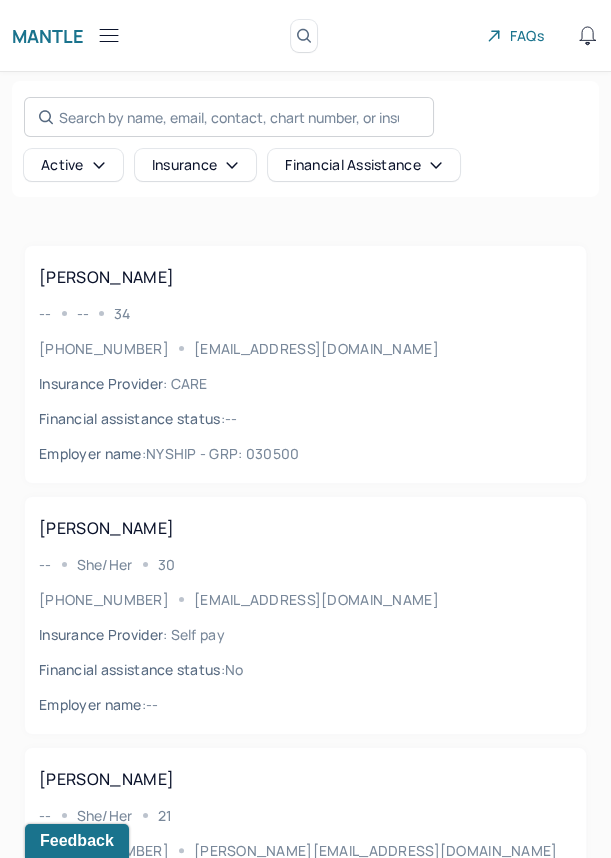 click on "Search by name, email, contact, chart number, or insurance id..." at bounding box center [229, 117] 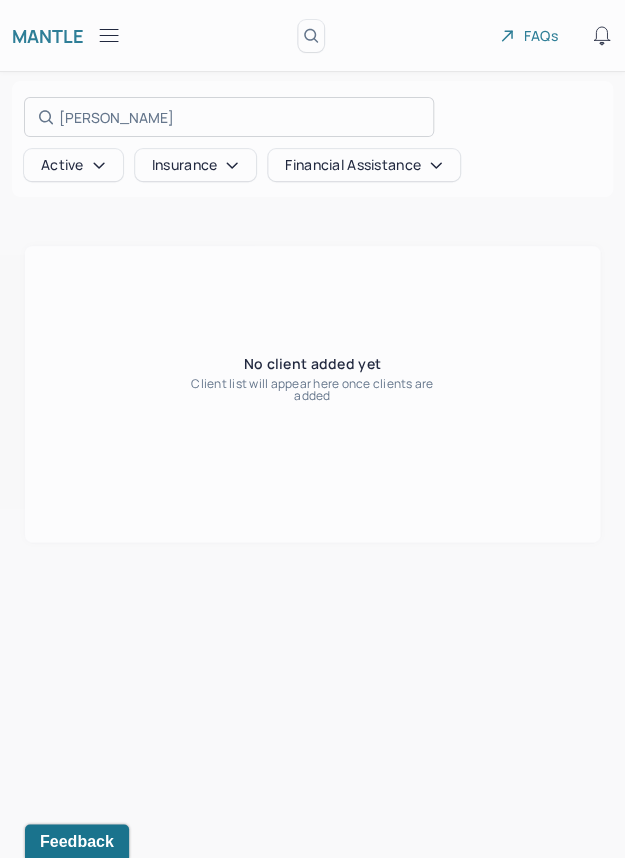 type on "Siegwarth" 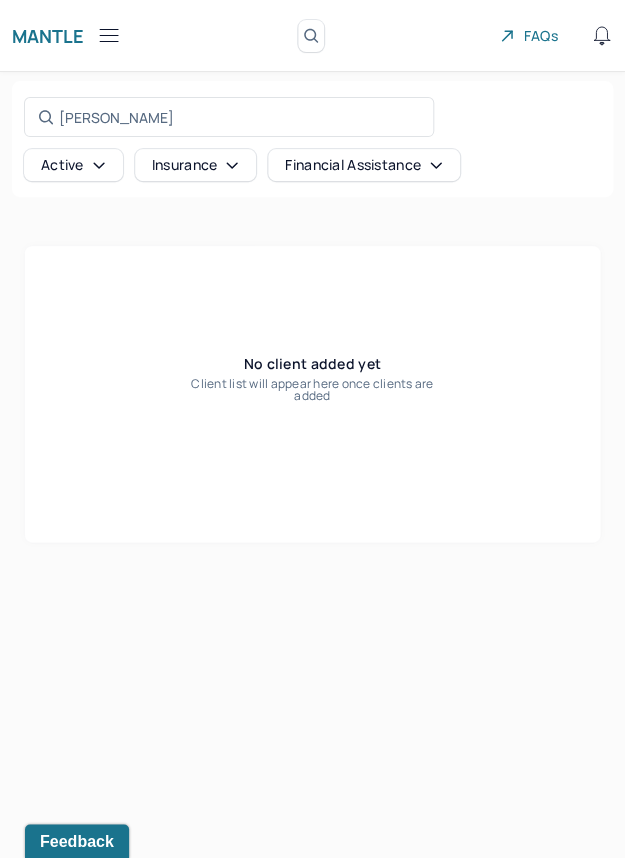 click 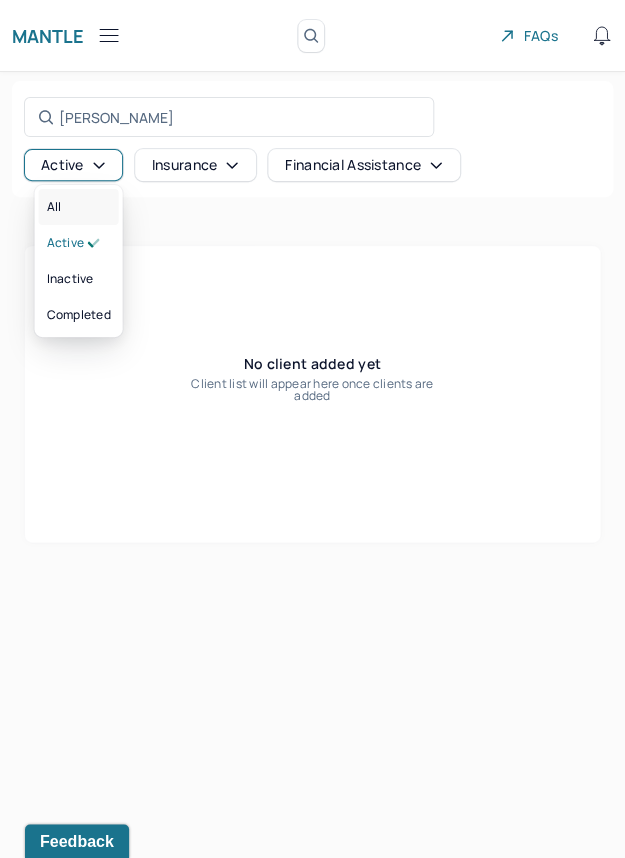 click on "All" at bounding box center (79, 207) 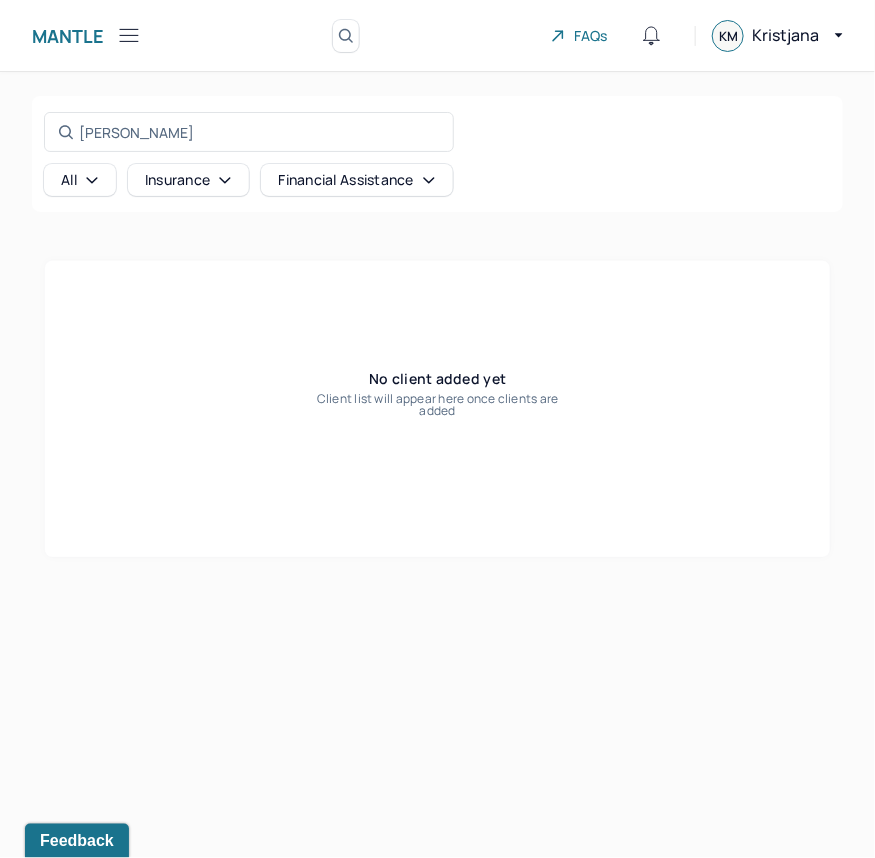 click 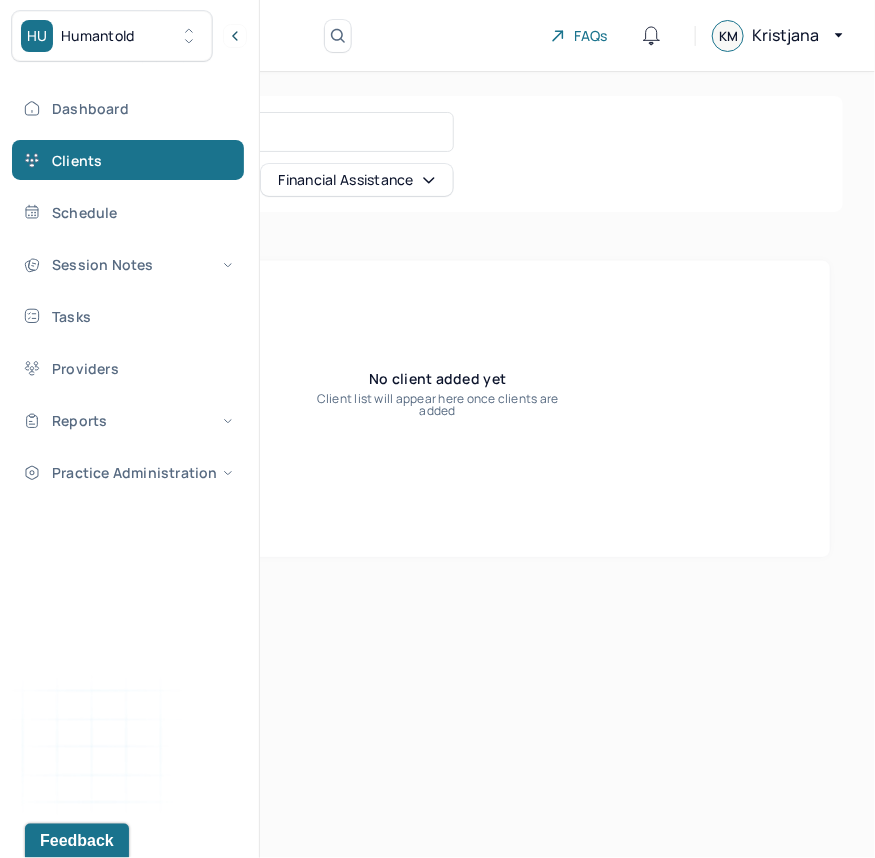 click on "HU Humantold" at bounding box center [112, 36] 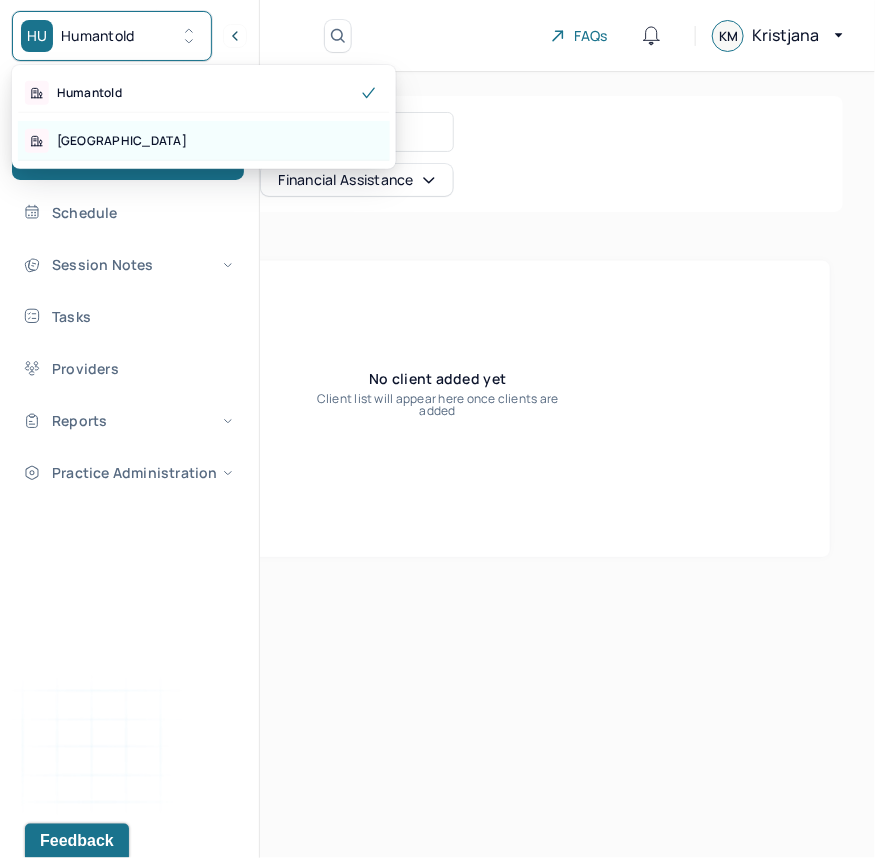click on "Park Hill" at bounding box center (204, 141) 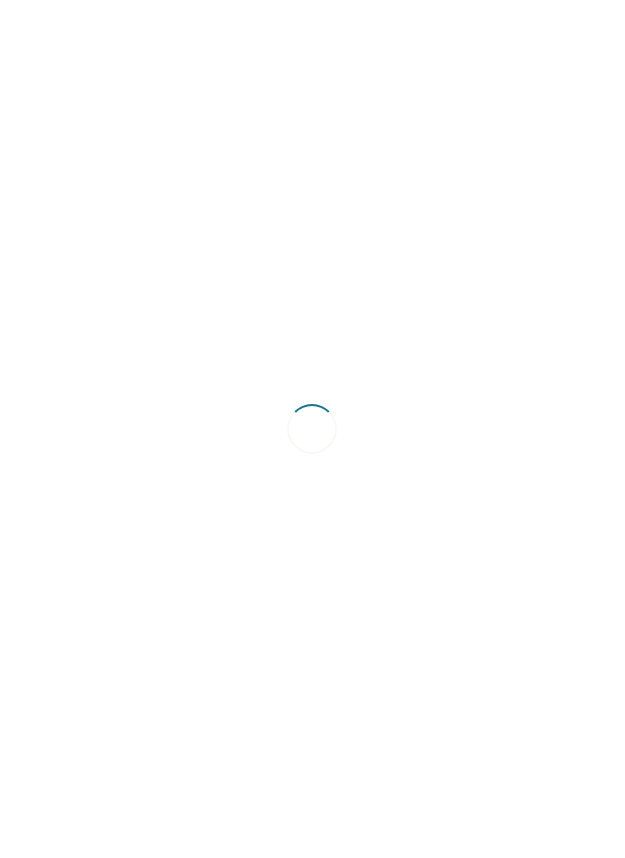 scroll, scrollTop: 0, scrollLeft: 0, axis: both 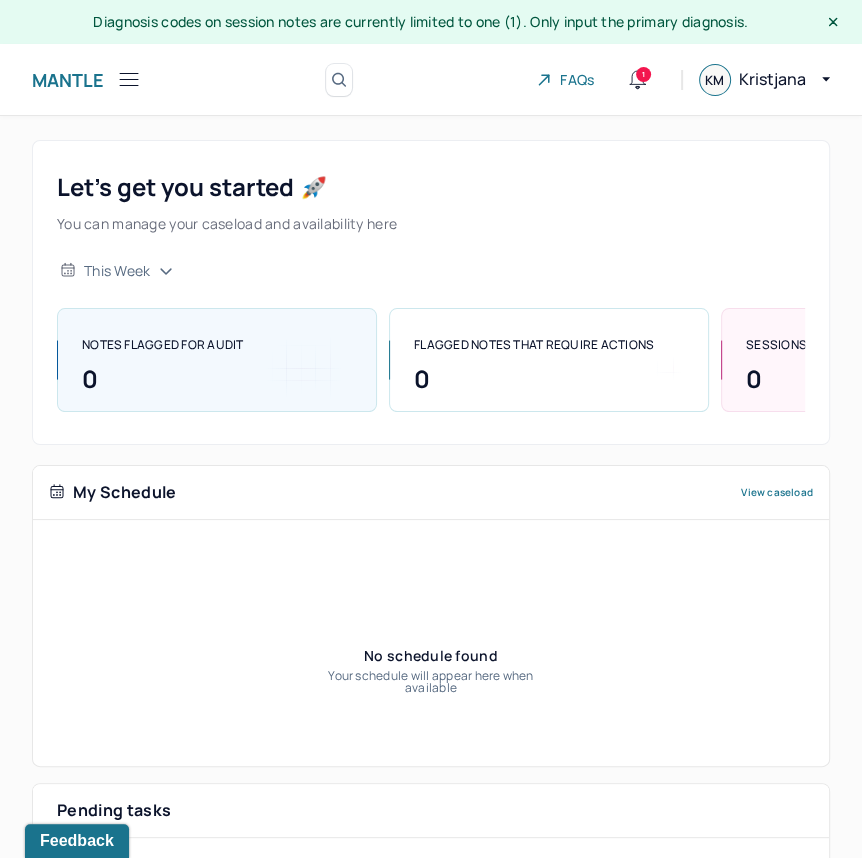 click 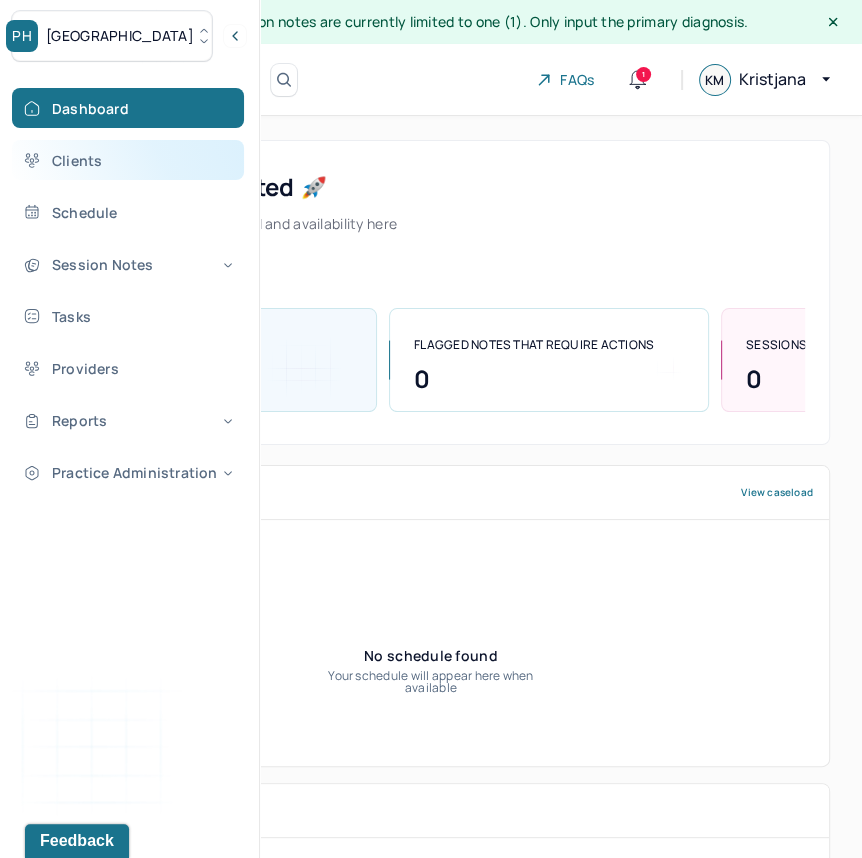 click on "Clients" at bounding box center [128, 160] 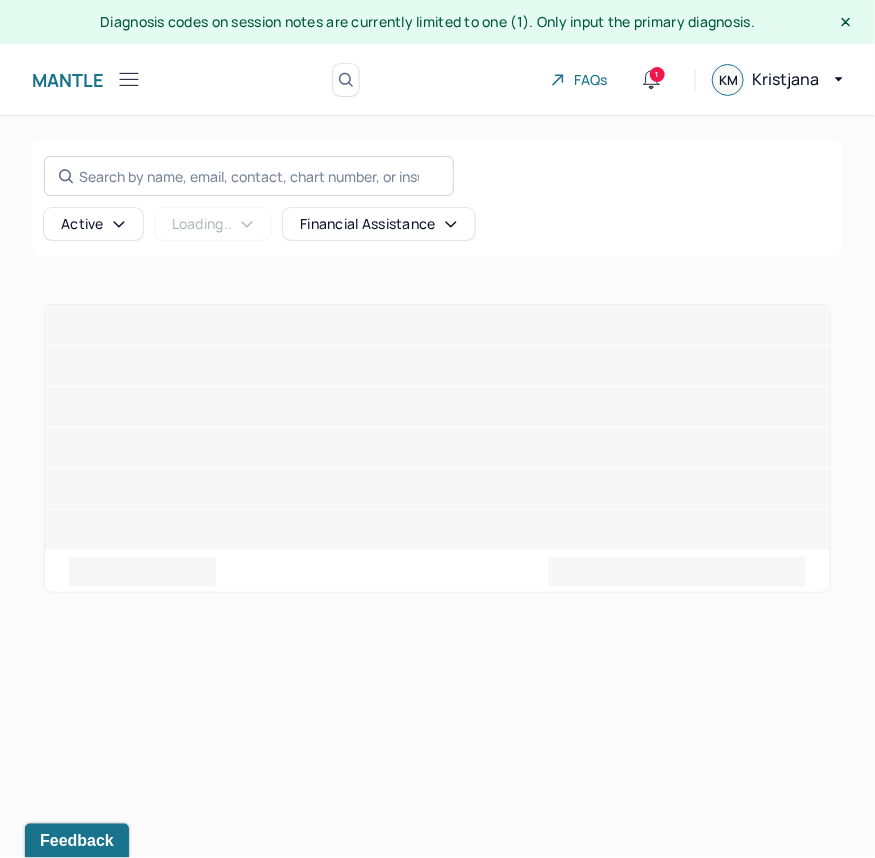 click on "Search by name, email, contact, chart number, or insurance id..." at bounding box center [249, 176] 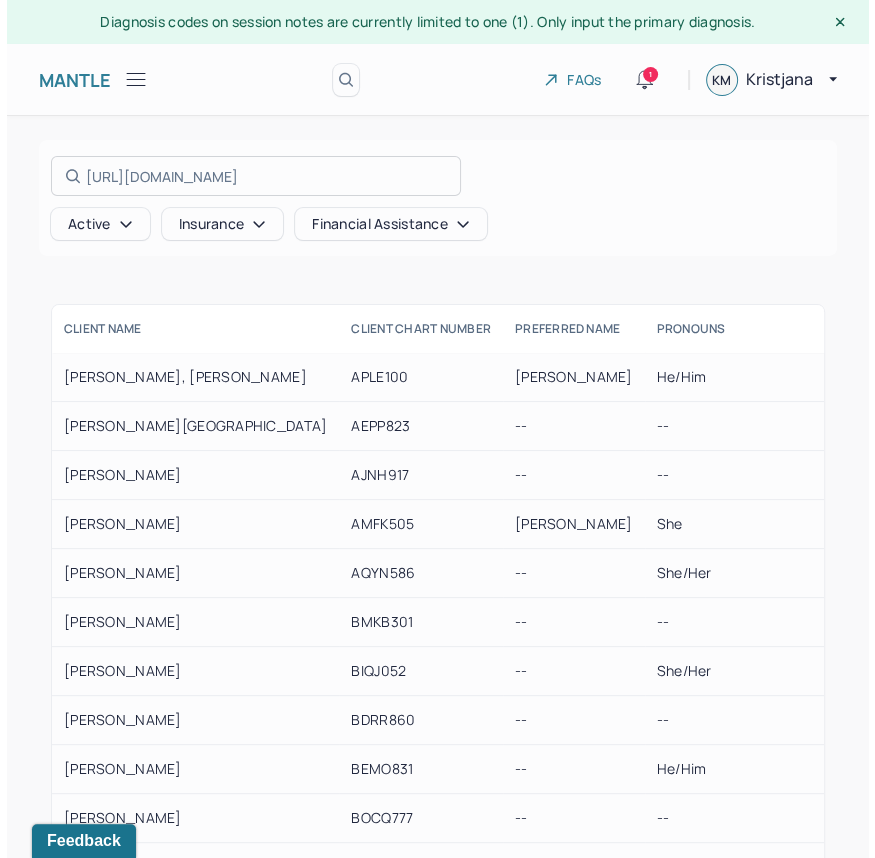 scroll, scrollTop: 0, scrollLeft: 150, axis: horizontal 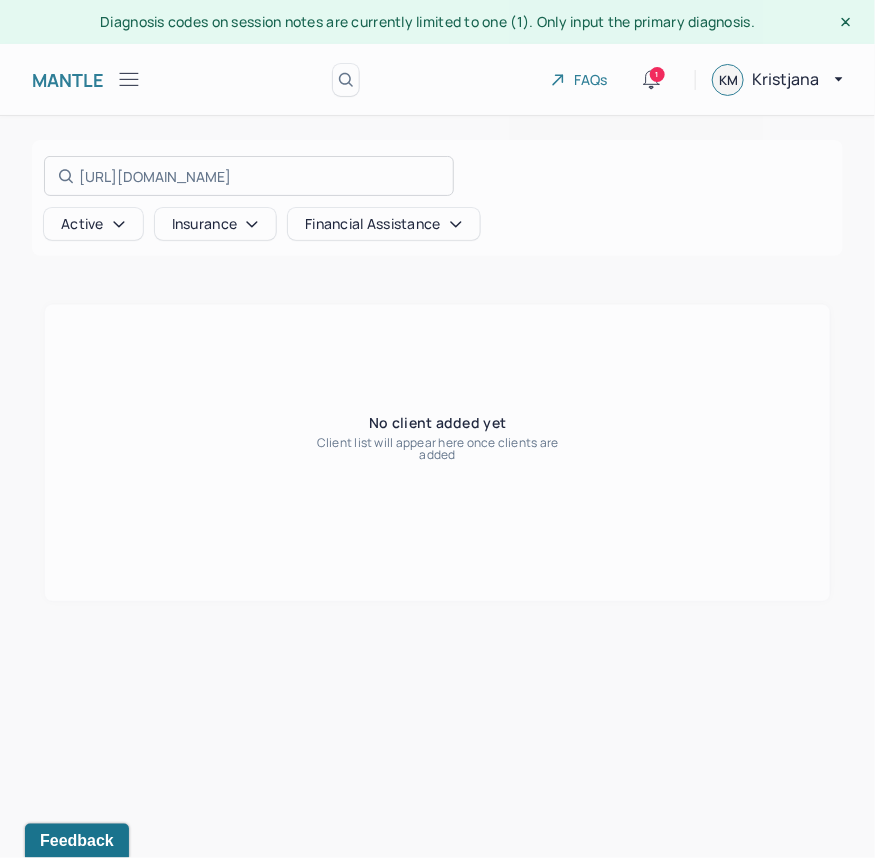 type on "https://app.usemantle.com/clients?search=Siegwarth&page=1&status=all" 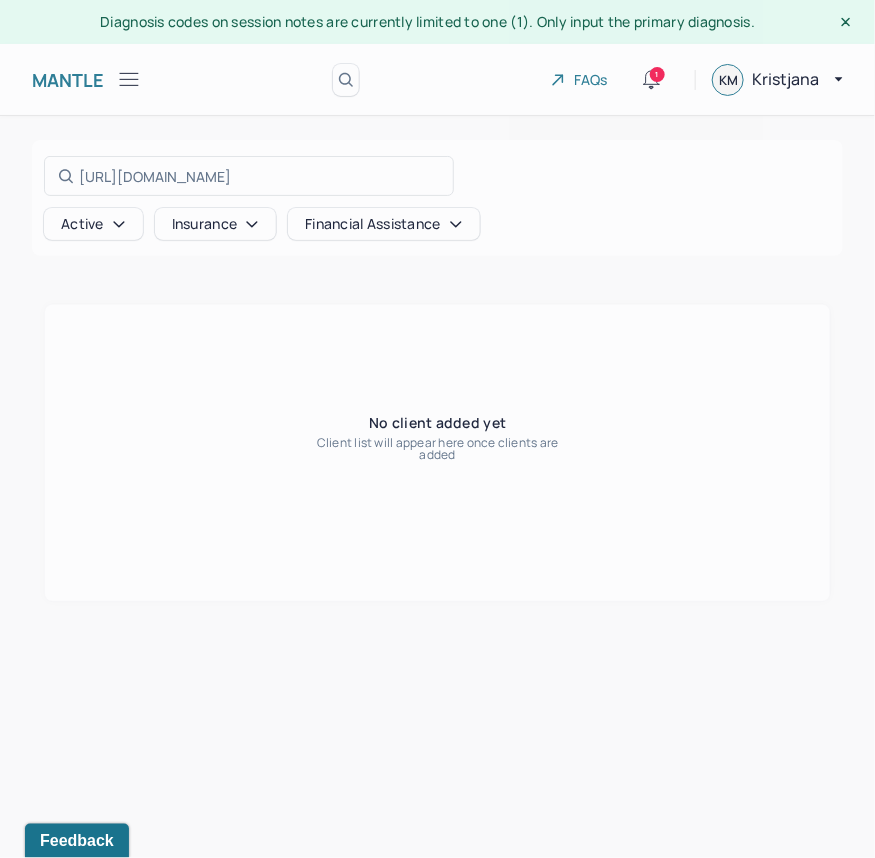 scroll, scrollTop: 0, scrollLeft: 0, axis: both 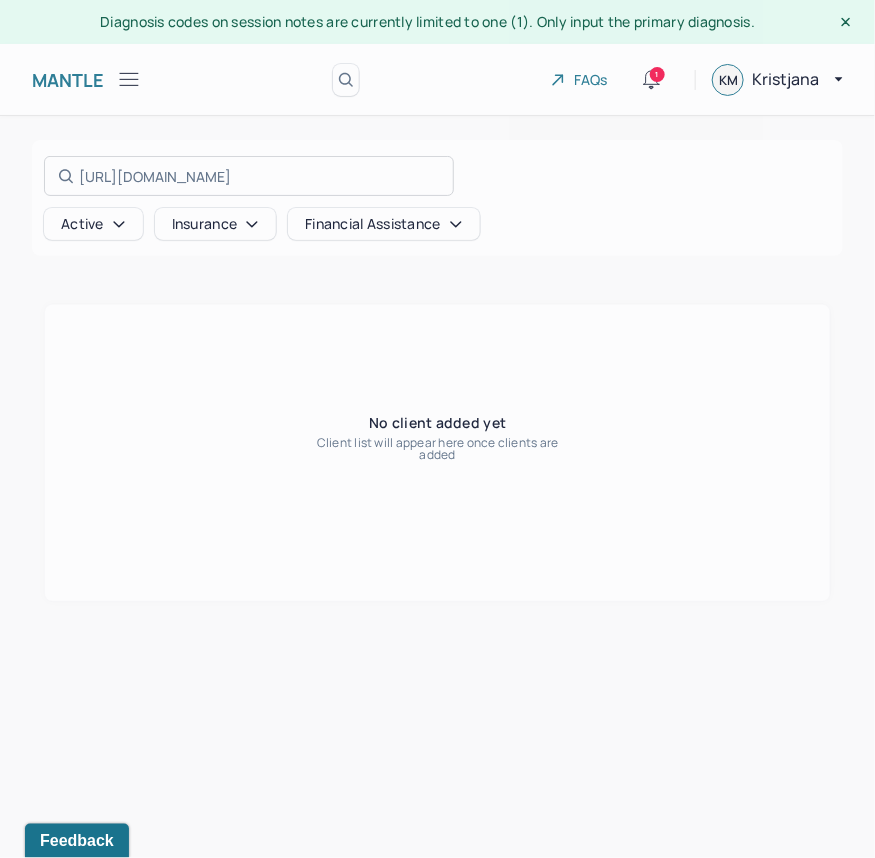 click at bounding box center (437, 429) 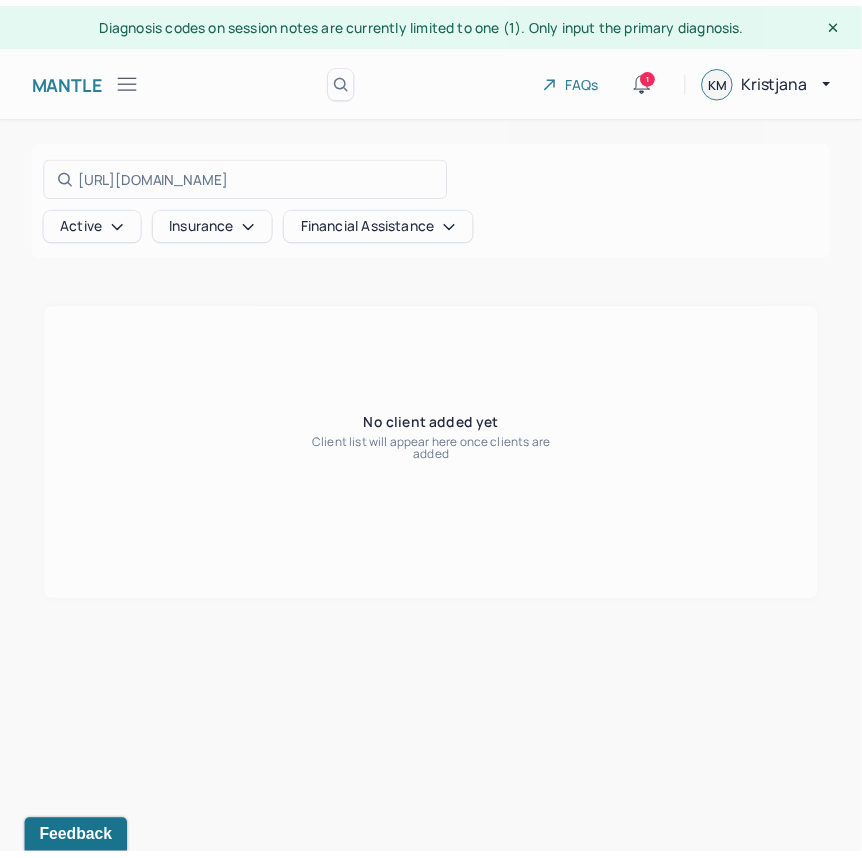 scroll, scrollTop: 0, scrollLeft: 0, axis: both 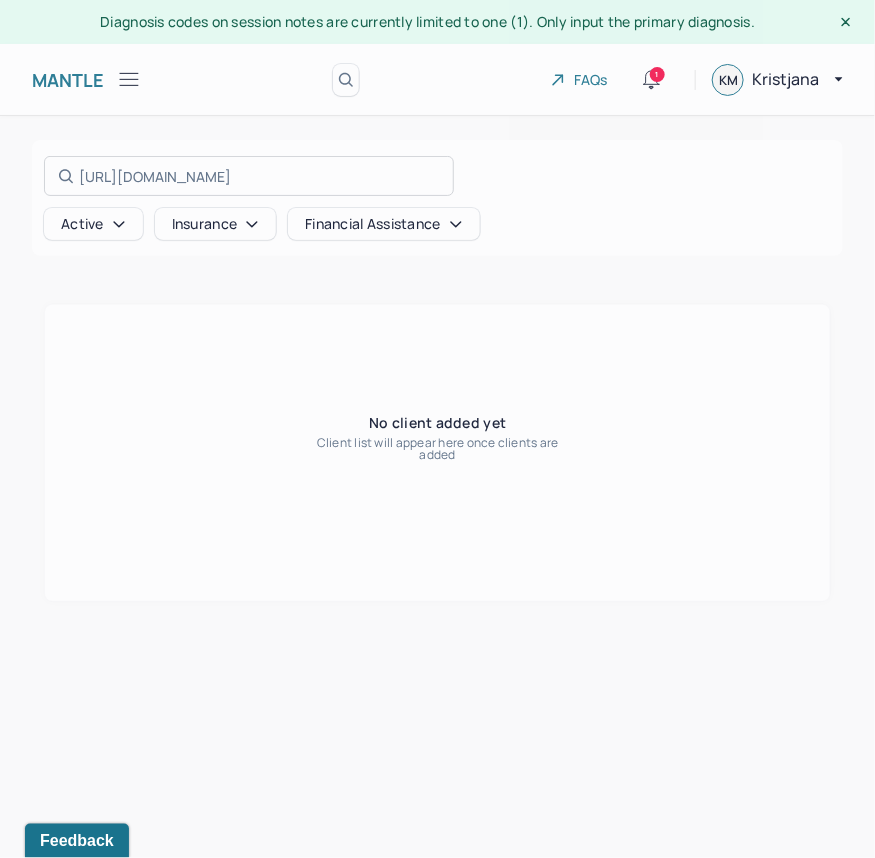 click on "https://app.usemantle.com/clients?search=Siegwarth&page=1&status=all Search by name, email, contact, chart number, or insurance id..." at bounding box center [249, 176] 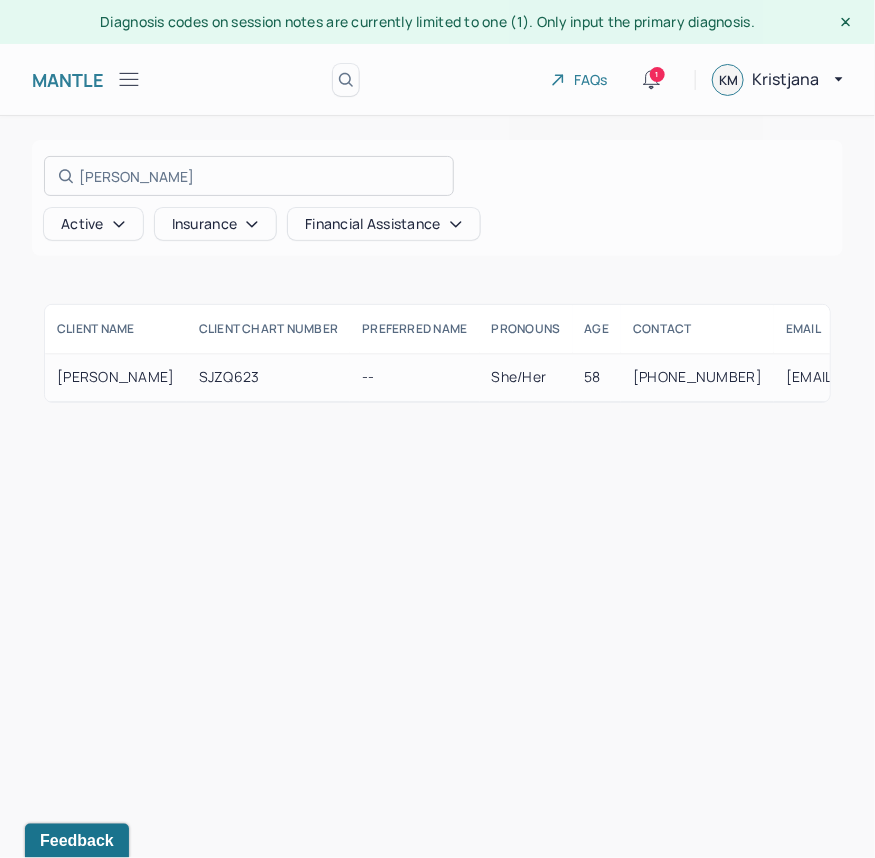 type on "Siegwarth" 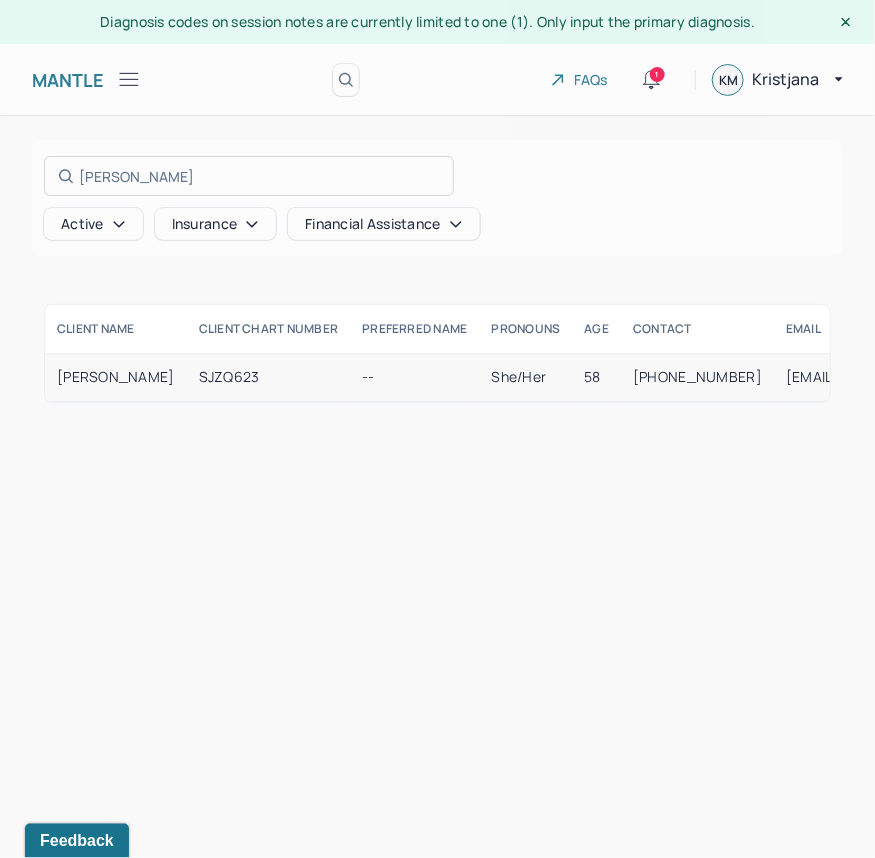 drag, startPoint x: 146, startPoint y: 372, endPoint x: 166, endPoint y: 375, distance: 20.22375 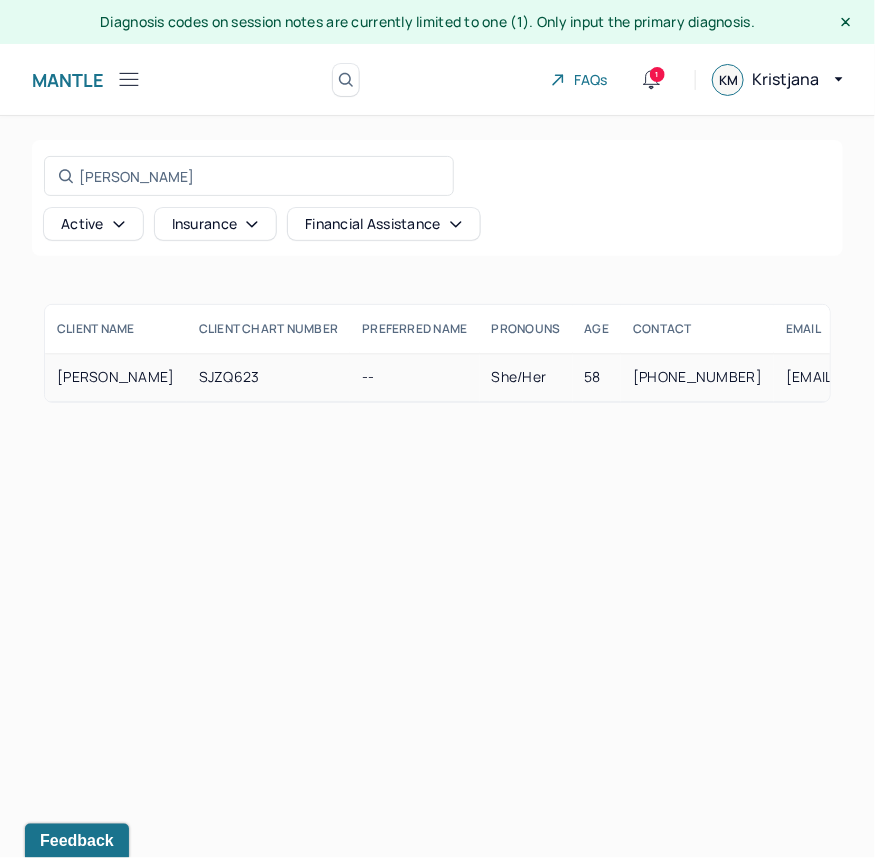 click on "SIEGWARTH, CHRISTINE" at bounding box center (116, 377) 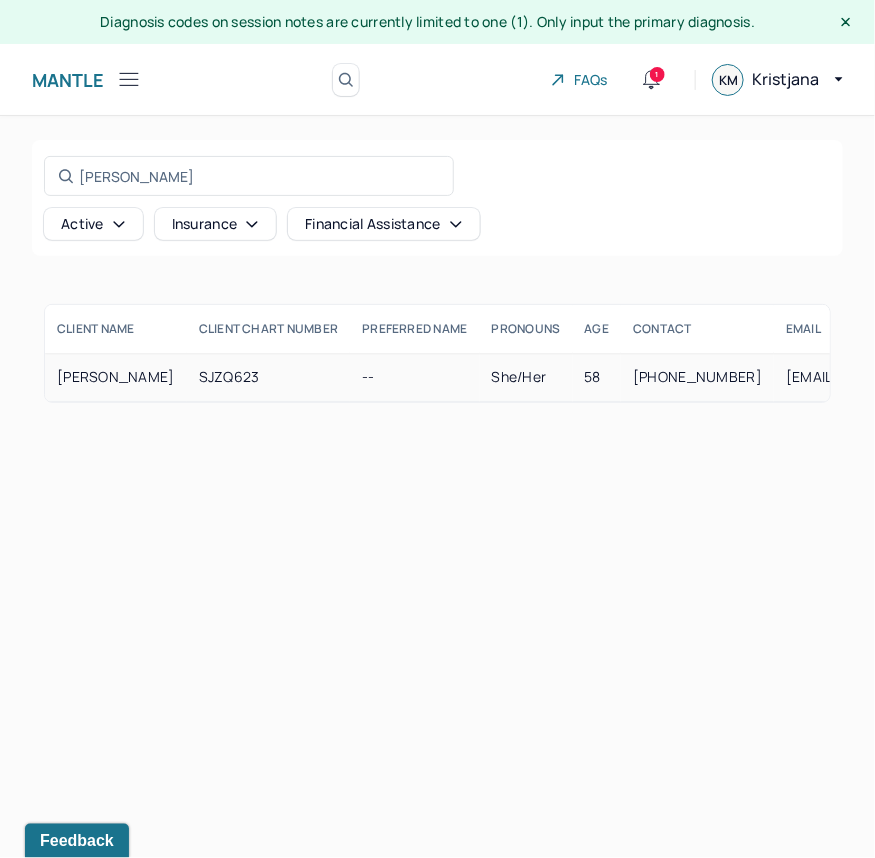 click on "SIEGWARTH, CHRISTINE" at bounding box center [116, 377] 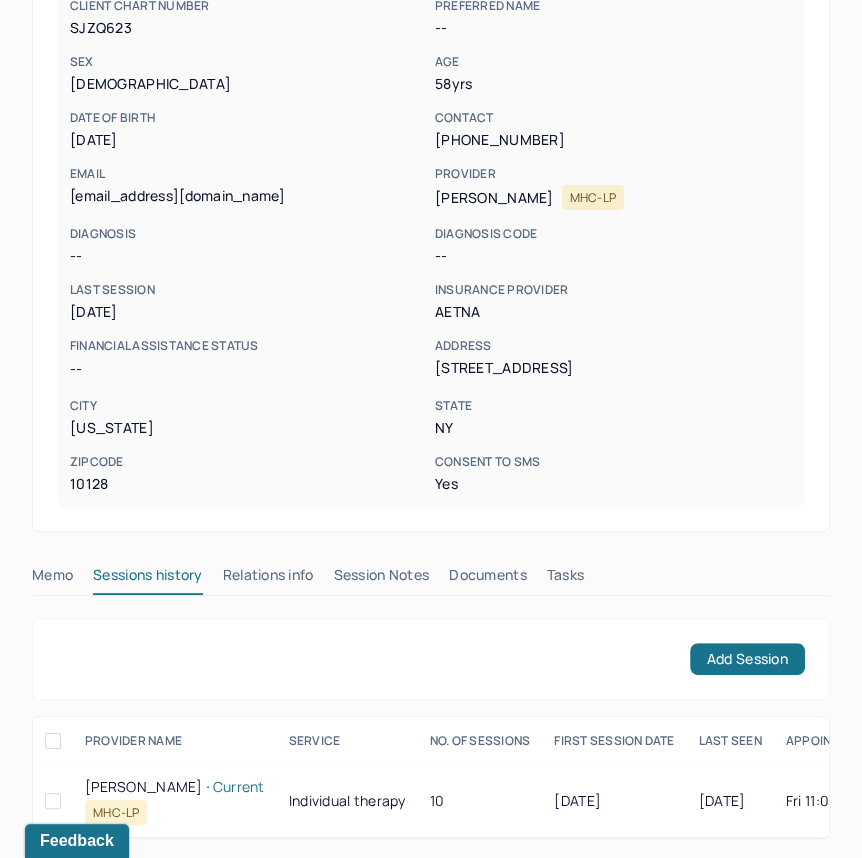 scroll, scrollTop: 281, scrollLeft: 0, axis: vertical 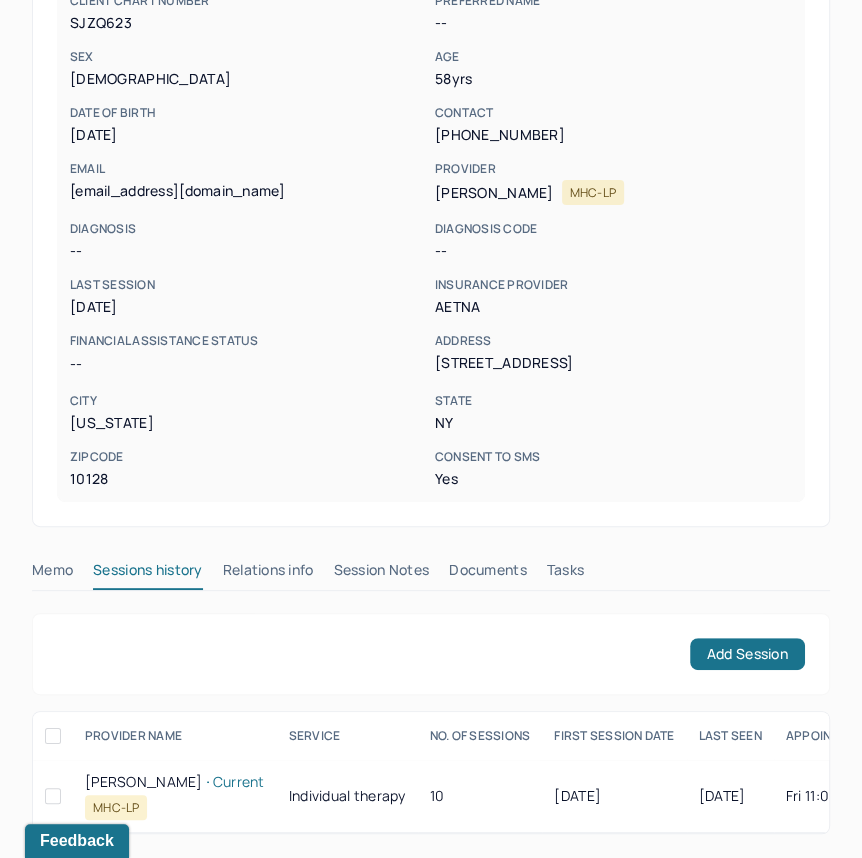 click on "Session Notes" at bounding box center (382, 574) 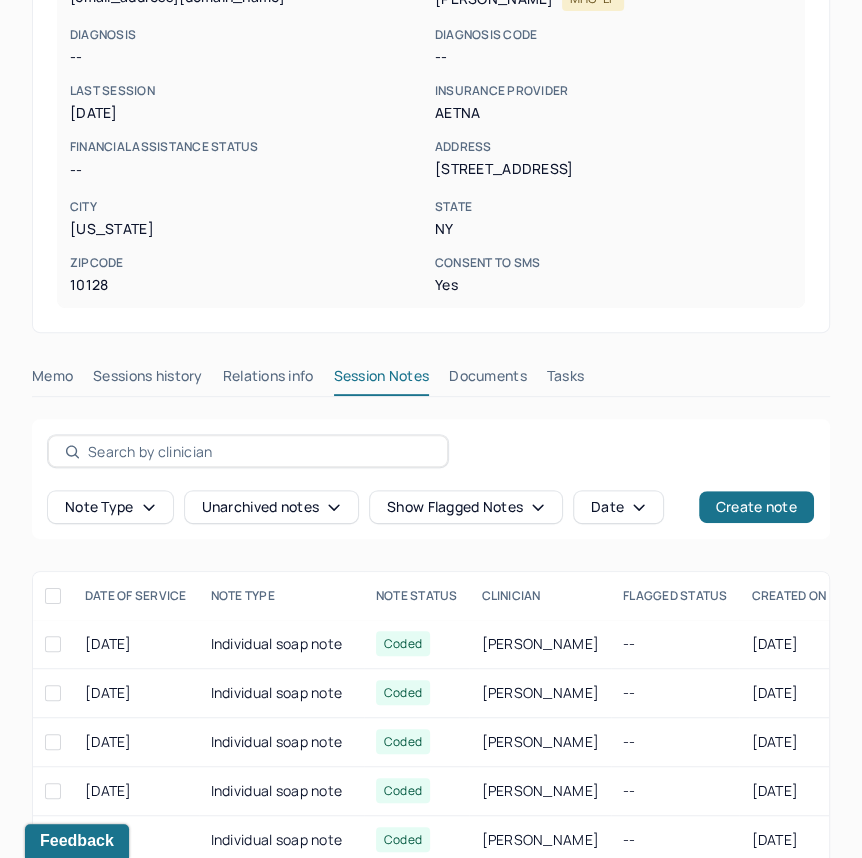 scroll, scrollTop: 560, scrollLeft: 0, axis: vertical 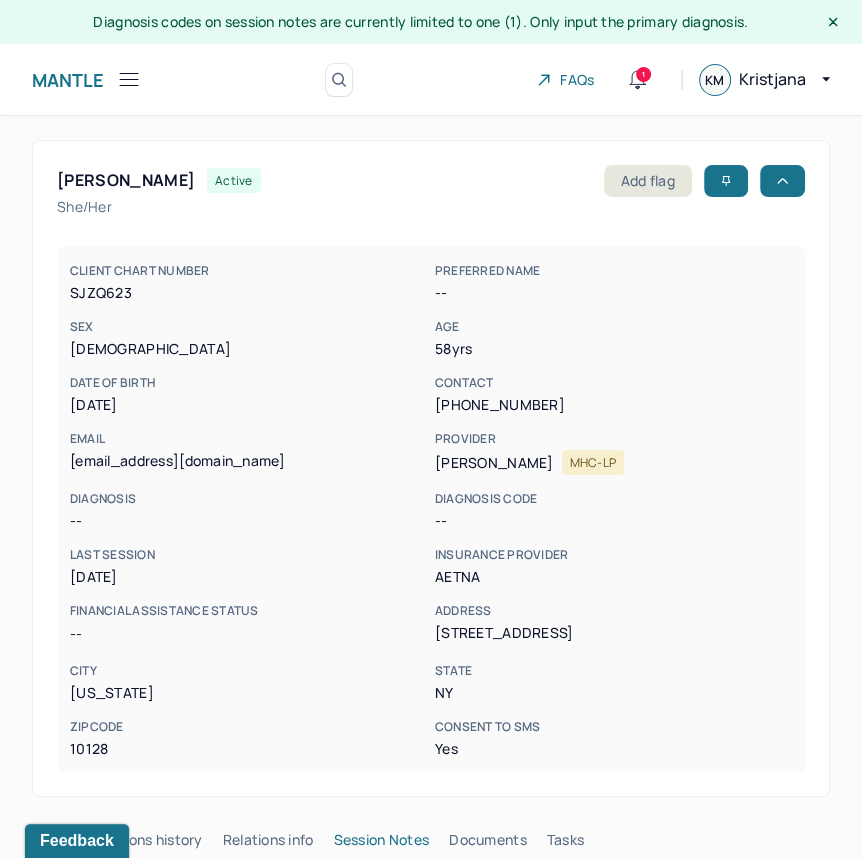 drag, startPoint x: 112, startPoint y: 83, endPoint x: 140, endPoint y: 86, distance: 28.160255 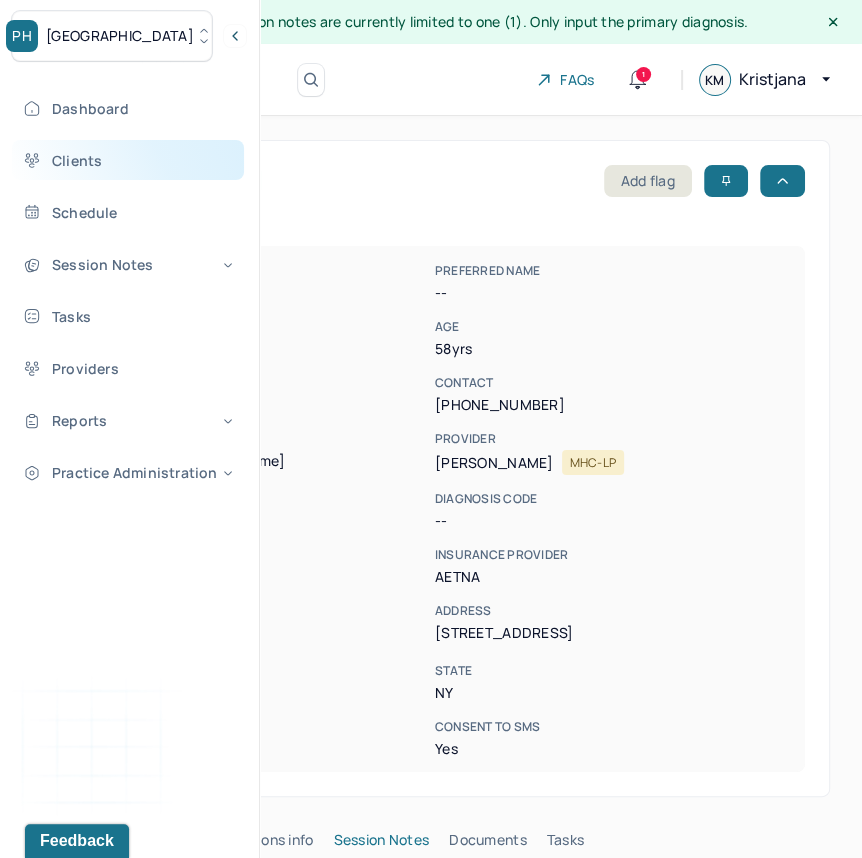 click on "Clients" at bounding box center [128, 160] 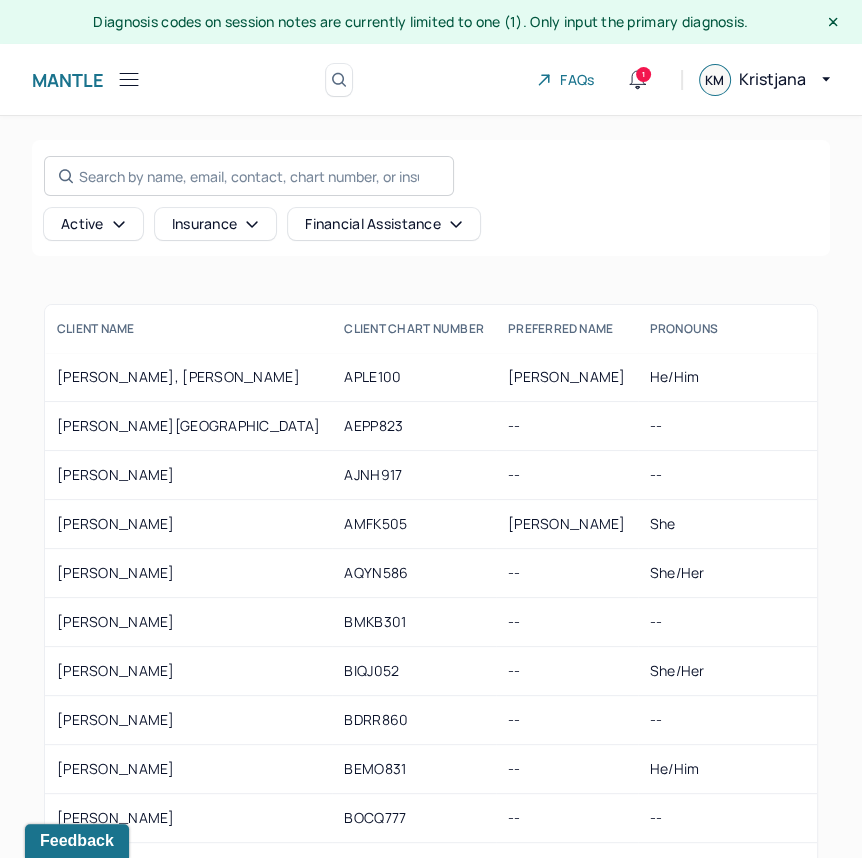 click on "Search by name, email, contact, chart number, or insurance id..." at bounding box center [249, 176] 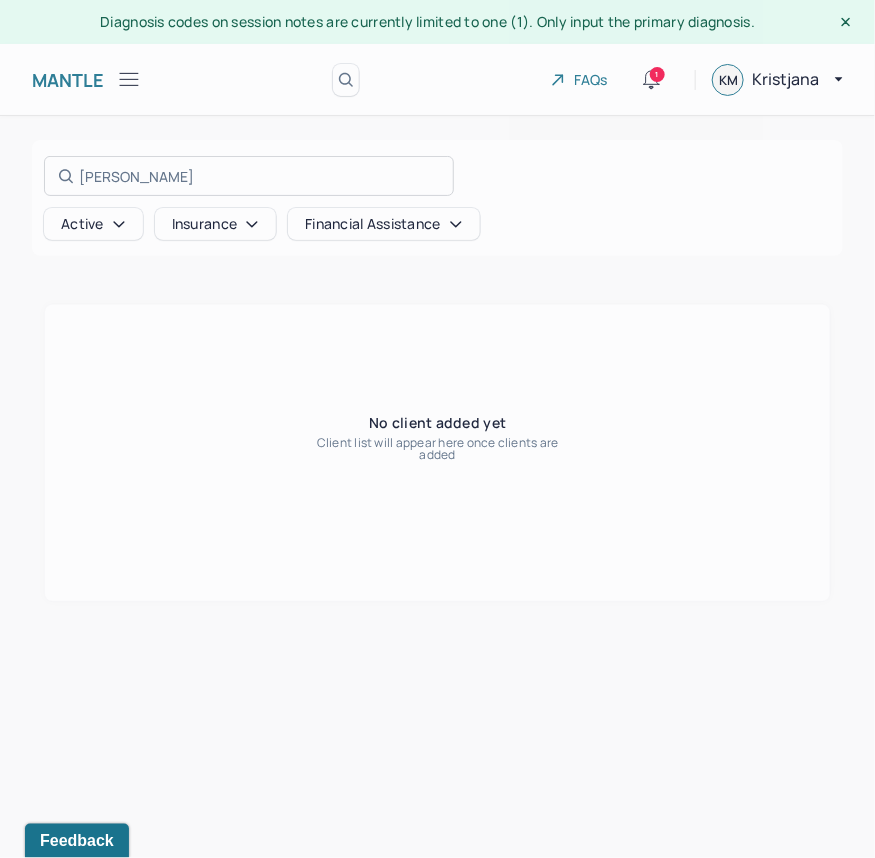 type on "O'Donoghue" 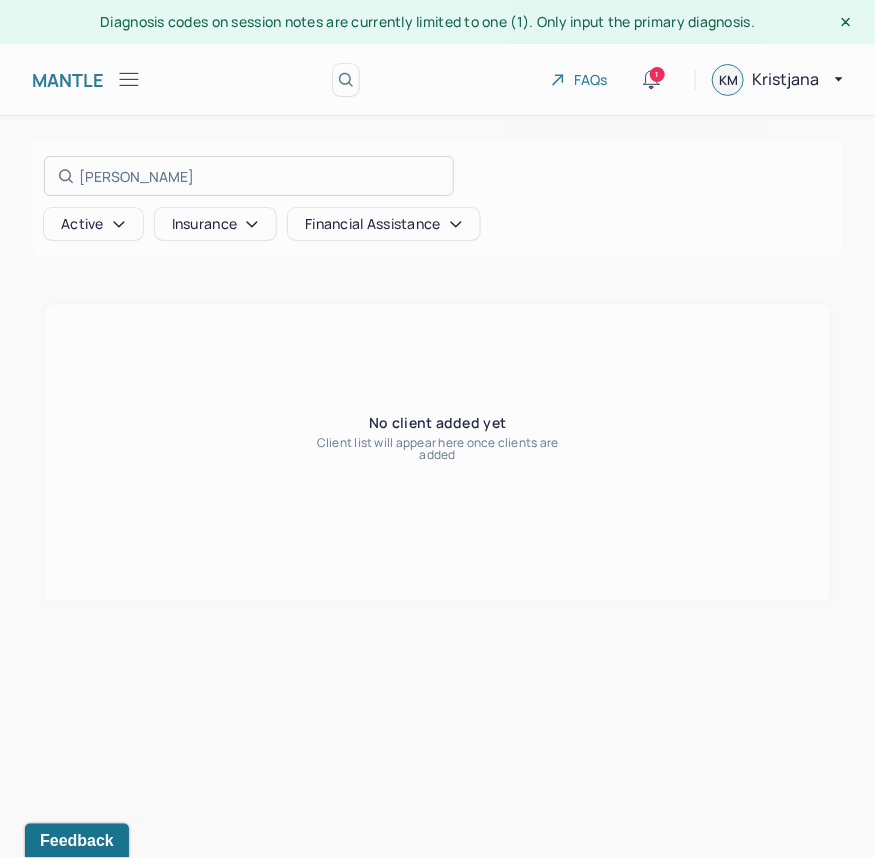 click at bounding box center [437, 429] 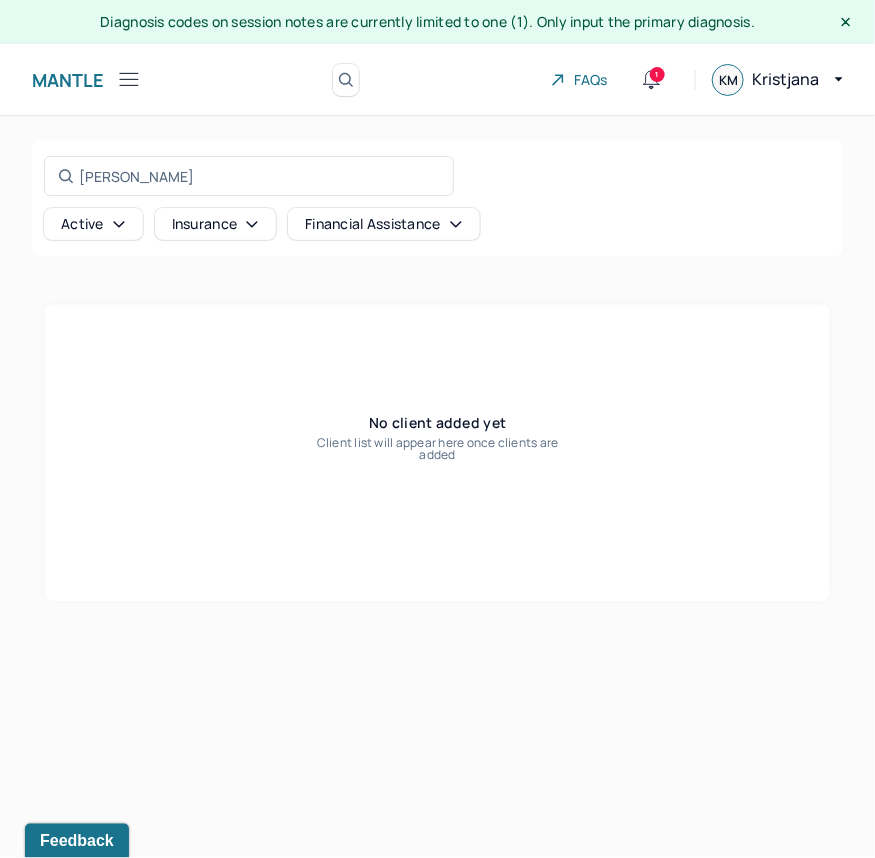 click 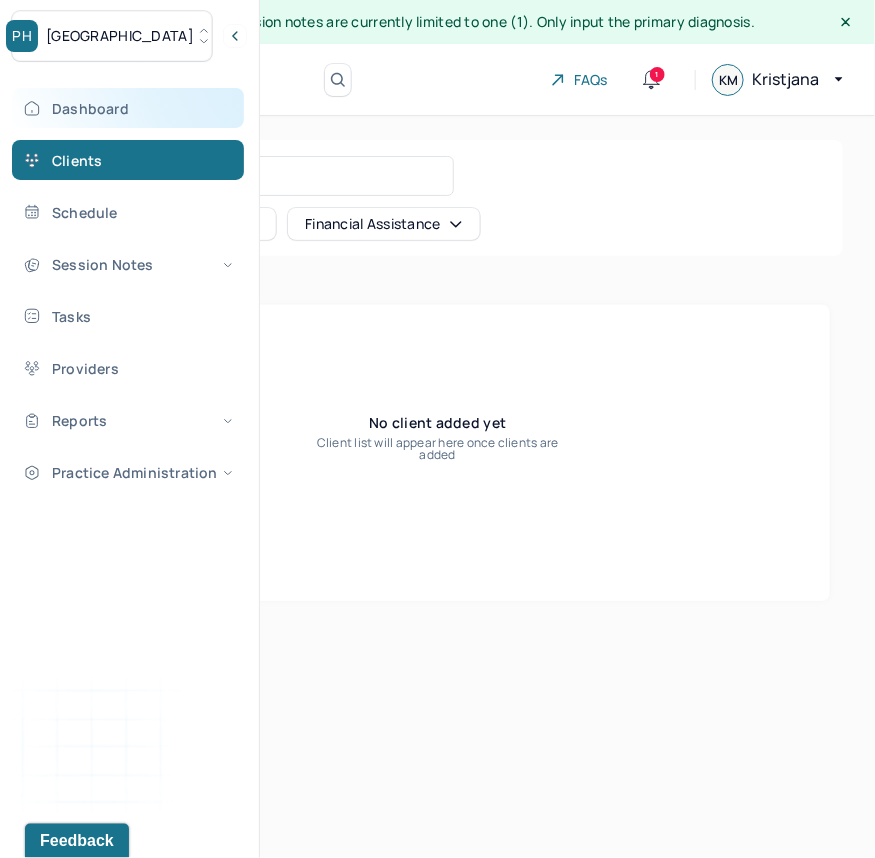 click on "Dashboard" at bounding box center [128, 108] 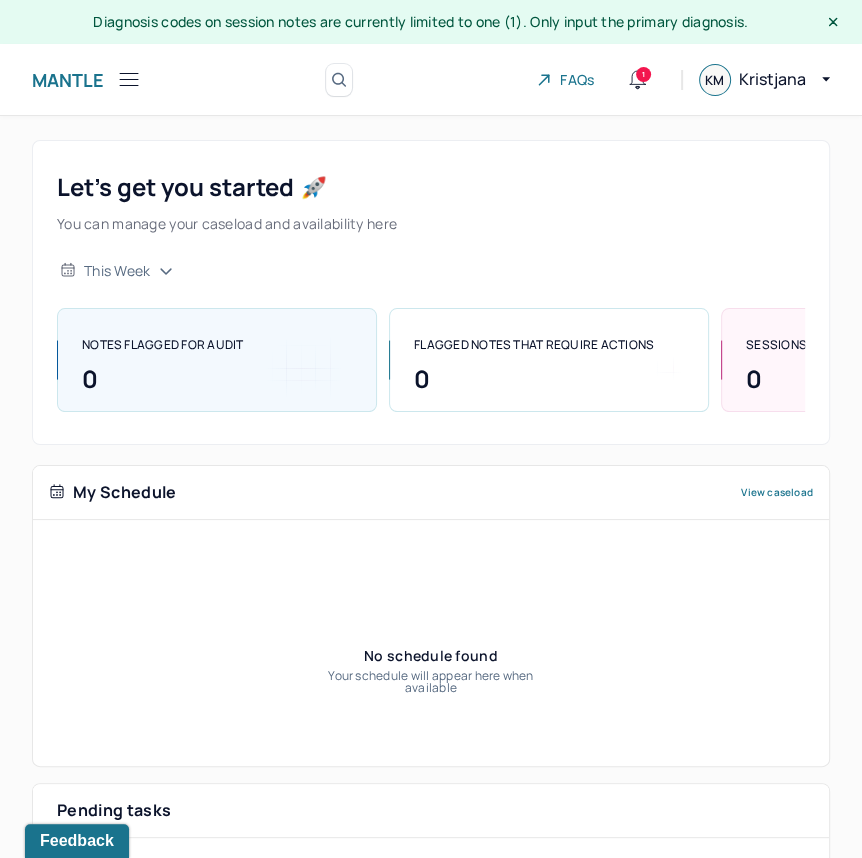 click 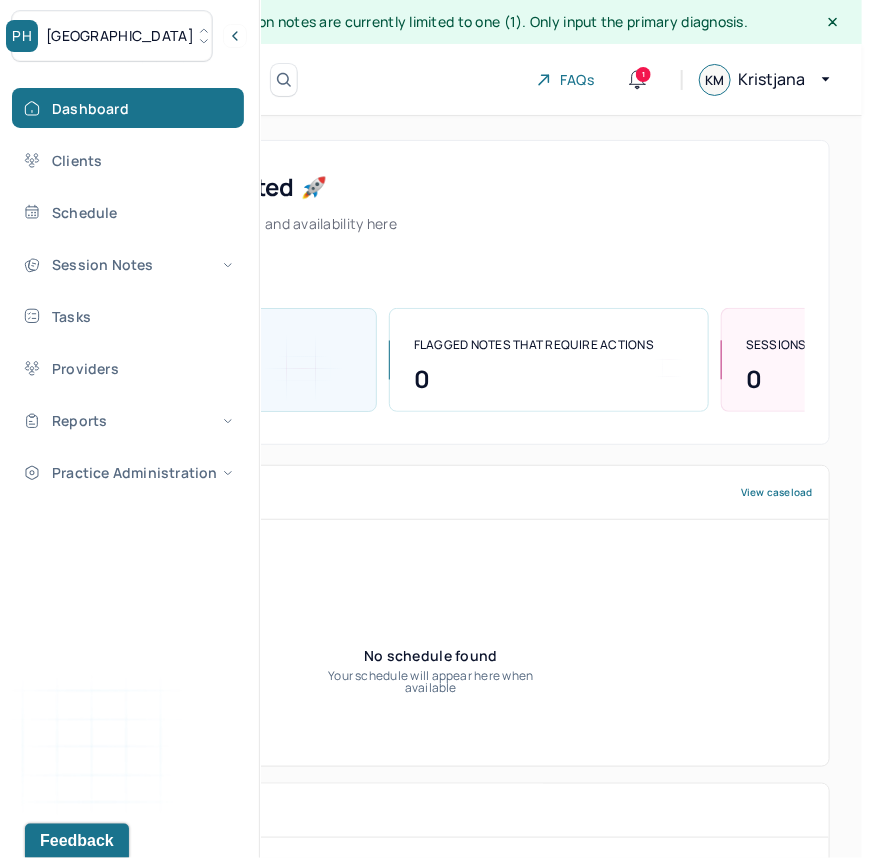 click on "PH Park Hill" at bounding box center (112, 36) 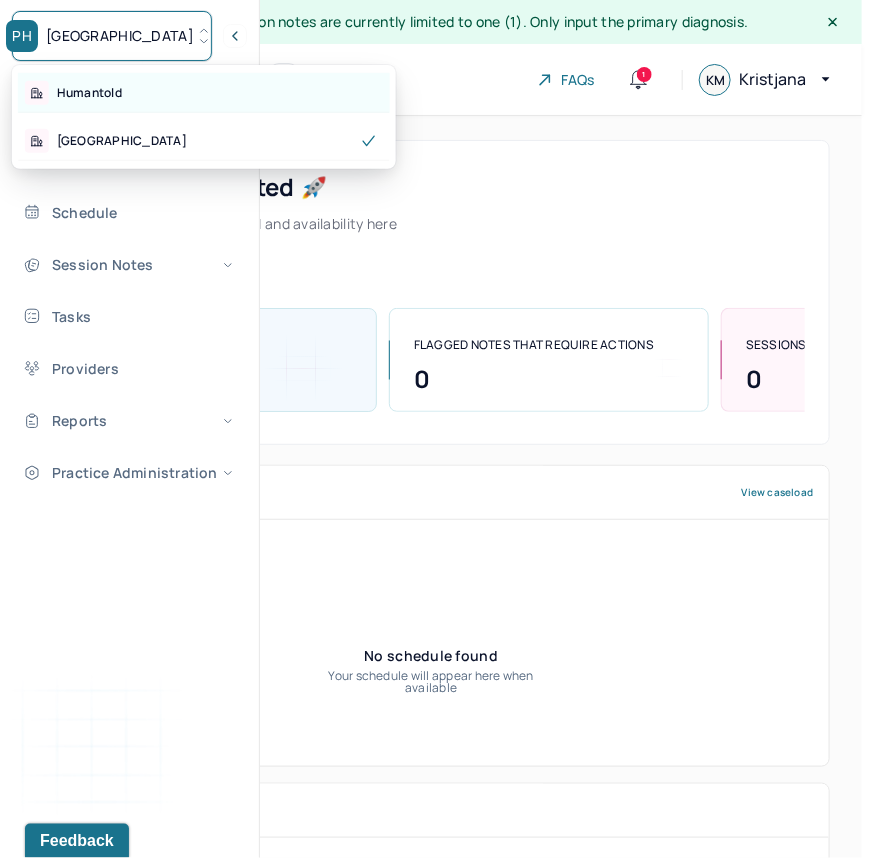 click on "Humantold" at bounding box center [89, 93] 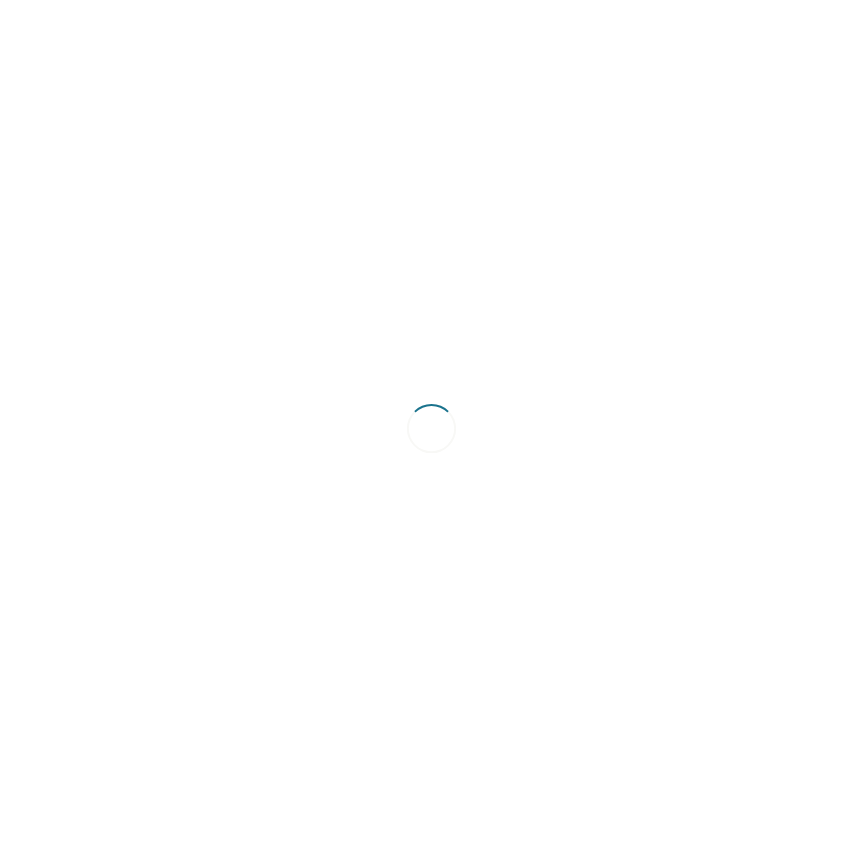 scroll, scrollTop: 0, scrollLeft: 0, axis: both 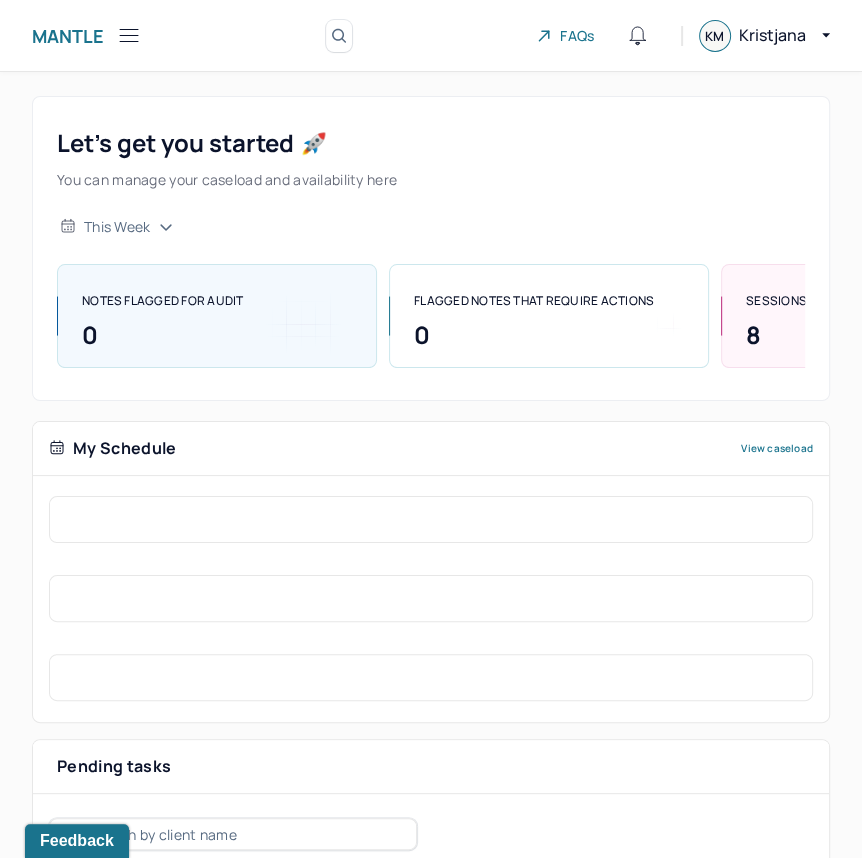click 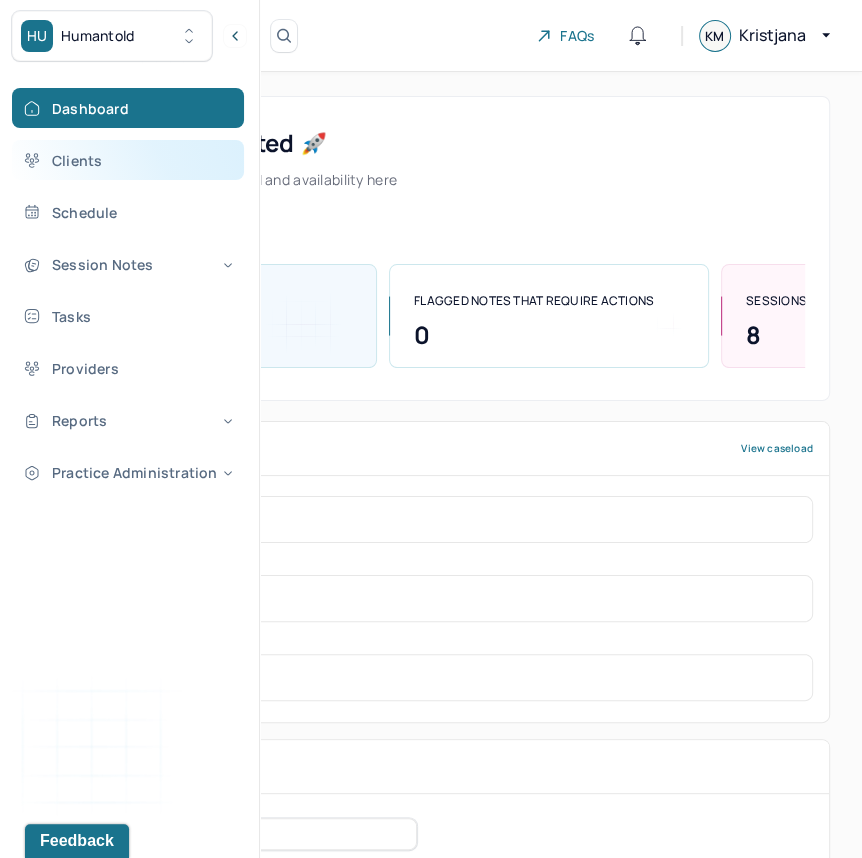 click on "Clients" at bounding box center [128, 160] 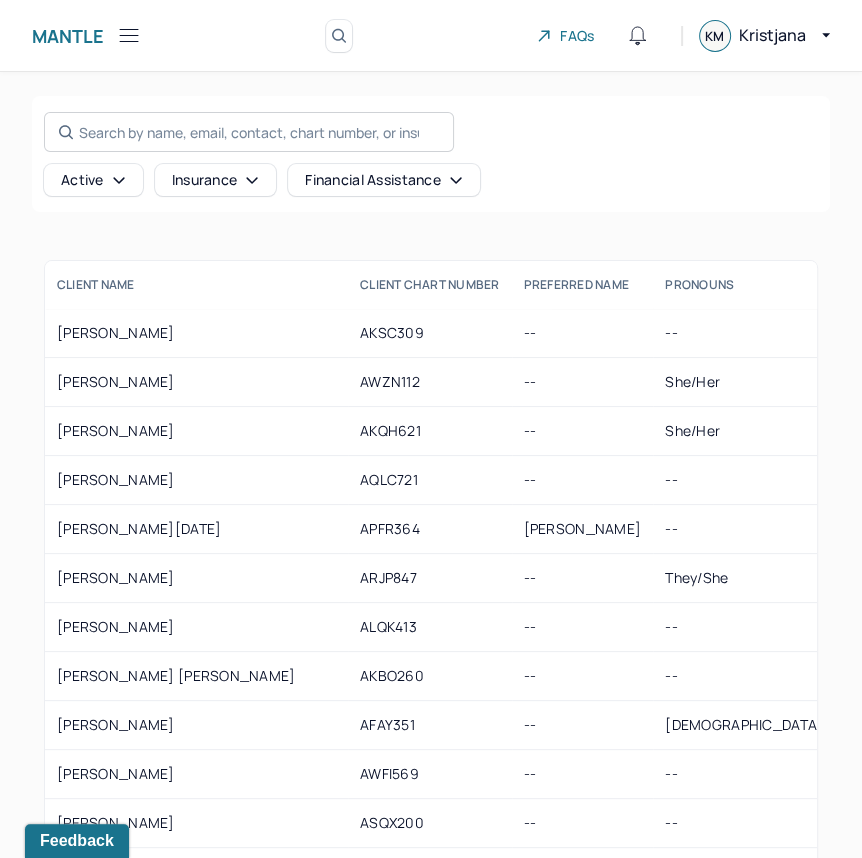 click on "Search by name, email, contact, chart number, or insurance id..." at bounding box center (249, 132) 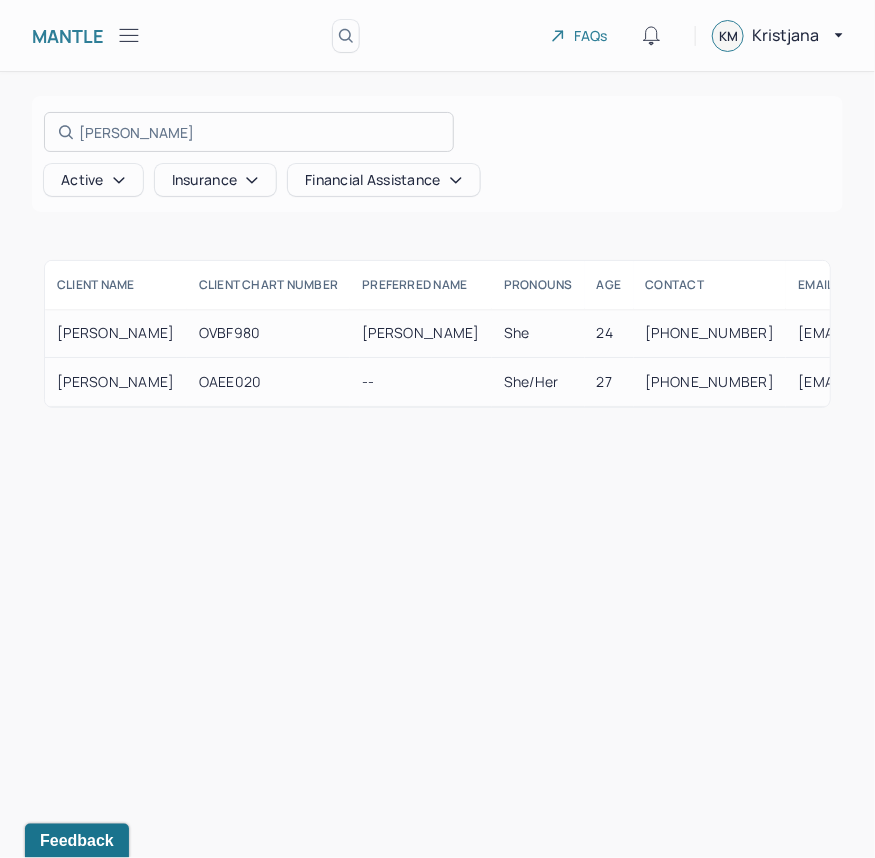type on "O'Donoghue" 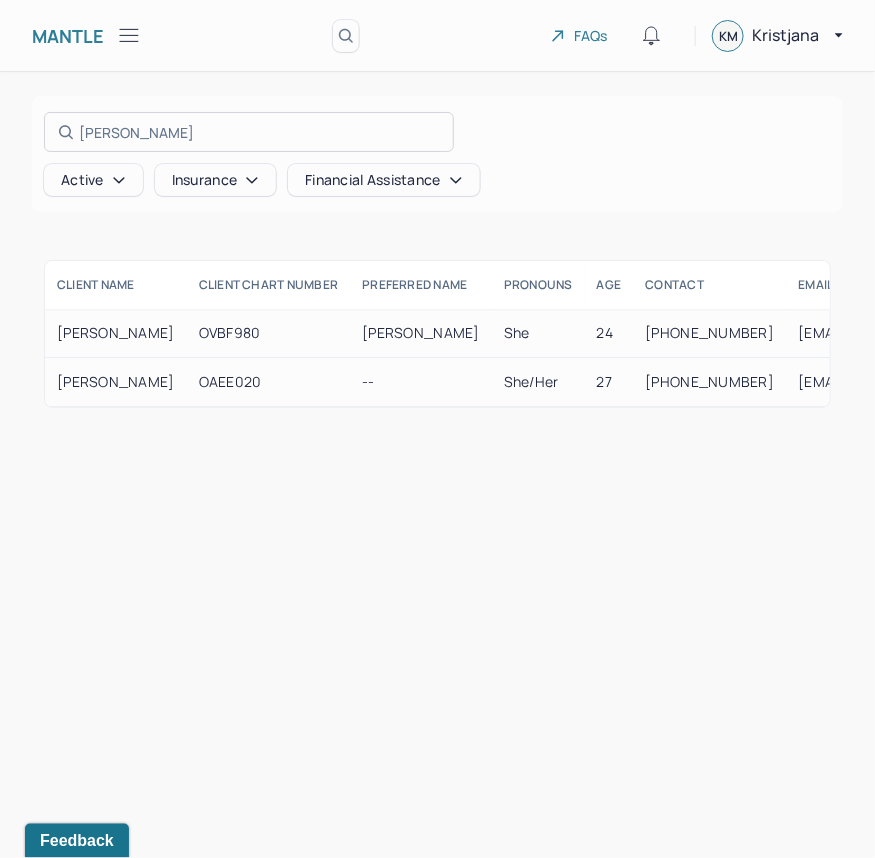click at bounding box center [437, 429] 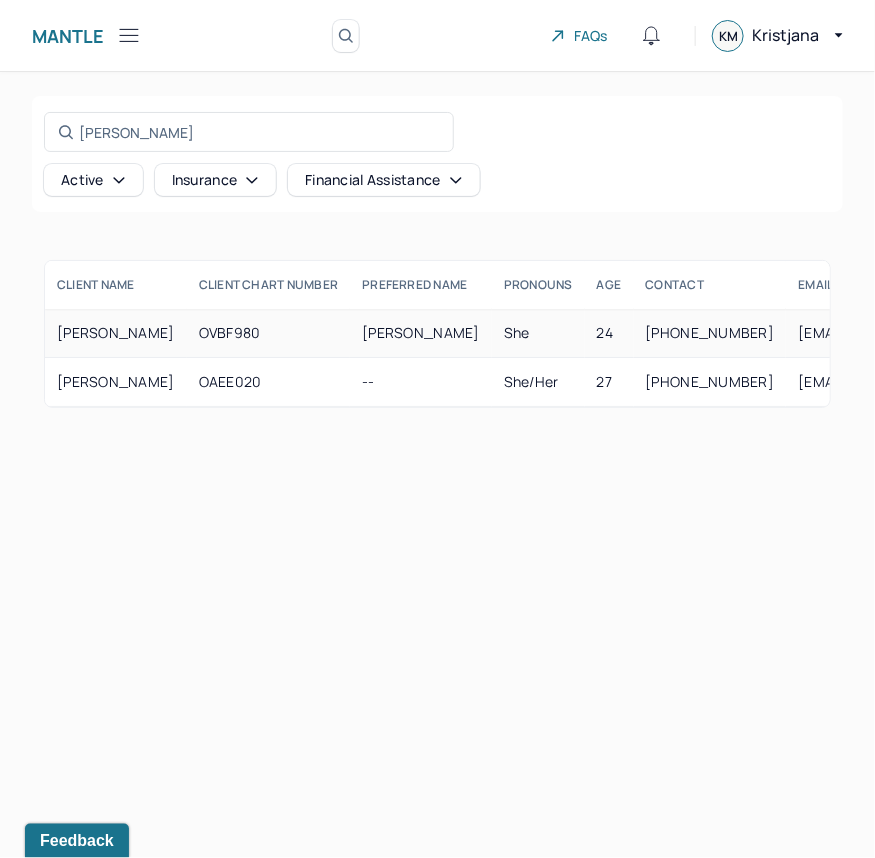 click on "[PERSON_NAME]" at bounding box center (116, 333) 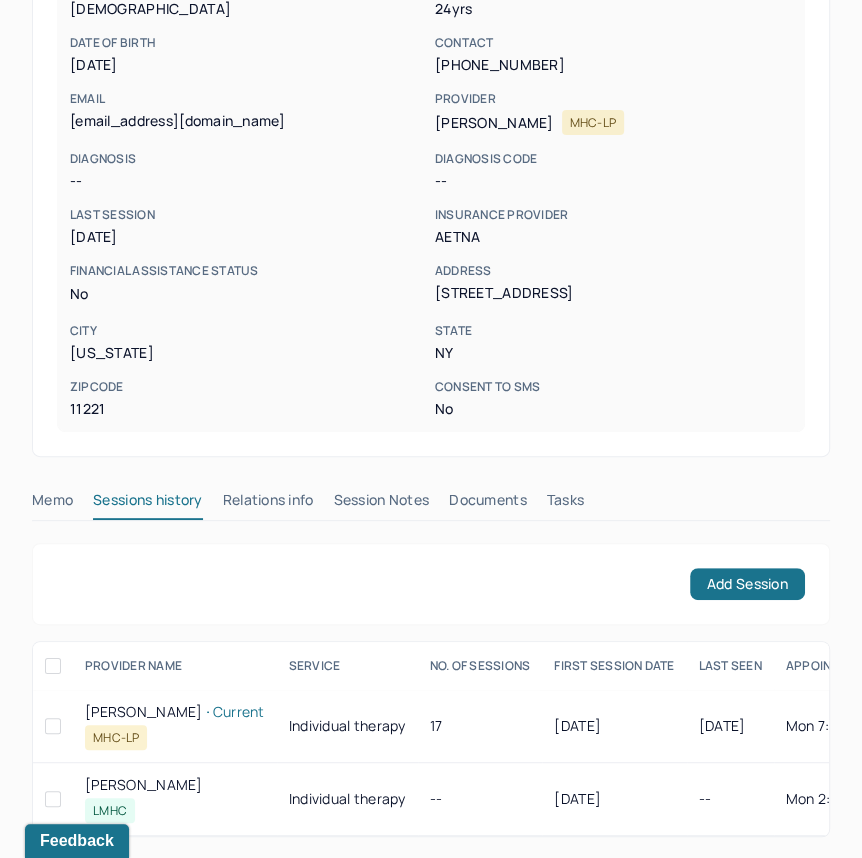 scroll, scrollTop: 310, scrollLeft: 0, axis: vertical 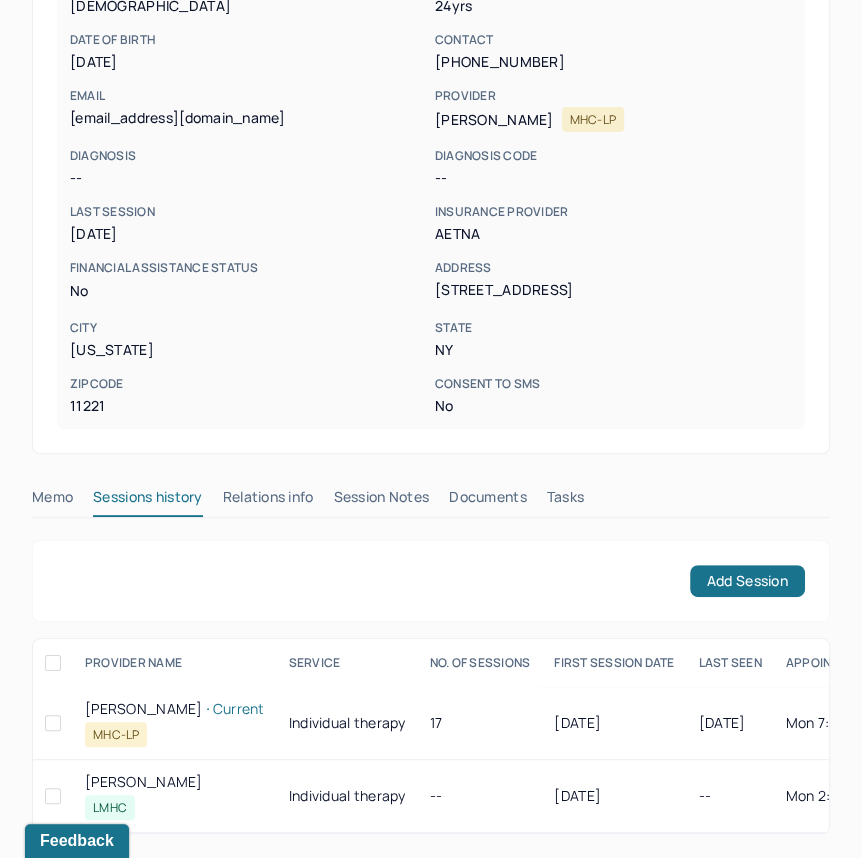 click on "Session Notes" at bounding box center (382, 501) 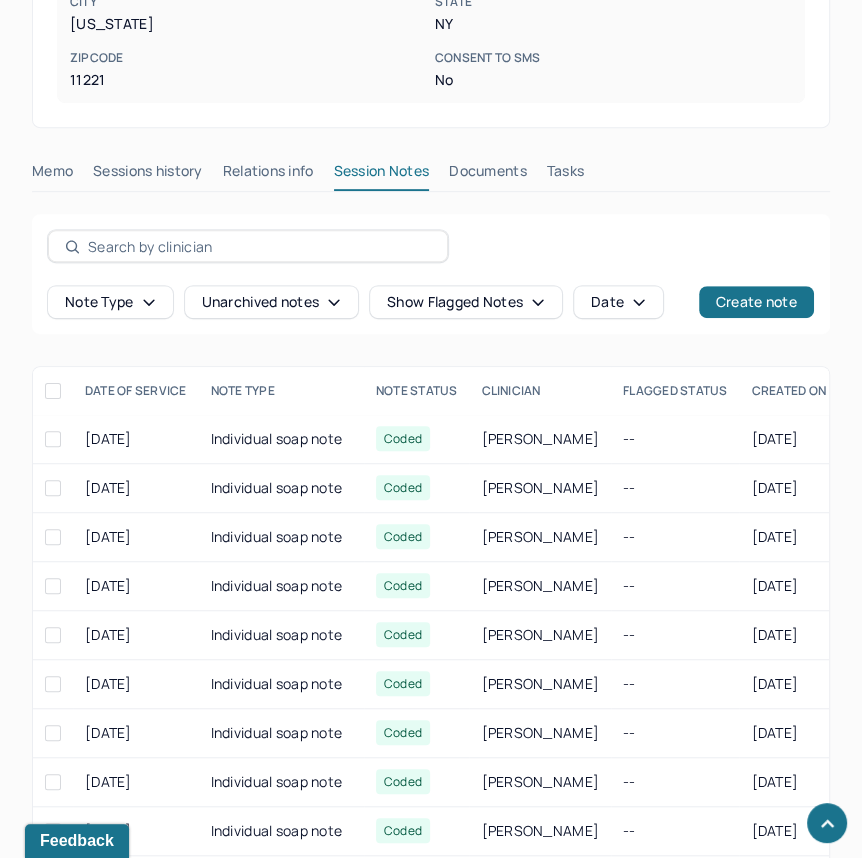 scroll, scrollTop: 627, scrollLeft: 0, axis: vertical 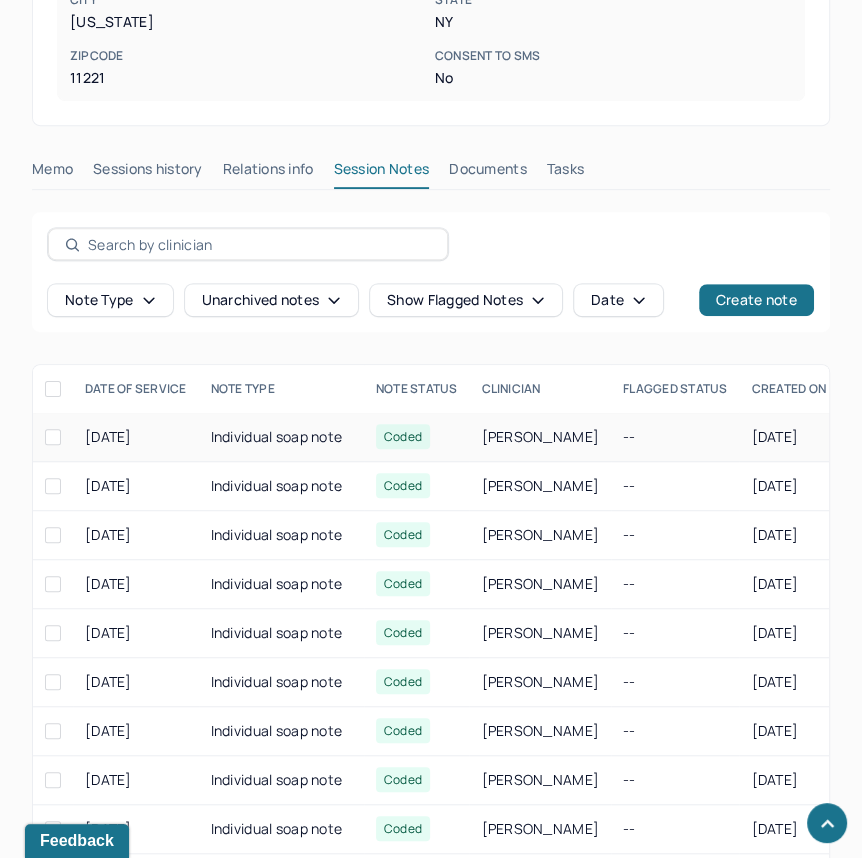 click on "Individual soap note" at bounding box center (281, 437) 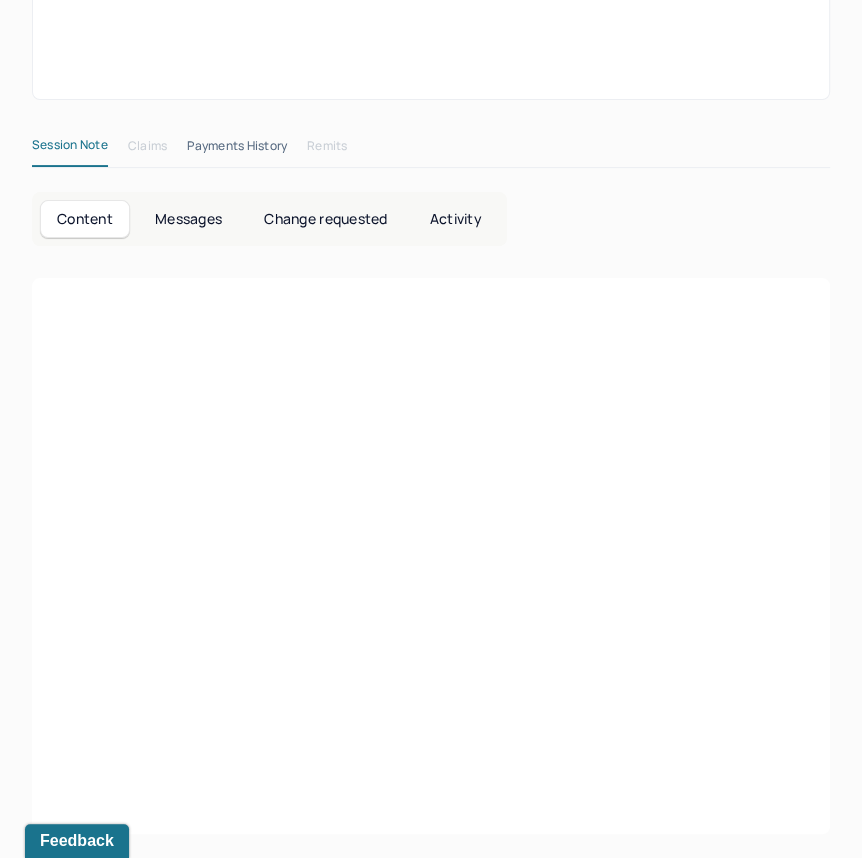 scroll, scrollTop: 0, scrollLeft: 0, axis: both 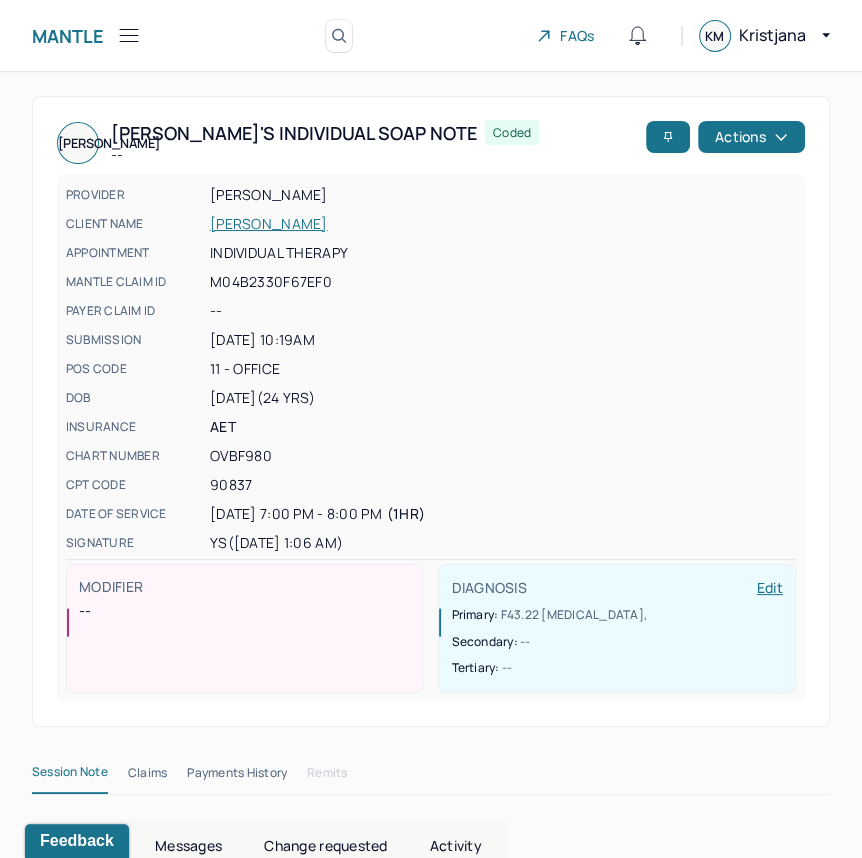 click on "Mantle     Note   Search by client name, chart number     FAQs     KM Kristjana" at bounding box center (431, 36) 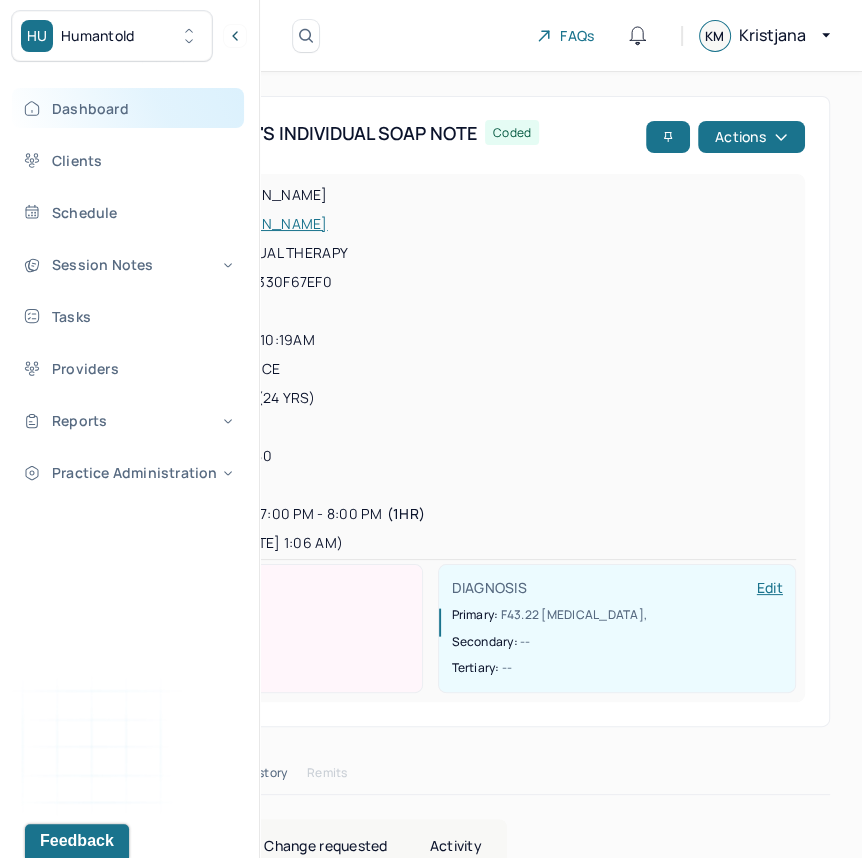 click on "Dashboard" at bounding box center [128, 108] 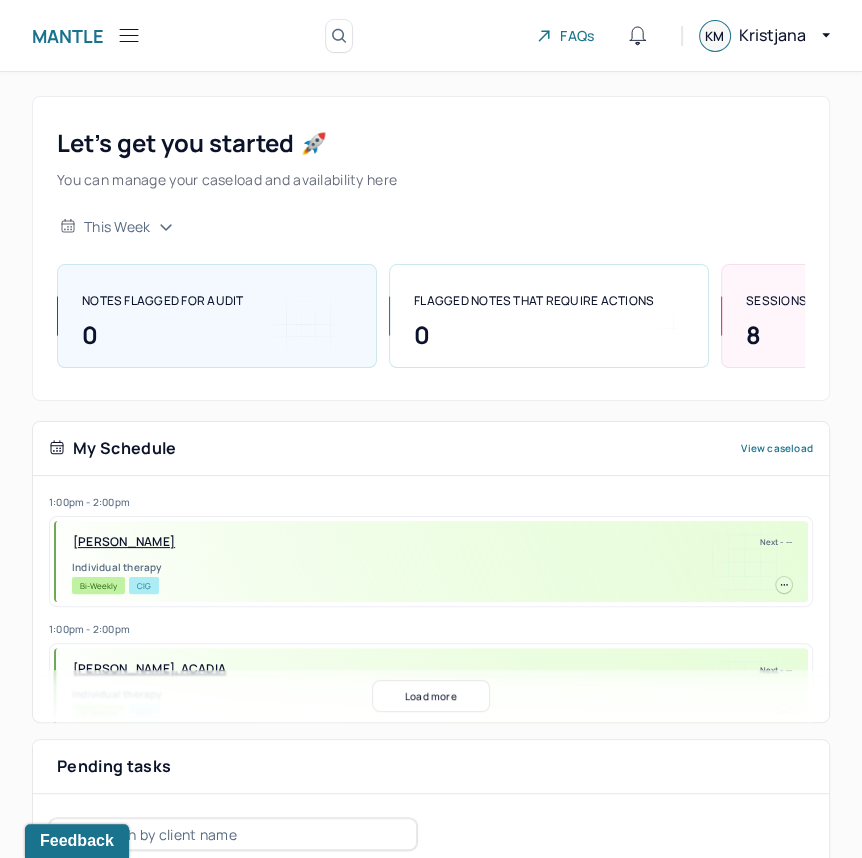 click on "HU Humantold       Dashboard Clients Schedule Session Notes Tasks Providers Reports Practice Administration KM Kristjana   Mccarthy auditor,provider   Logout Mantle       Search by client name, chart number     FAQs     KM Kristjana Let’s get you started 🚀 You can manage your caseload and availability here   this week   NOTES FLAGGED FOR AUDIT 0 FLAGGED NOTES THAT REQUIRE ACTIONS 0 SESSIONS SCHEDULED 8 COMPLETED NOTES 5 LATE NOTES 0 My Schedule View caseload 1:00pm - 2:00pm   TAYLOR, HEATHER   Next - -- Individual therapy Bi-Weekly CIG     1:00pm - 2:00pm   DELANCEY WEINBERG, ACADIA   Next - -- Individual therapy Bi-Weekly AET     11:00am - 12:00pm   DELANCEY WEINBERG, ACADIA   Next - -- Individual therapy Bi-Weekly AET     11:00am - 12:00pm   CHRISTIAN, HANNAH   Next - -- Individual therapy Bi-Weekly AET     12:00pm - 1:00pm   HYNES, JULIA   Next - -- Individual therapy Weekly CARE     4:00pm - 5:00pm   NAKHLE, EMMA   Next - -- Child therapy Weekly CARE     3:00pm - 4:00pm   NIERODA, MORGAN   Weekly" at bounding box center [431, 759] 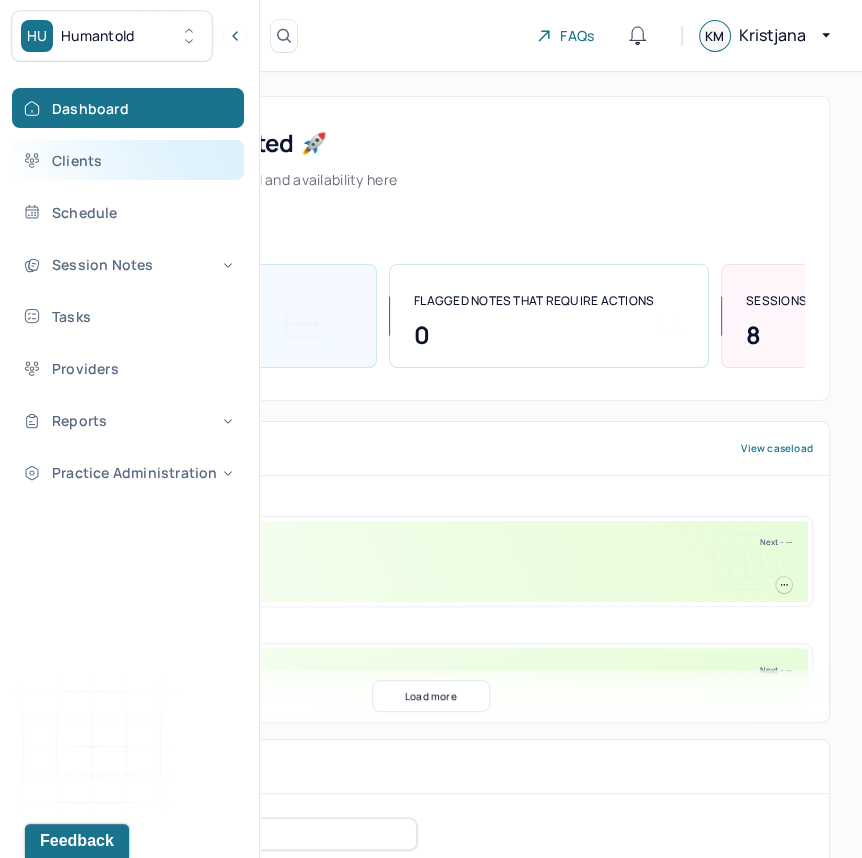 click on "Clients" at bounding box center (128, 160) 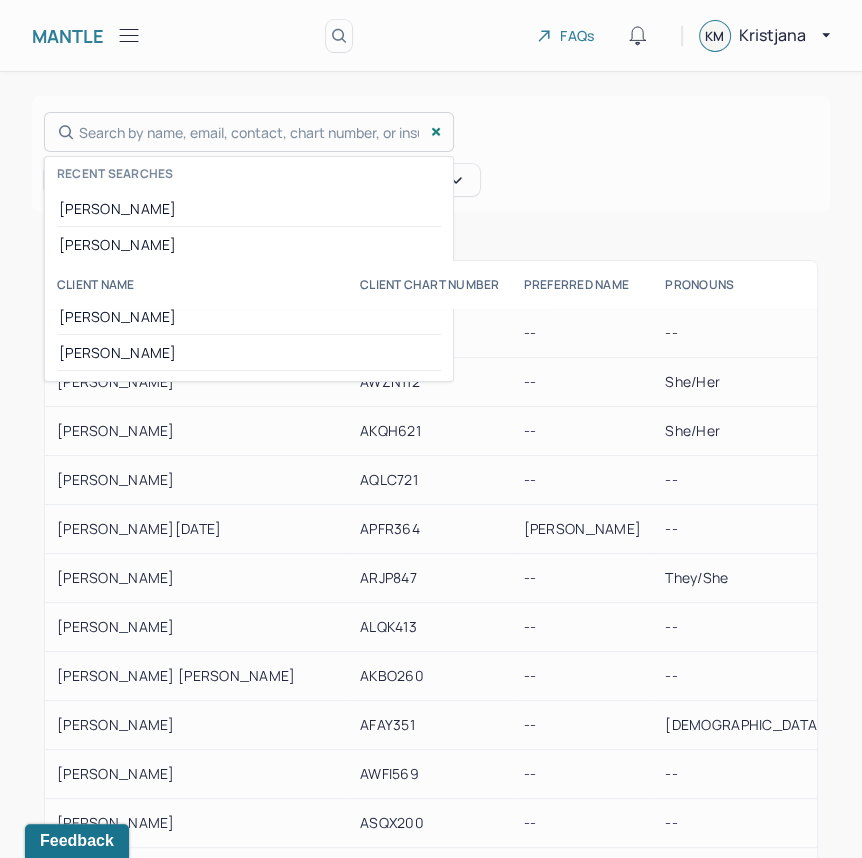 click on "Search by name, email, contact, chart number, or insurance id... Recent searches O'Donoghue Siegwarth Cheryl Dobres-Fisk Sheldon Brown Karen Poch" at bounding box center (249, 132) 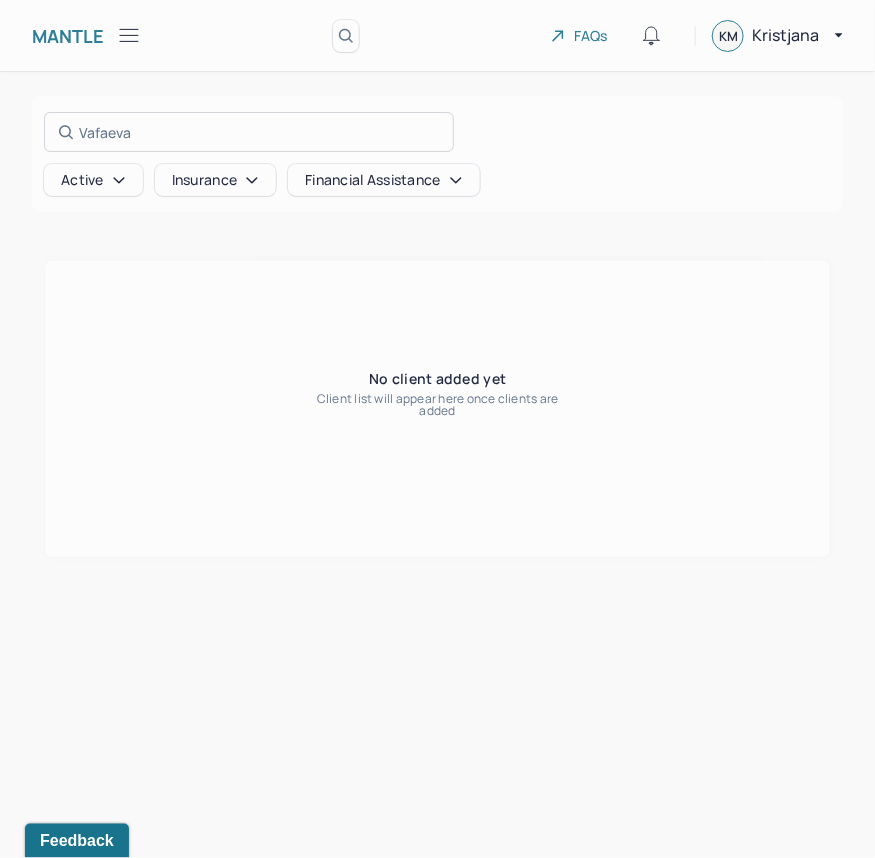 type on "Vafaeva" 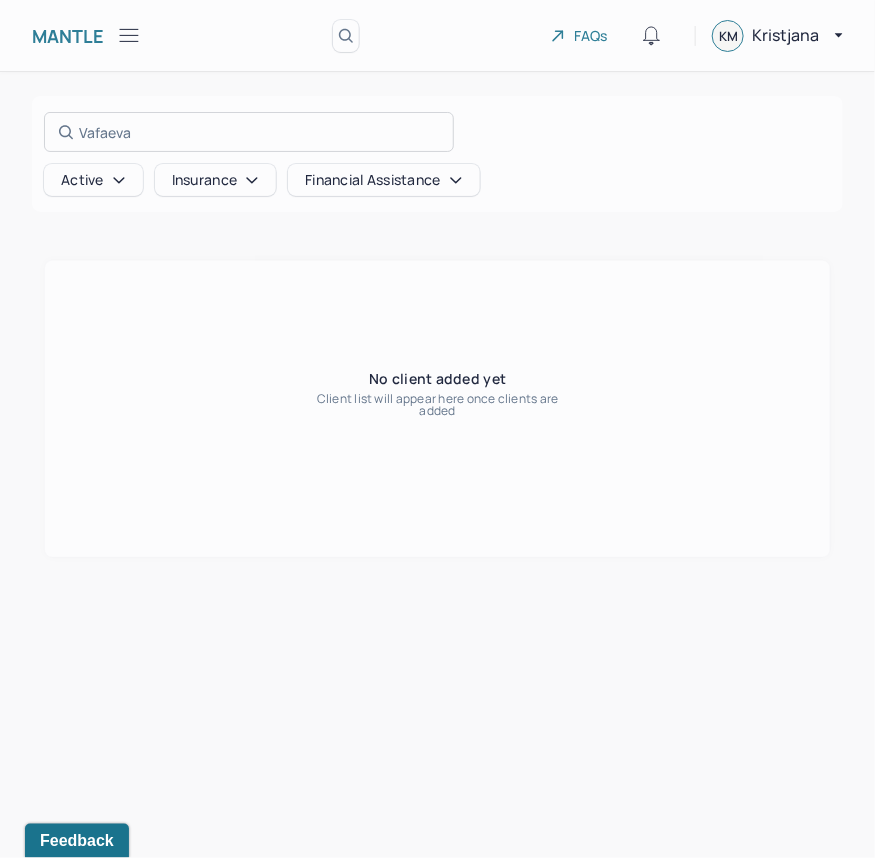 drag, startPoint x: 101, startPoint y: 170, endPoint x: 86, endPoint y: 185, distance: 21.213203 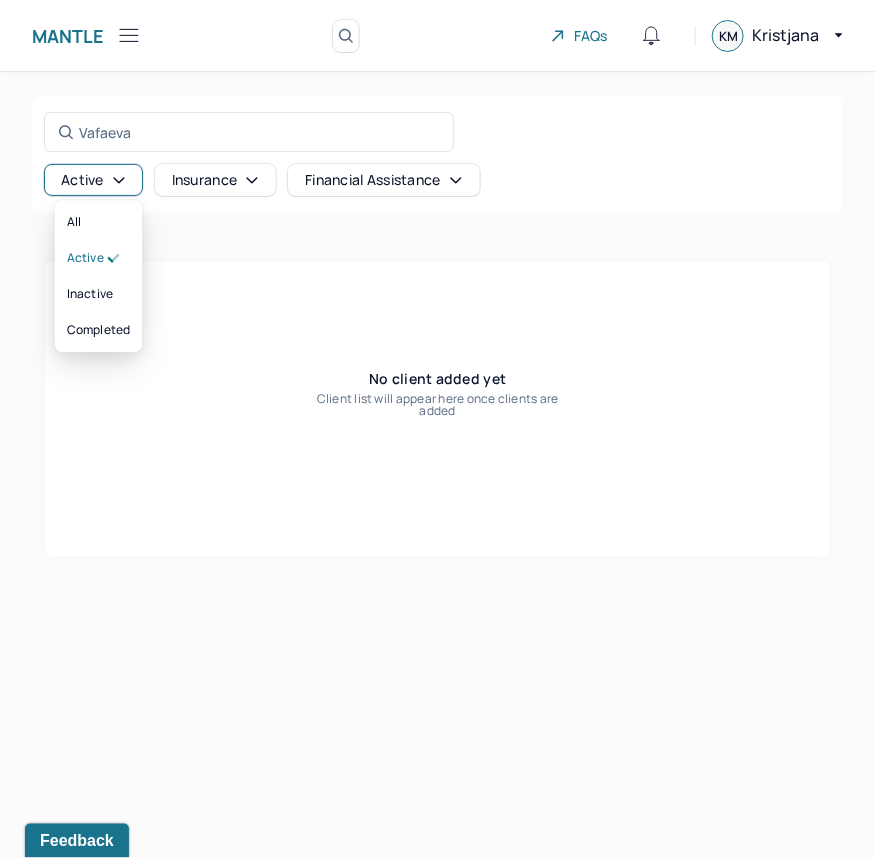 click on "Active" at bounding box center [93, 180] 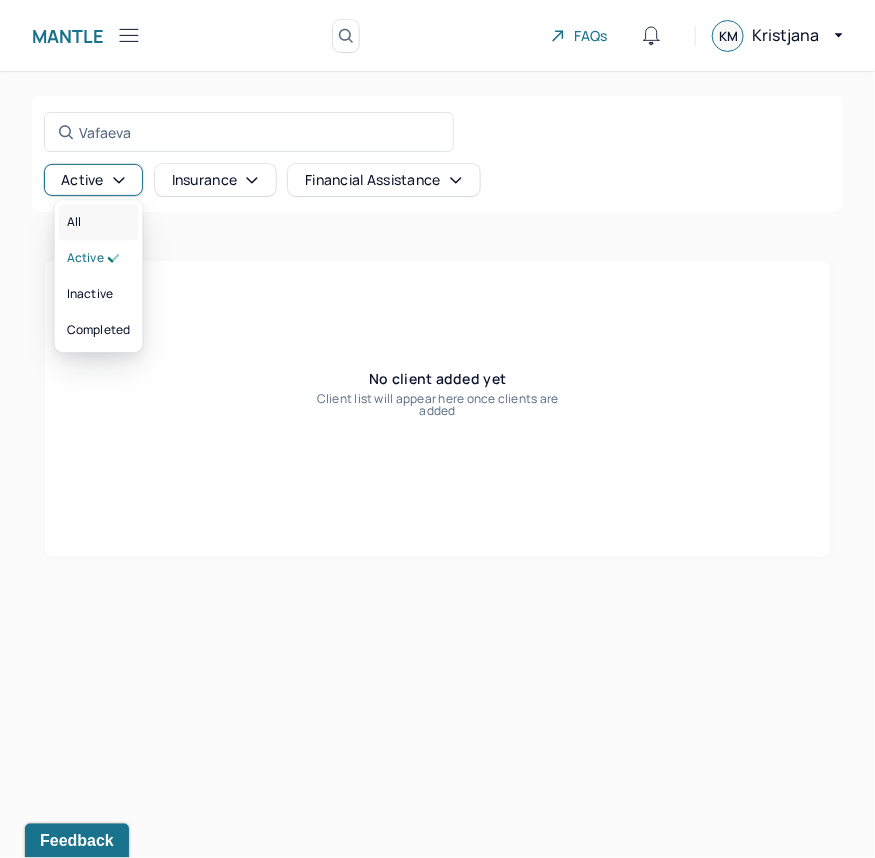 click on "All" at bounding box center [99, 222] 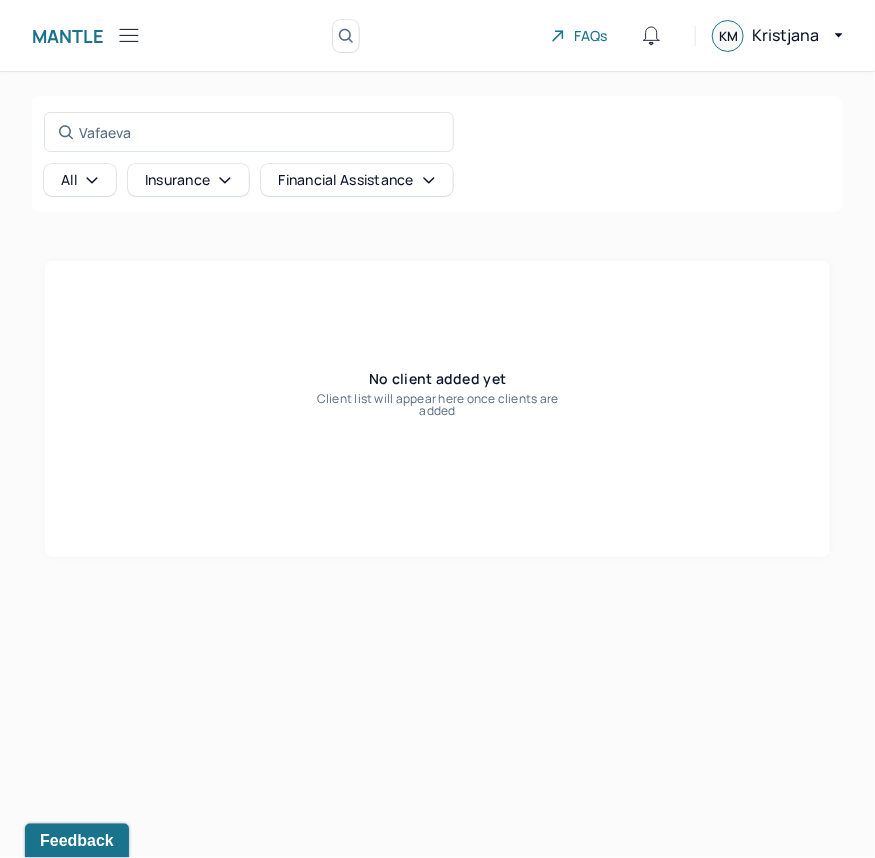 click 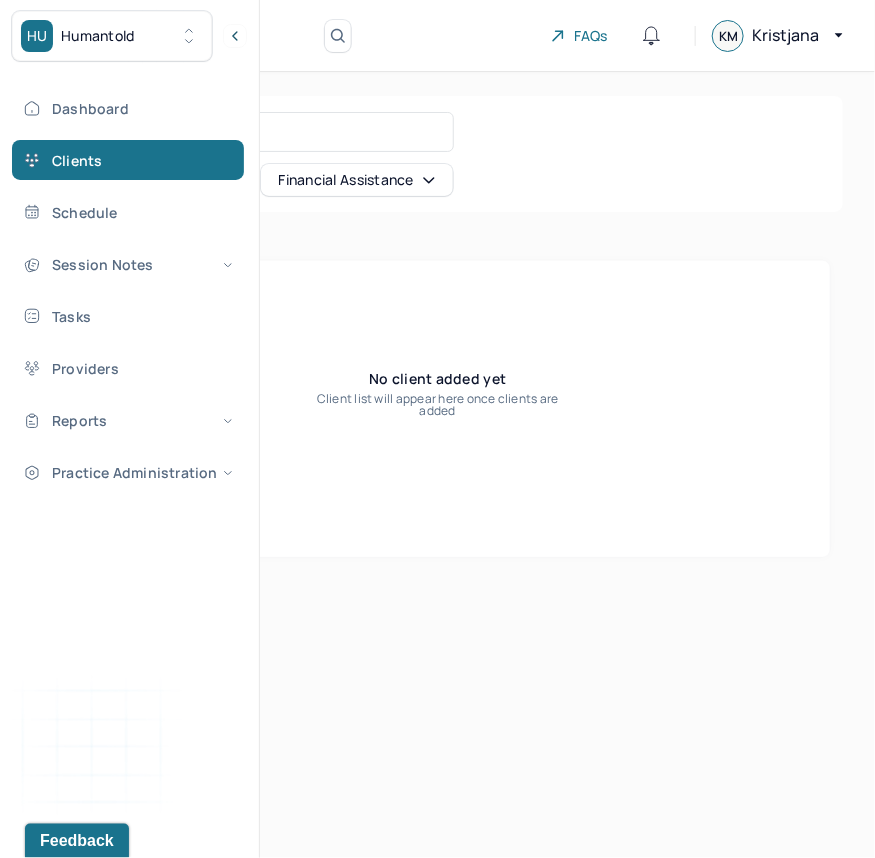 click on "HU Humantold" at bounding box center [112, 36] 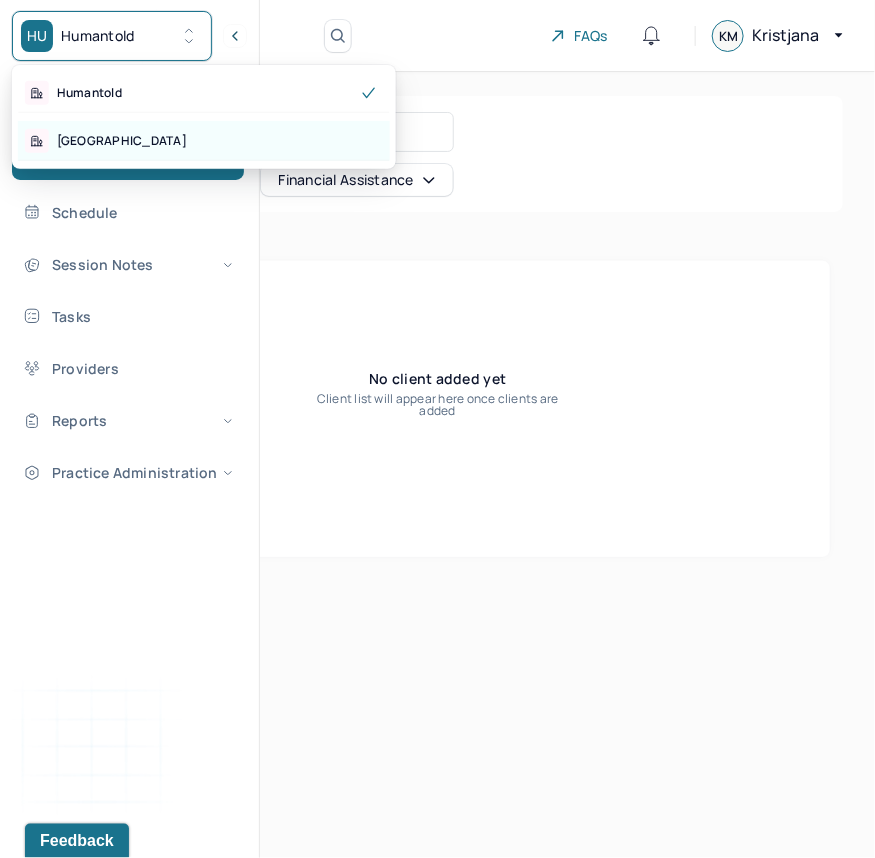 click on "Park Hill" at bounding box center [204, 141] 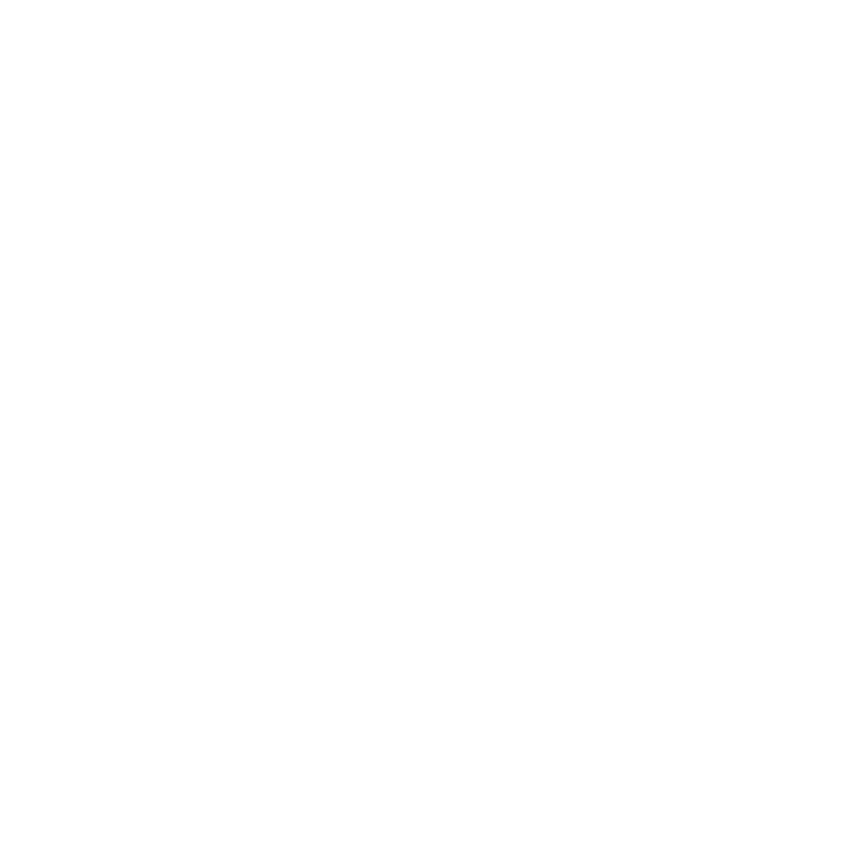 scroll, scrollTop: 0, scrollLeft: 0, axis: both 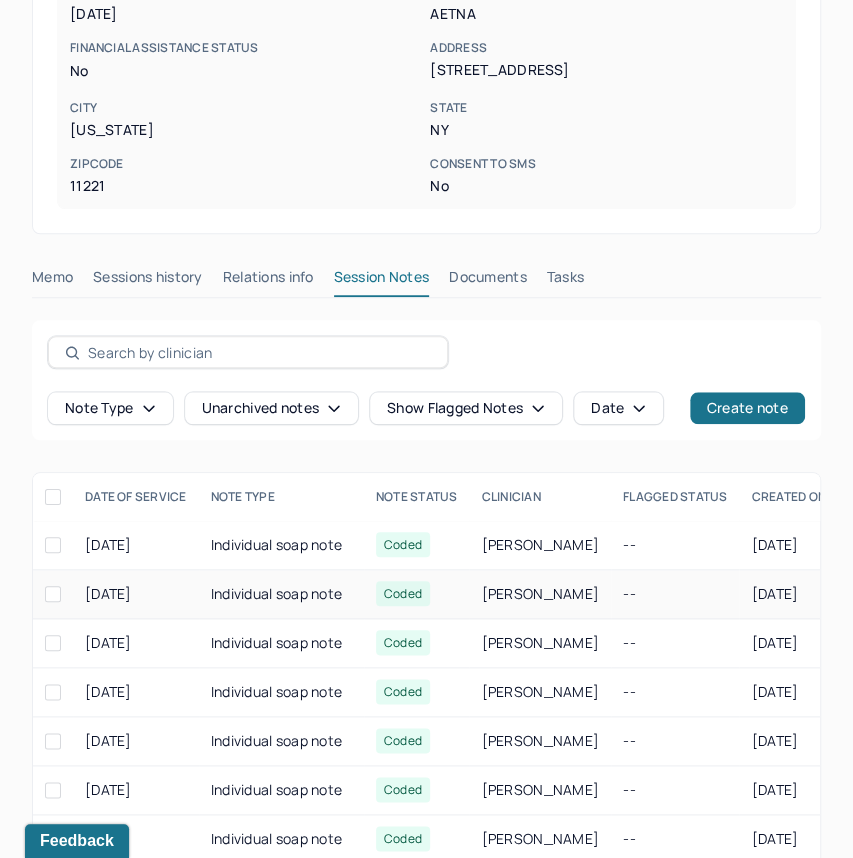 click on "Individual soap note" at bounding box center [281, 594] 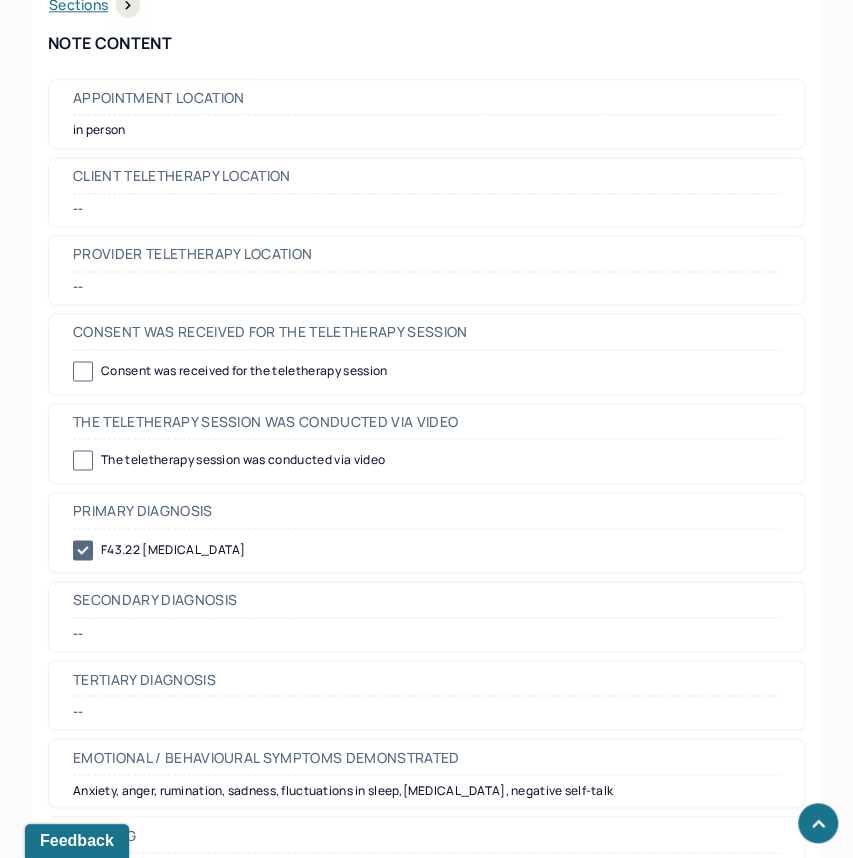 scroll, scrollTop: 933, scrollLeft: 0, axis: vertical 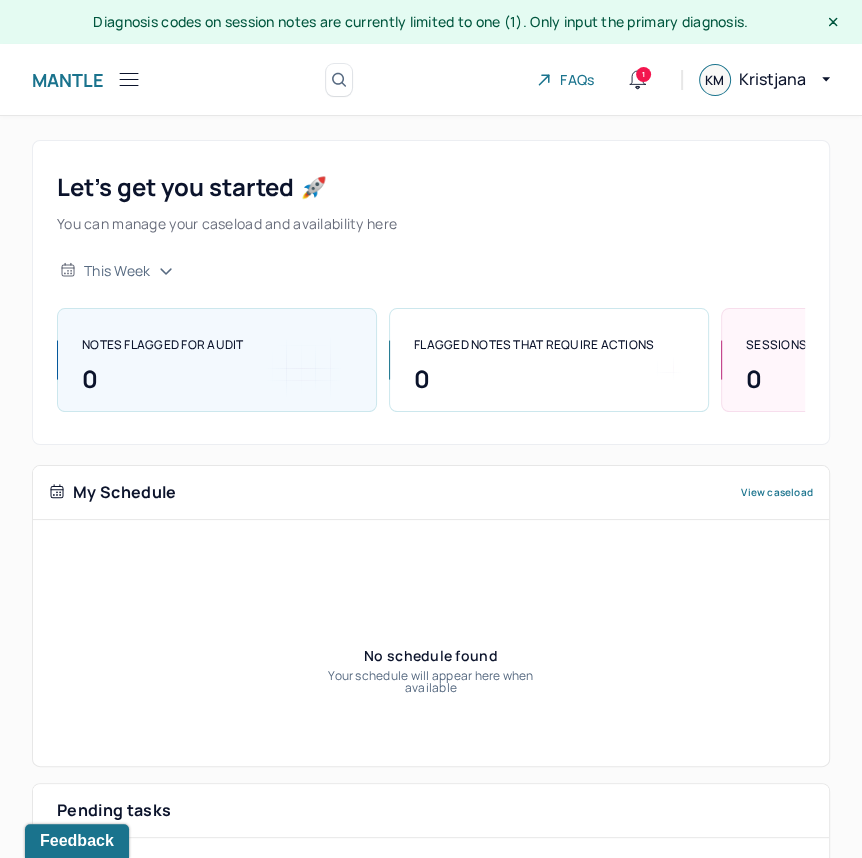 click 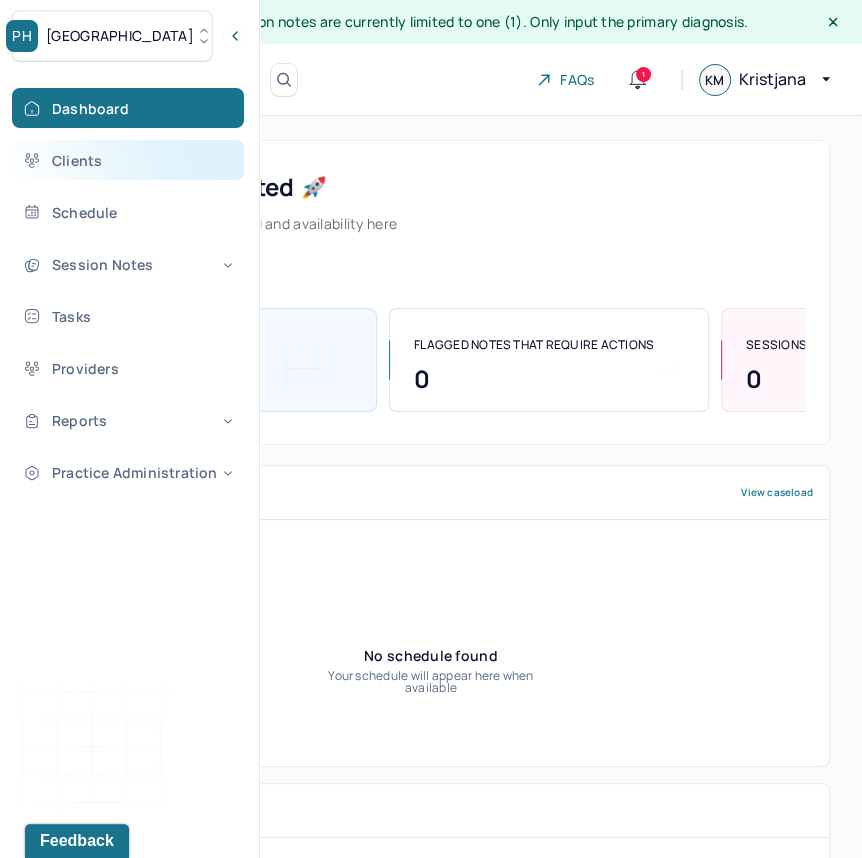 click on "Clients" at bounding box center [128, 160] 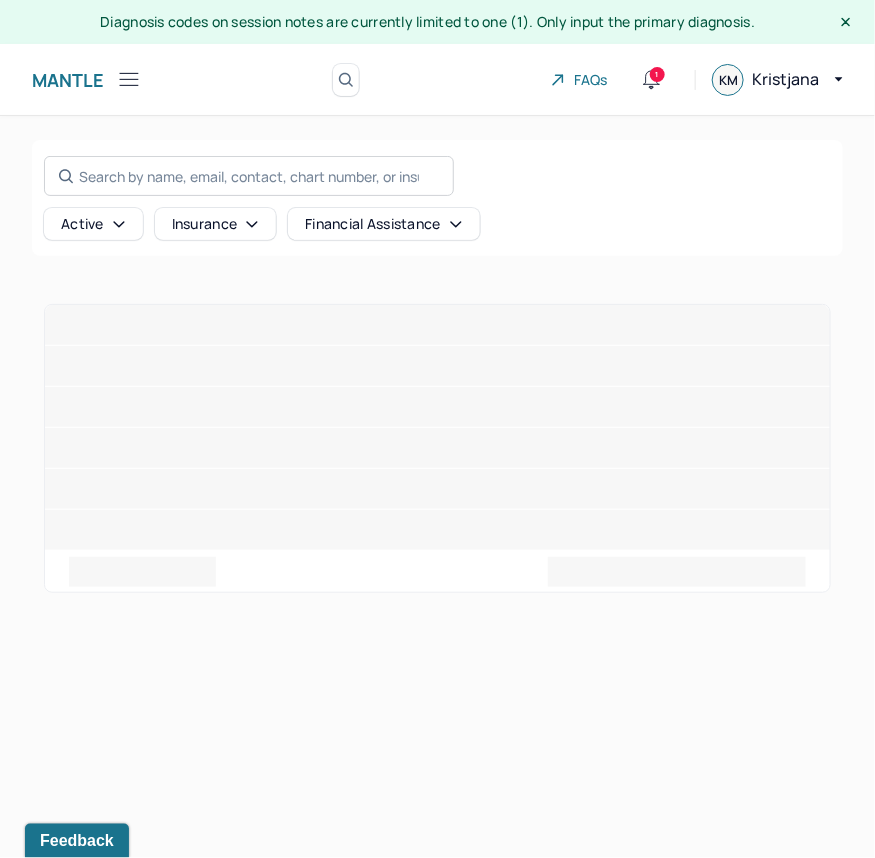 click on "Search by name, email, contact, chart number, or insurance id..." at bounding box center (249, 176) 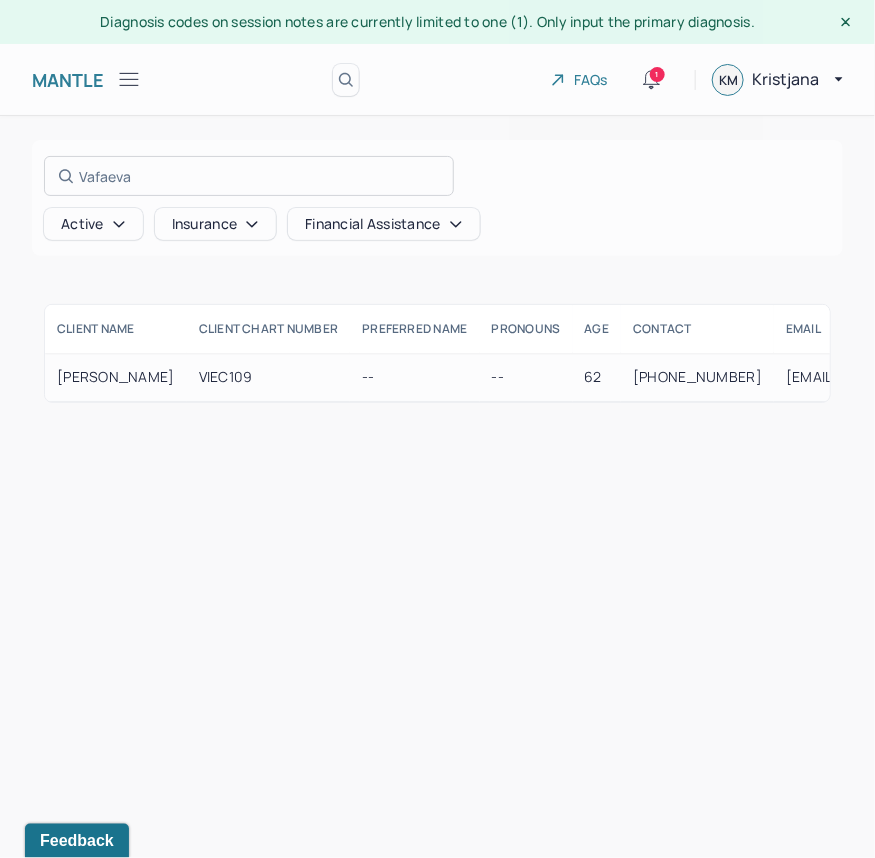 type on "Vafaeva" 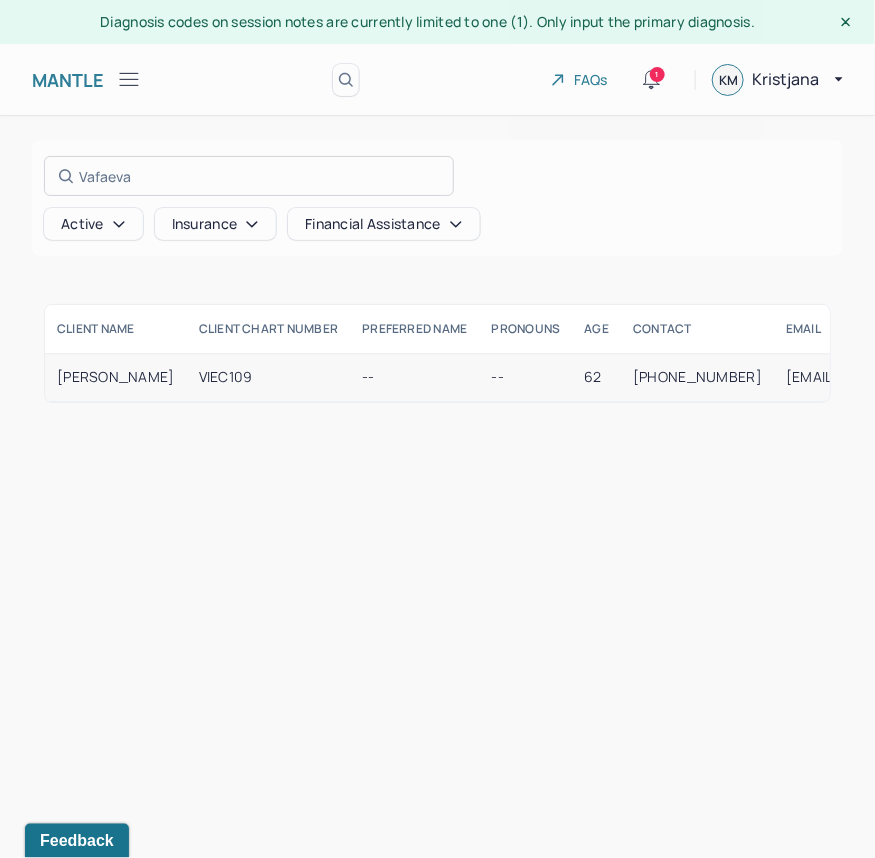 drag, startPoint x: 180, startPoint y: 364, endPoint x: 197, endPoint y: 370, distance: 18.027756 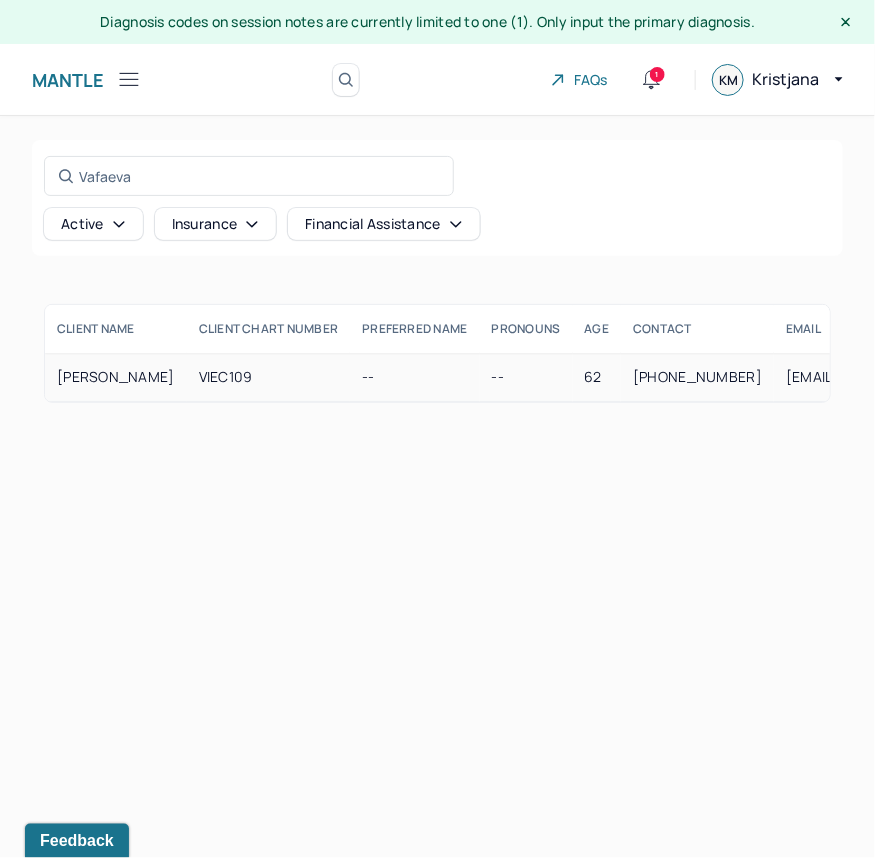 click on "VIEC109" at bounding box center (269, 377) 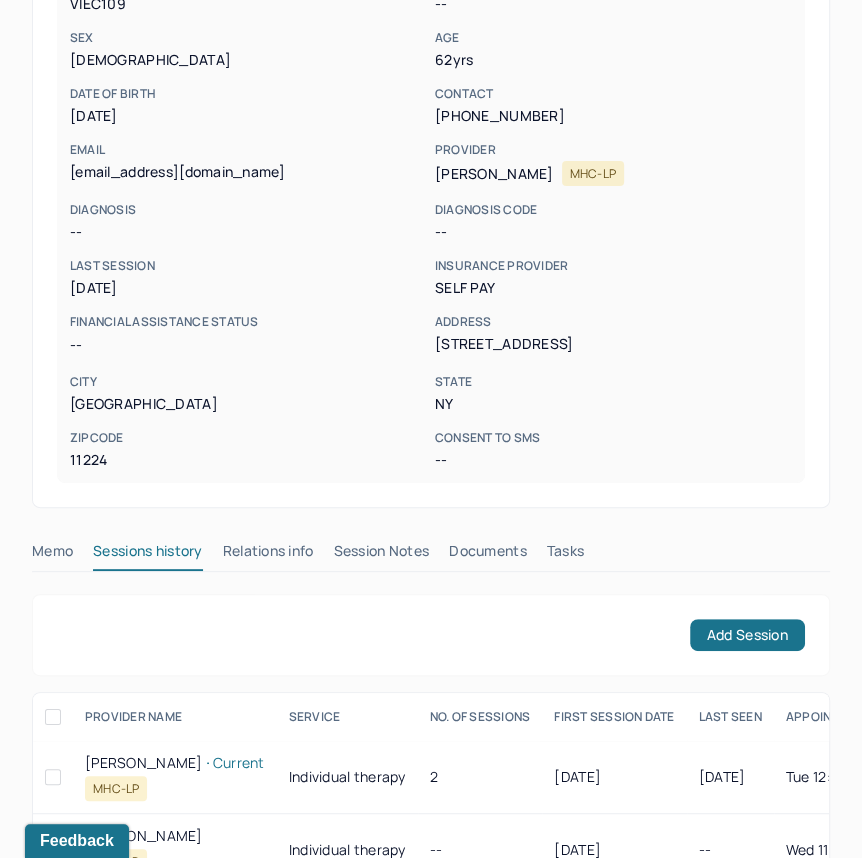 scroll, scrollTop: 354, scrollLeft: 0, axis: vertical 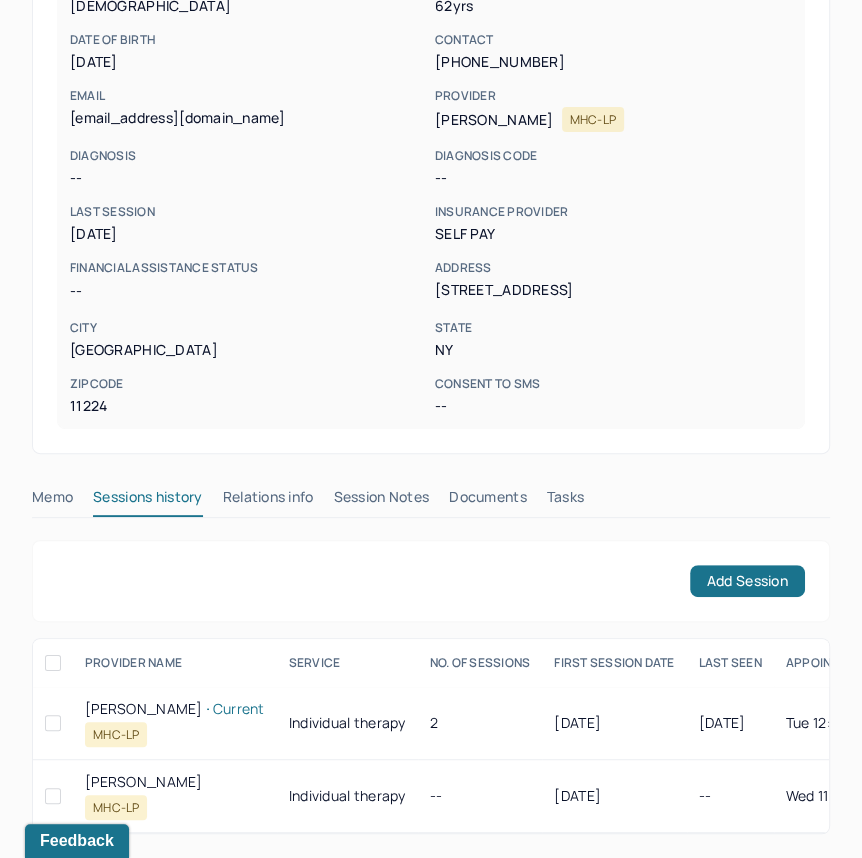 click on "Session Notes" at bounding box center [382, 501] 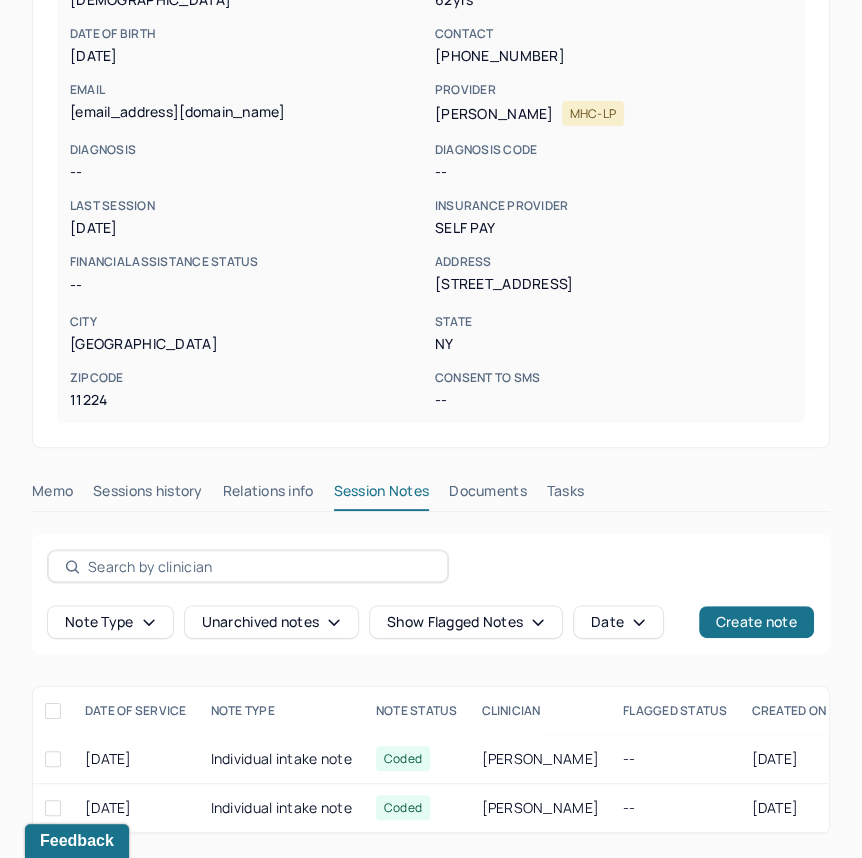 scroll, scrollTop: 360, scrollLeft: 0, axis: vertical 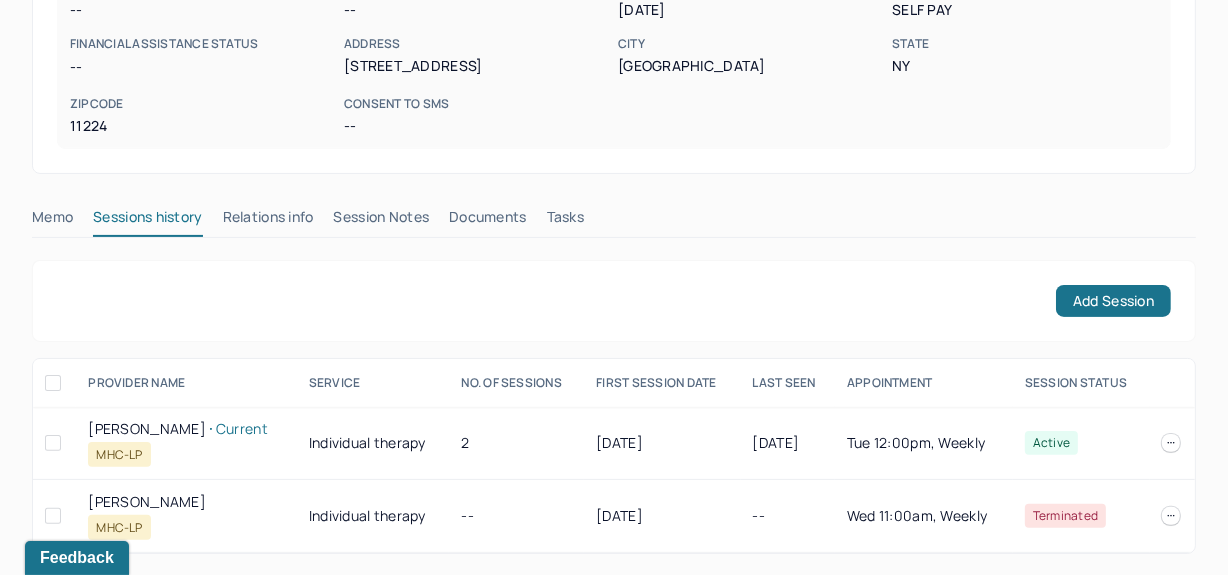 click on "Individual therapy" at bounding box center [373, 516] 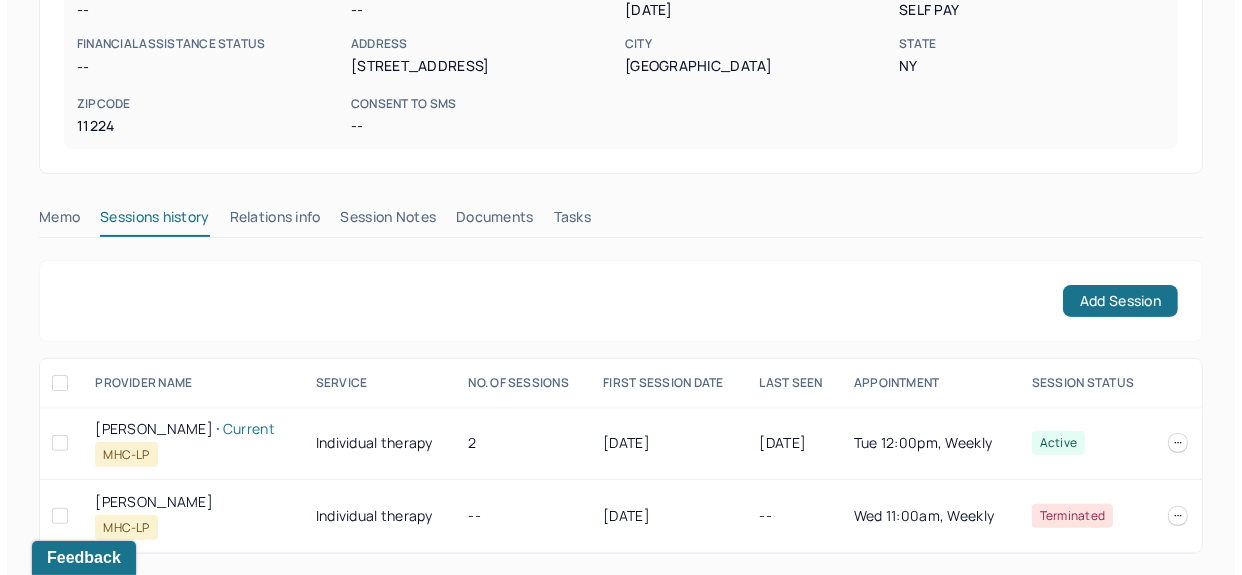scroll, scrollTop: 0, scrollLeft: 0, axis: both 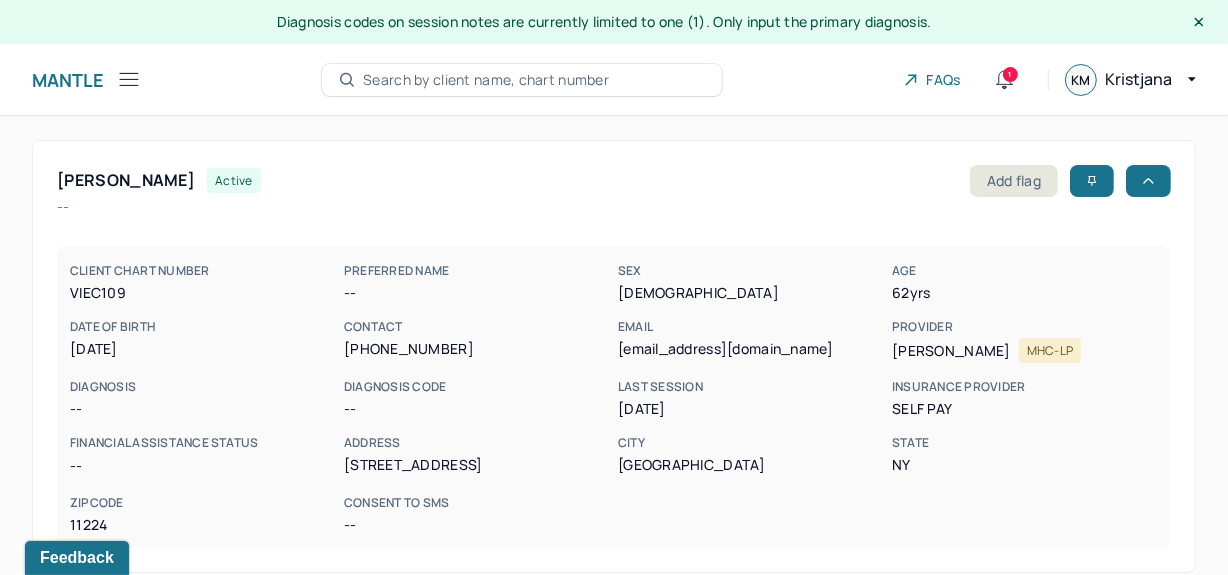 click 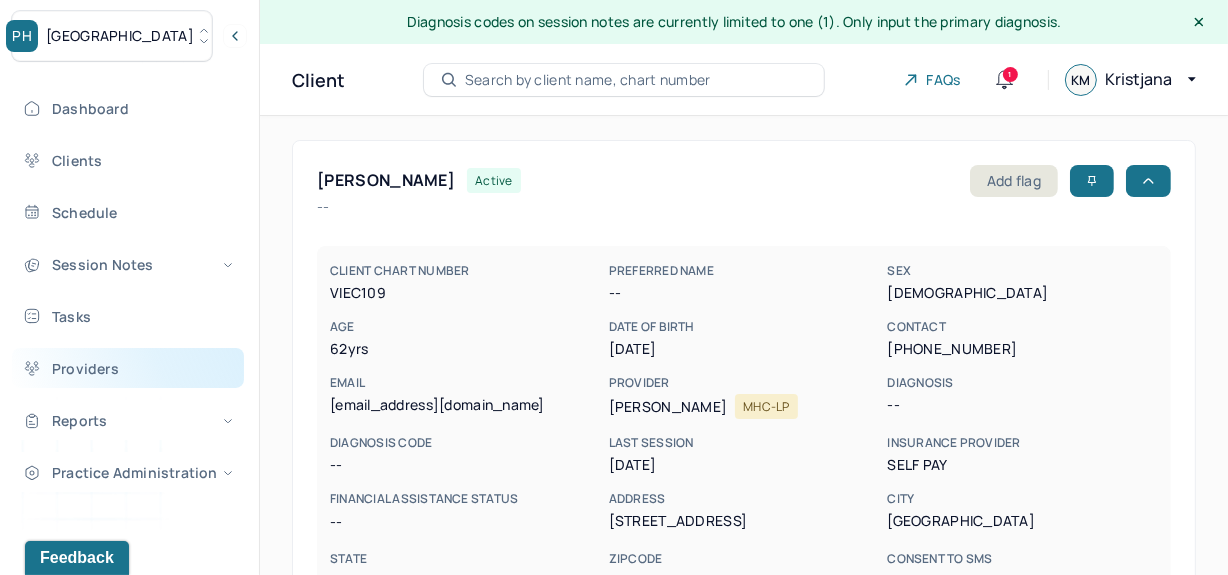 click on "Providers" at bounding box center [128, 368] 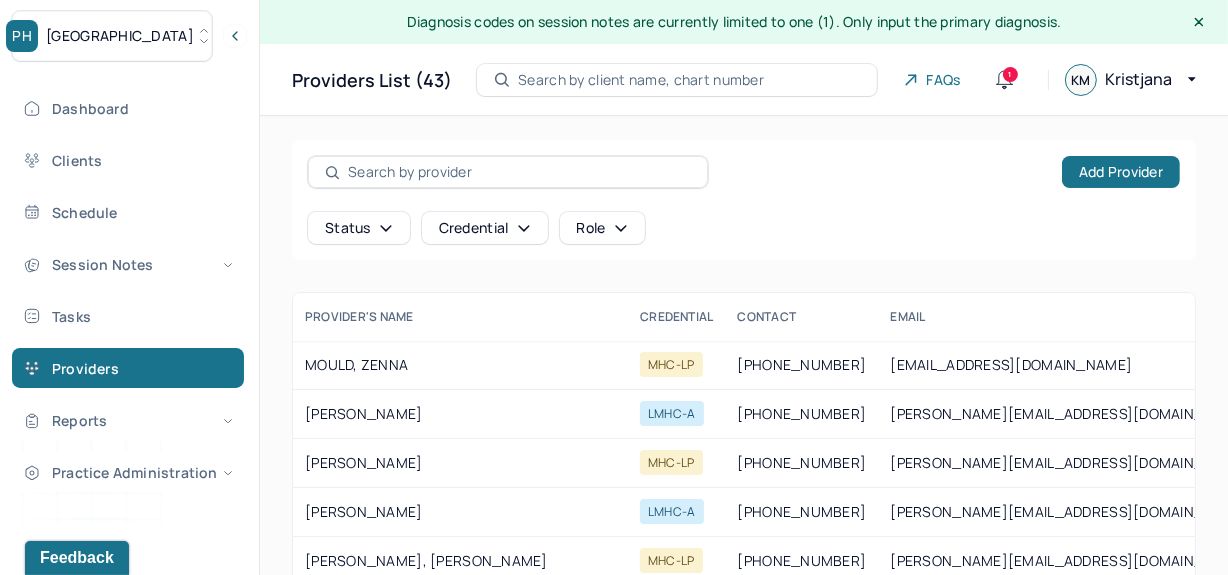 click at bounding box center (519, 172) 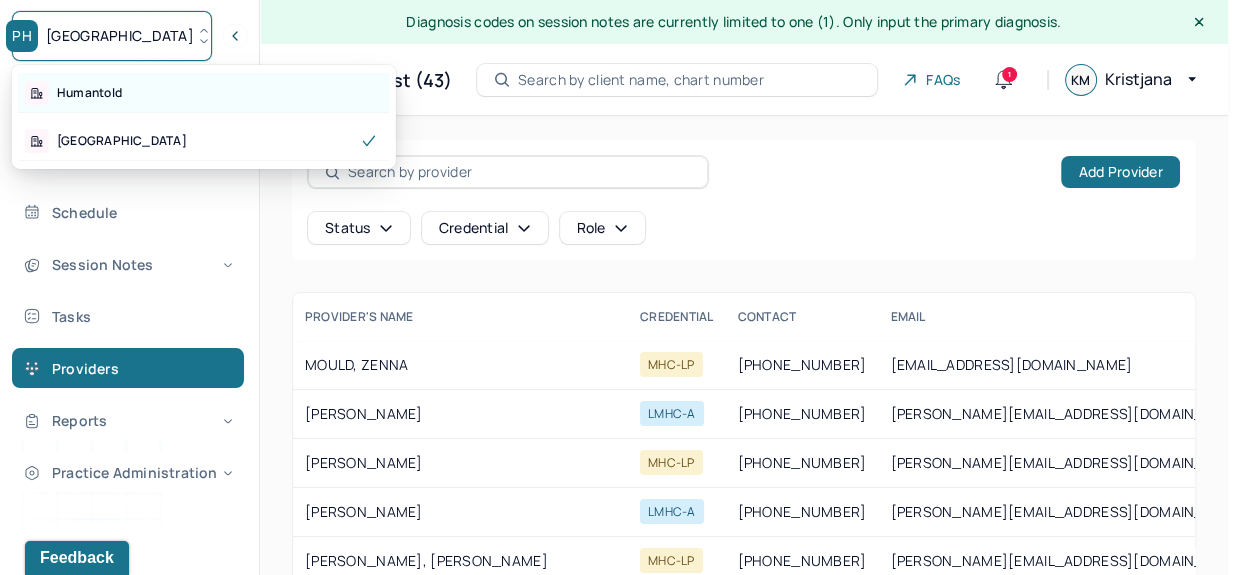 click on "Humantold" at bounding box center (204, 93) 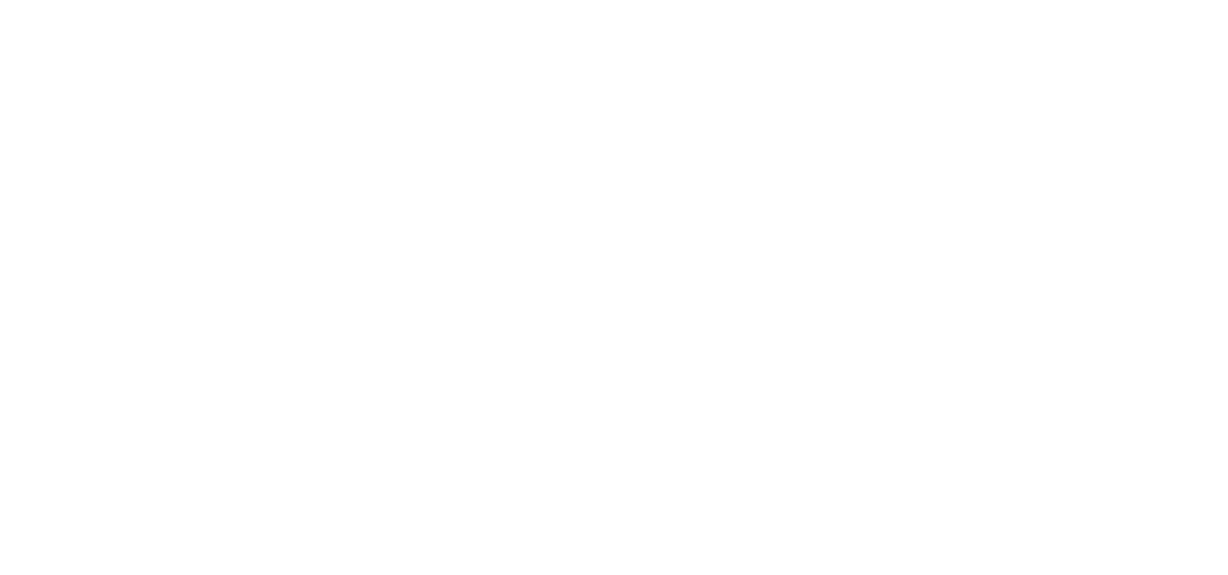 scroll, scrollTop: 0, scrollLeft: 0, axis: both 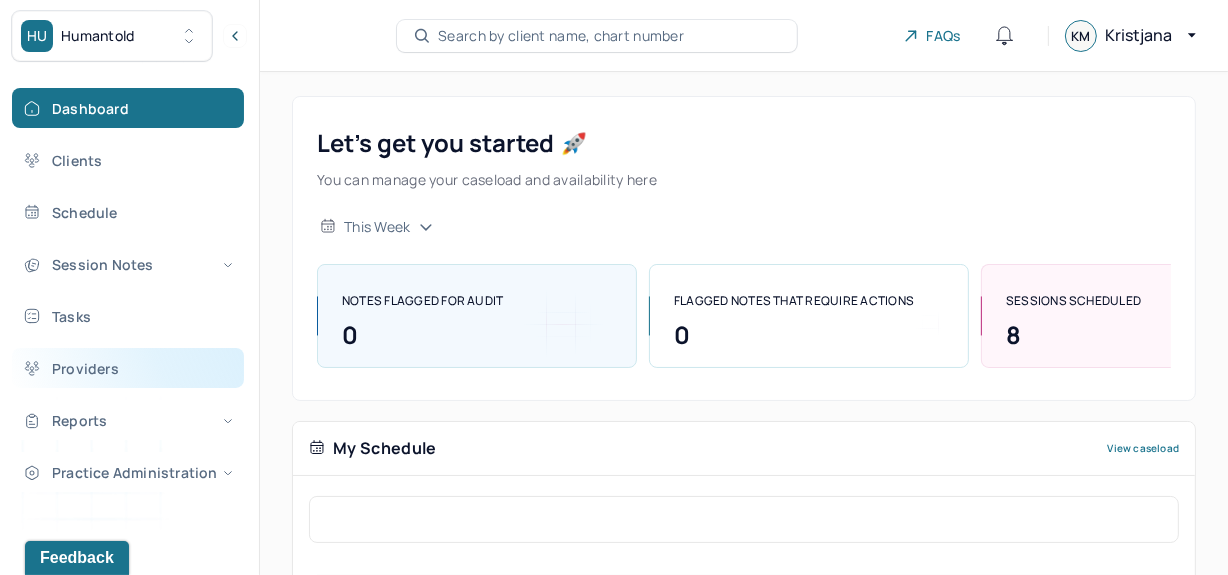 click on "Providers" at bounding box center (128, 368) 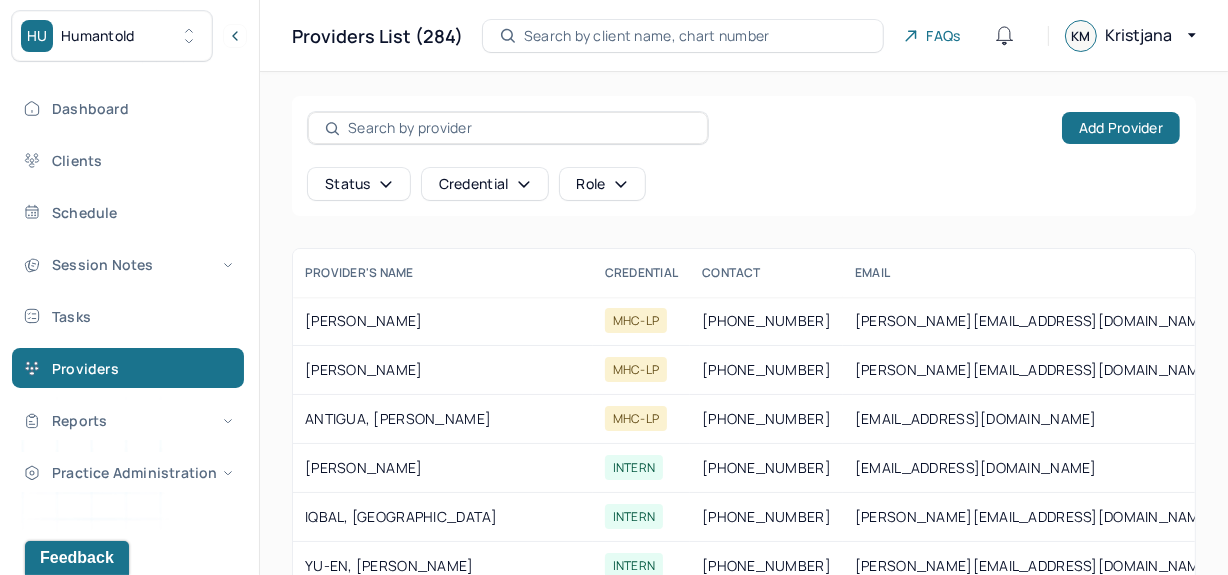click at bounding box center [519, 128] 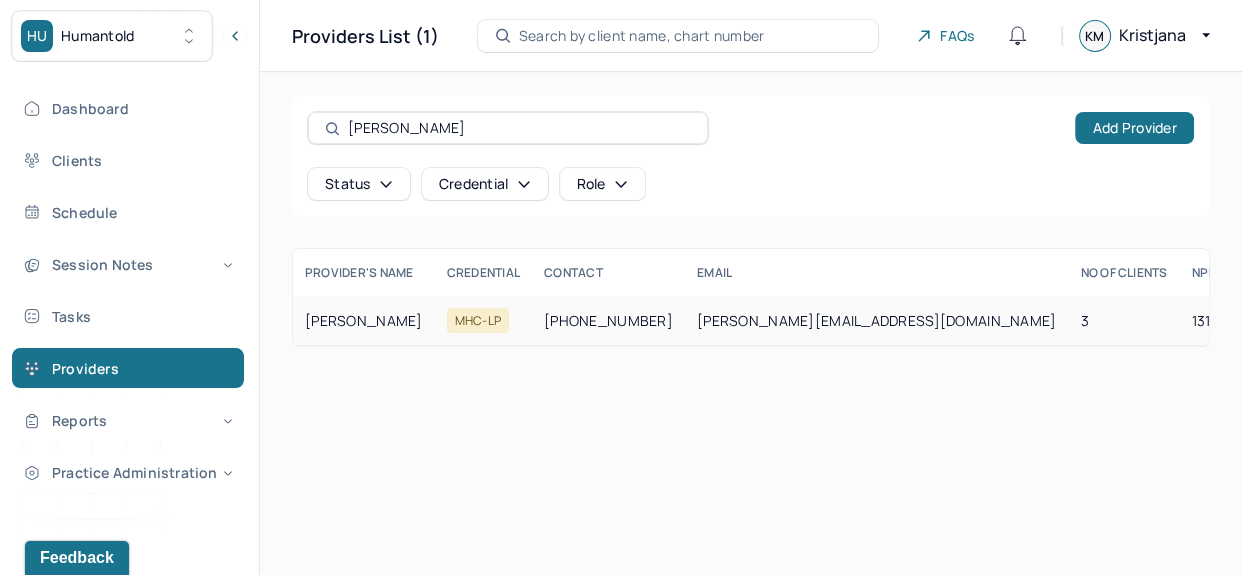 type on "[PERSON_NAME]" 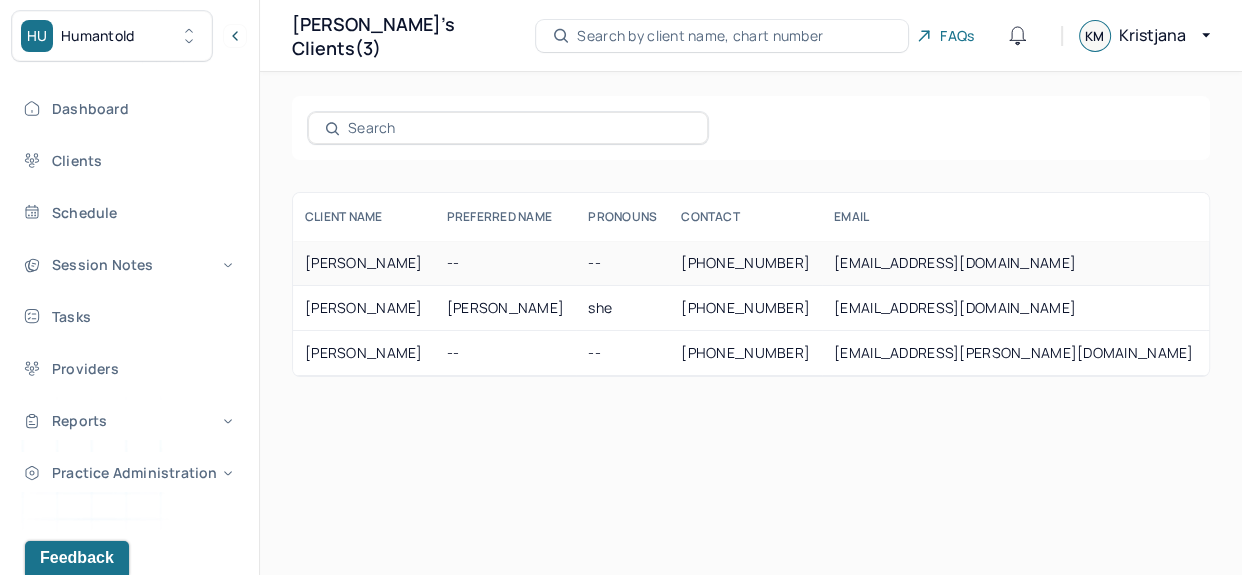 click on "--" at bounding box center [622, 263] 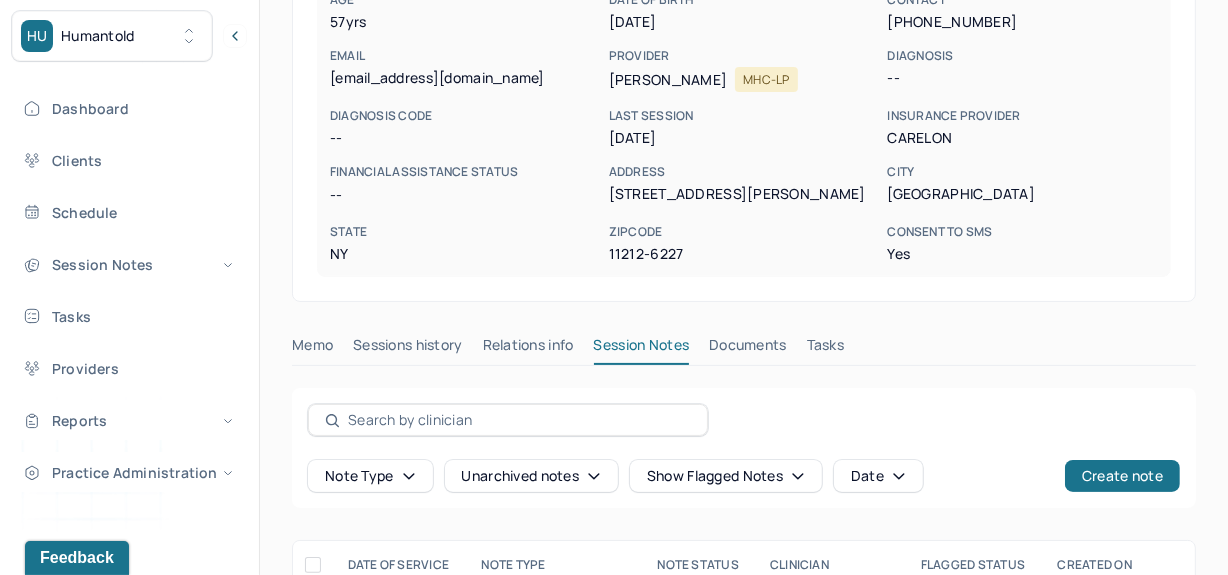 scroll, scrollTop: 379, scrollLeft: 0, axis: vertical 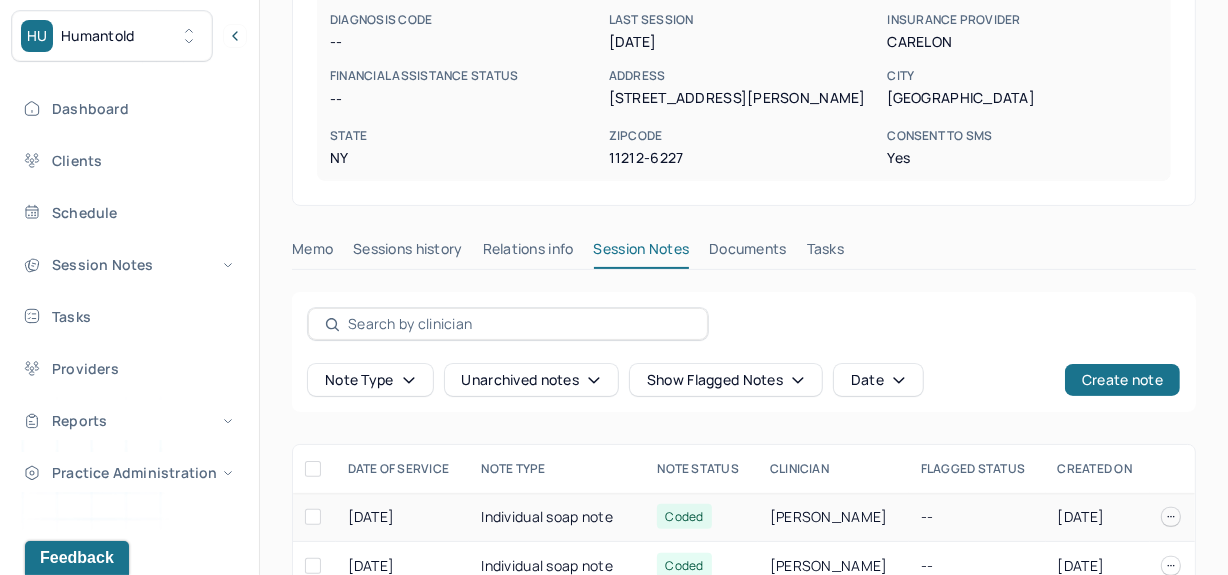 click on "Individual soap note" at bounding box center (557, 517) 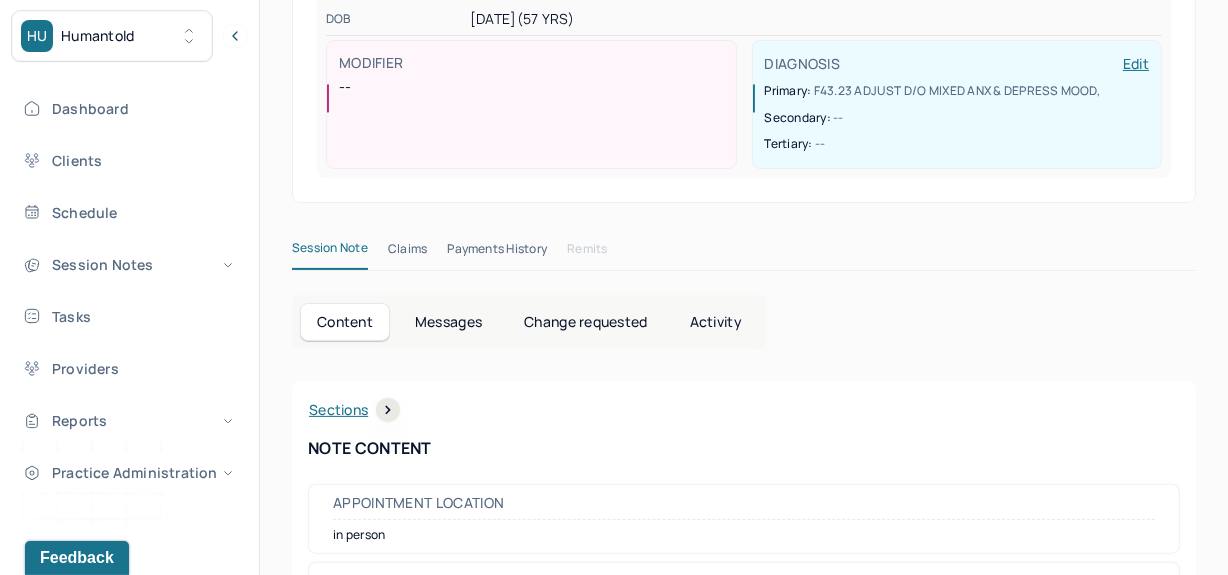 click on "Activity" at bounding box center [716, 322] 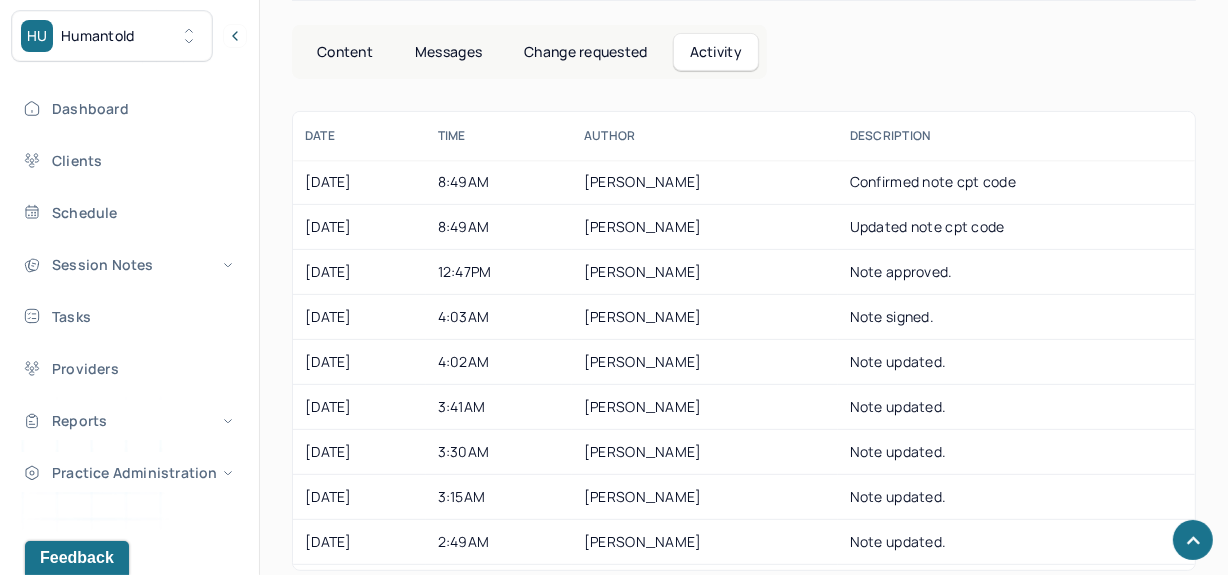 scroll, scrollTop: 667, scrollLeft: 0, axis: vertical 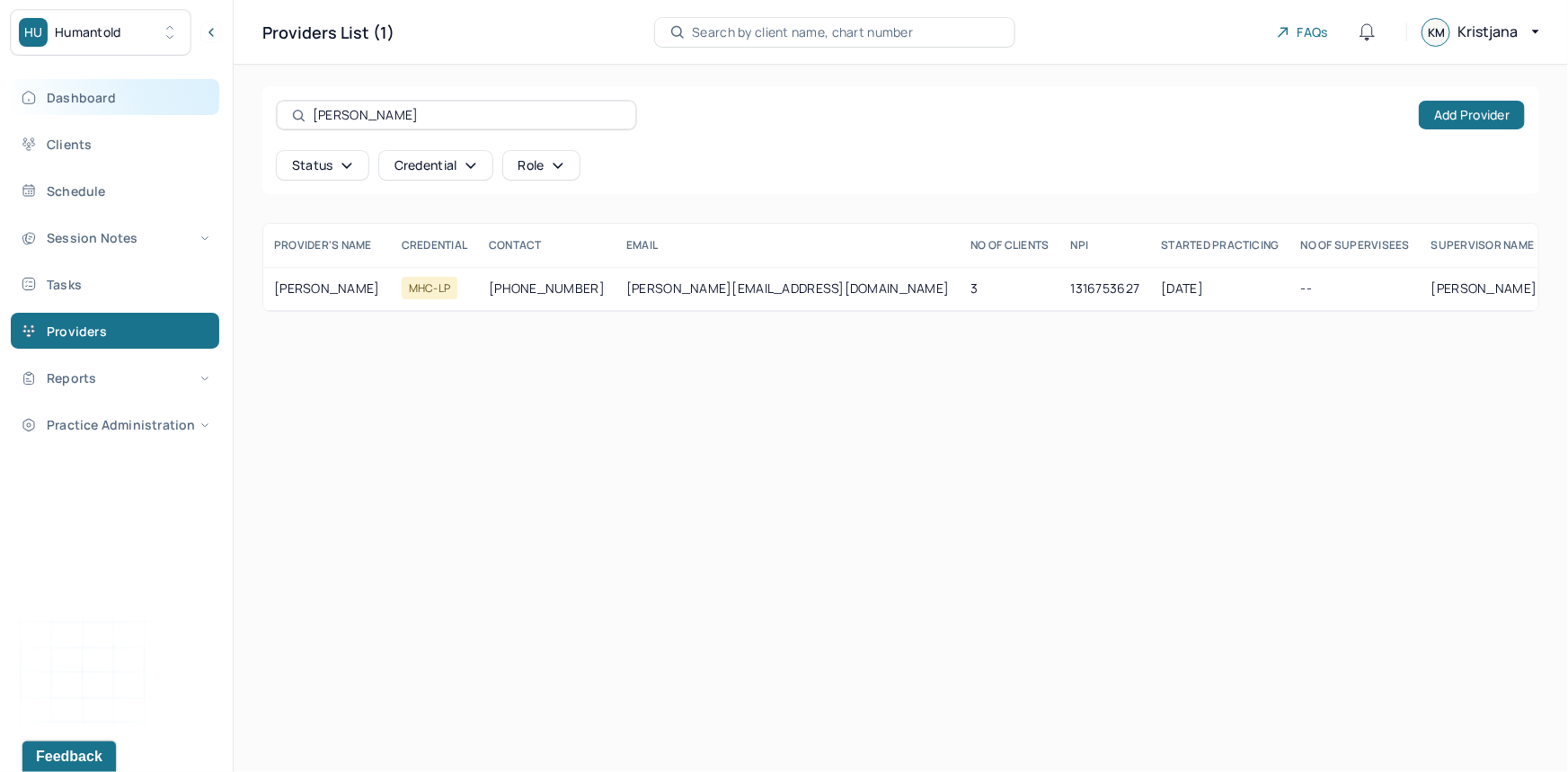 click on "Dashboard" at bounding box center (115, 97) 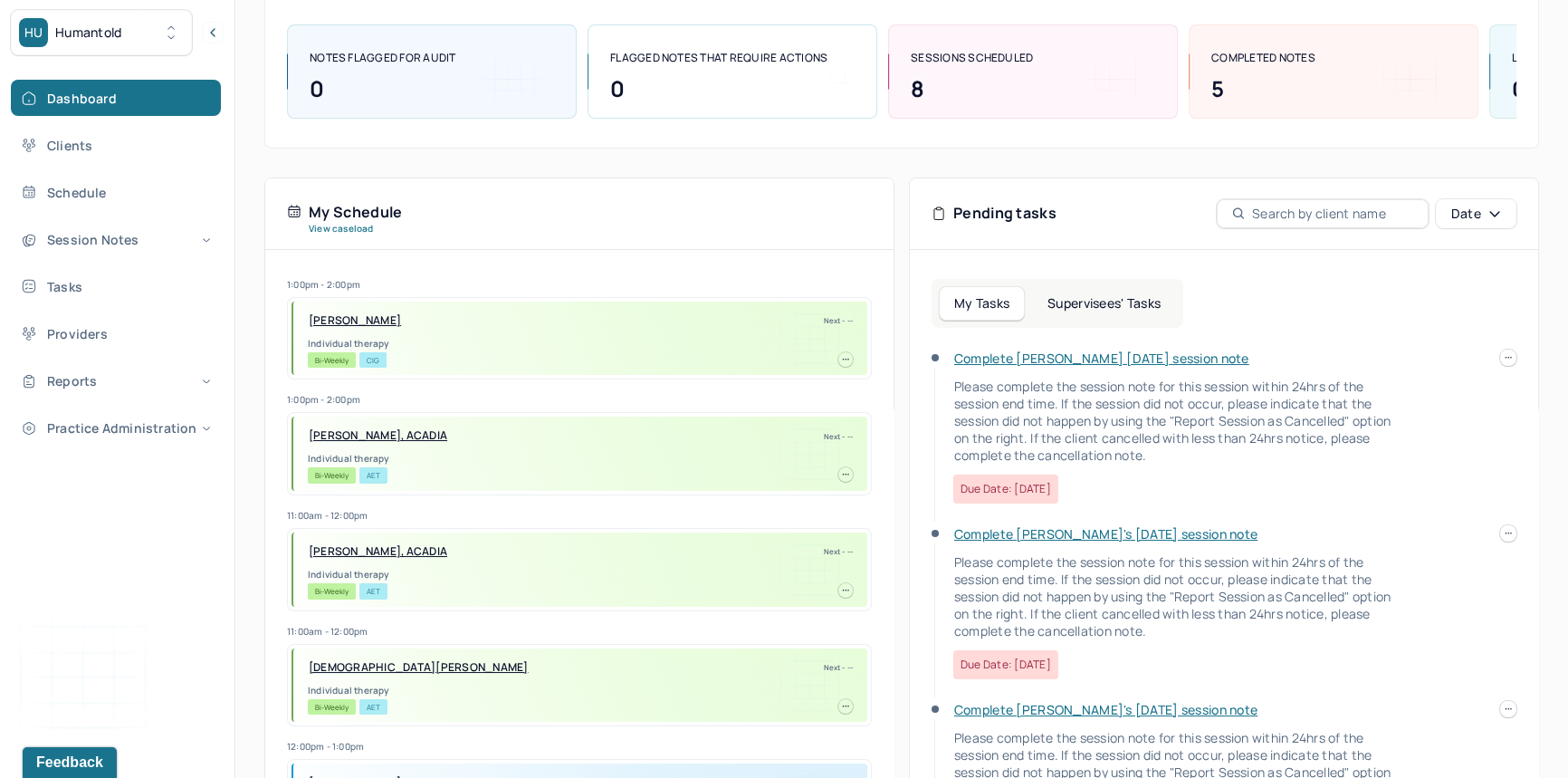 scroll, scrollTop: 290, scrollLeft: 0, axis: vertical 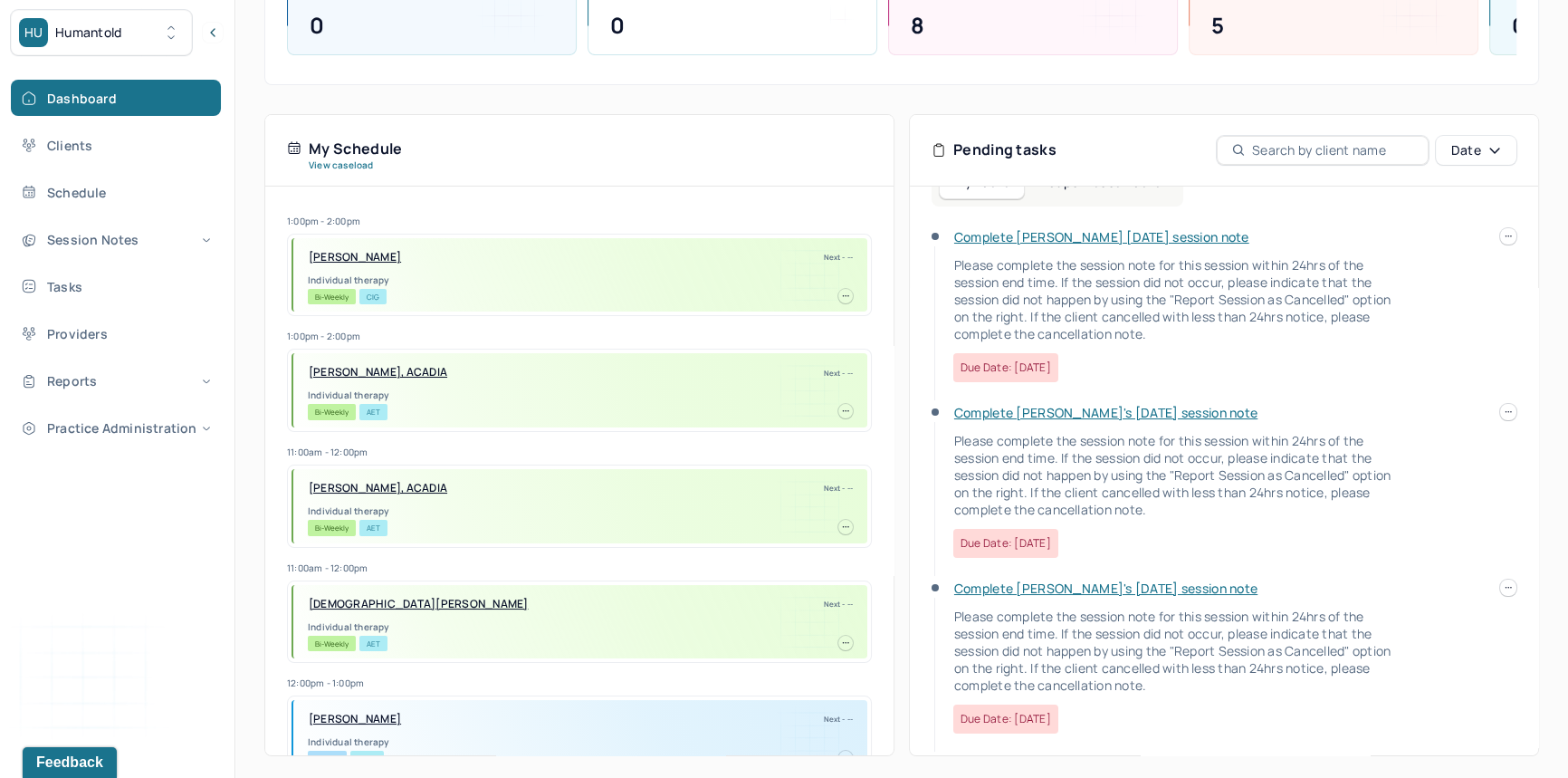 click at bounding box center (1508, 588) 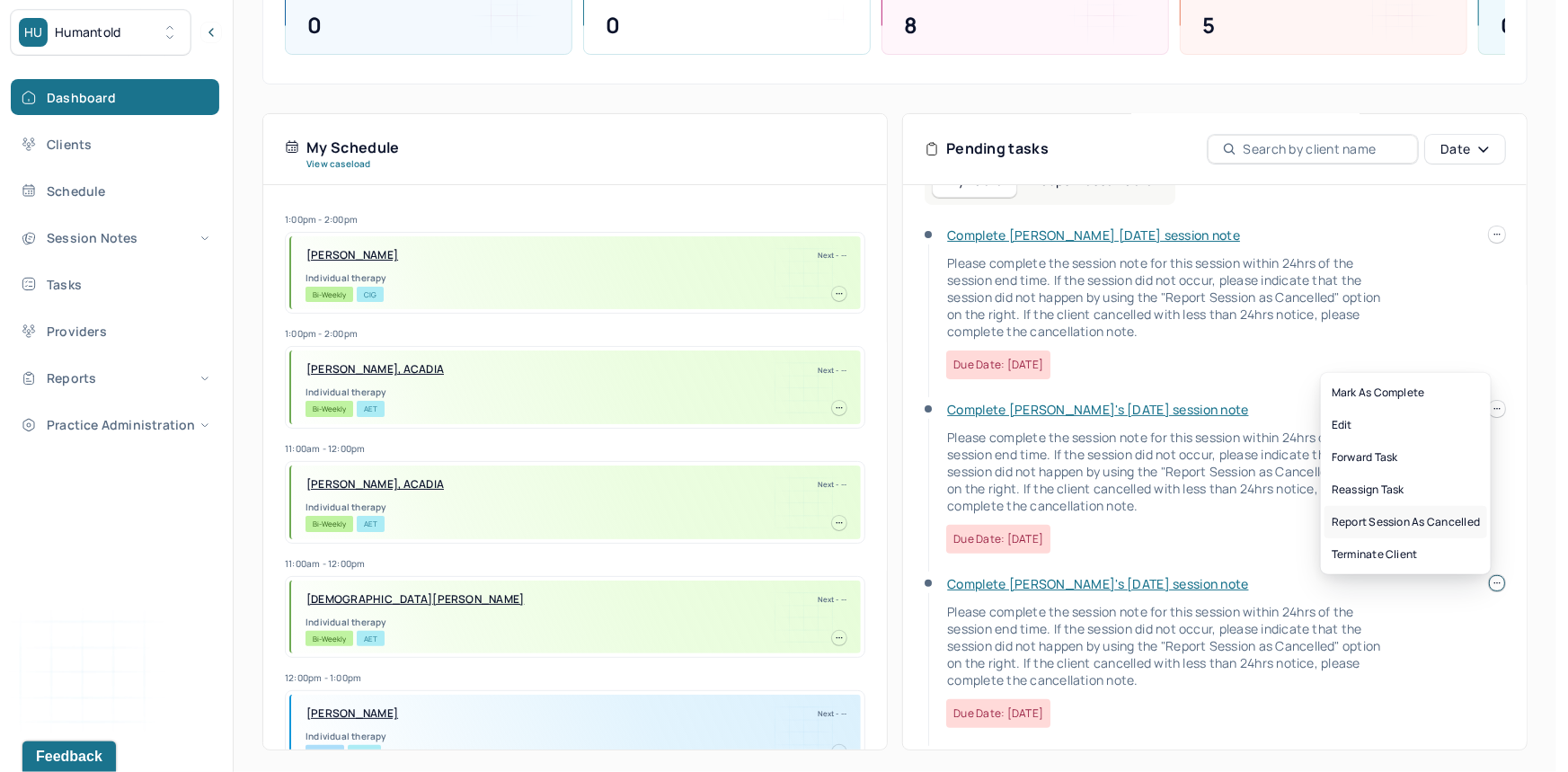click on "Report session as cancelled" at bounding box center [1405, 522] 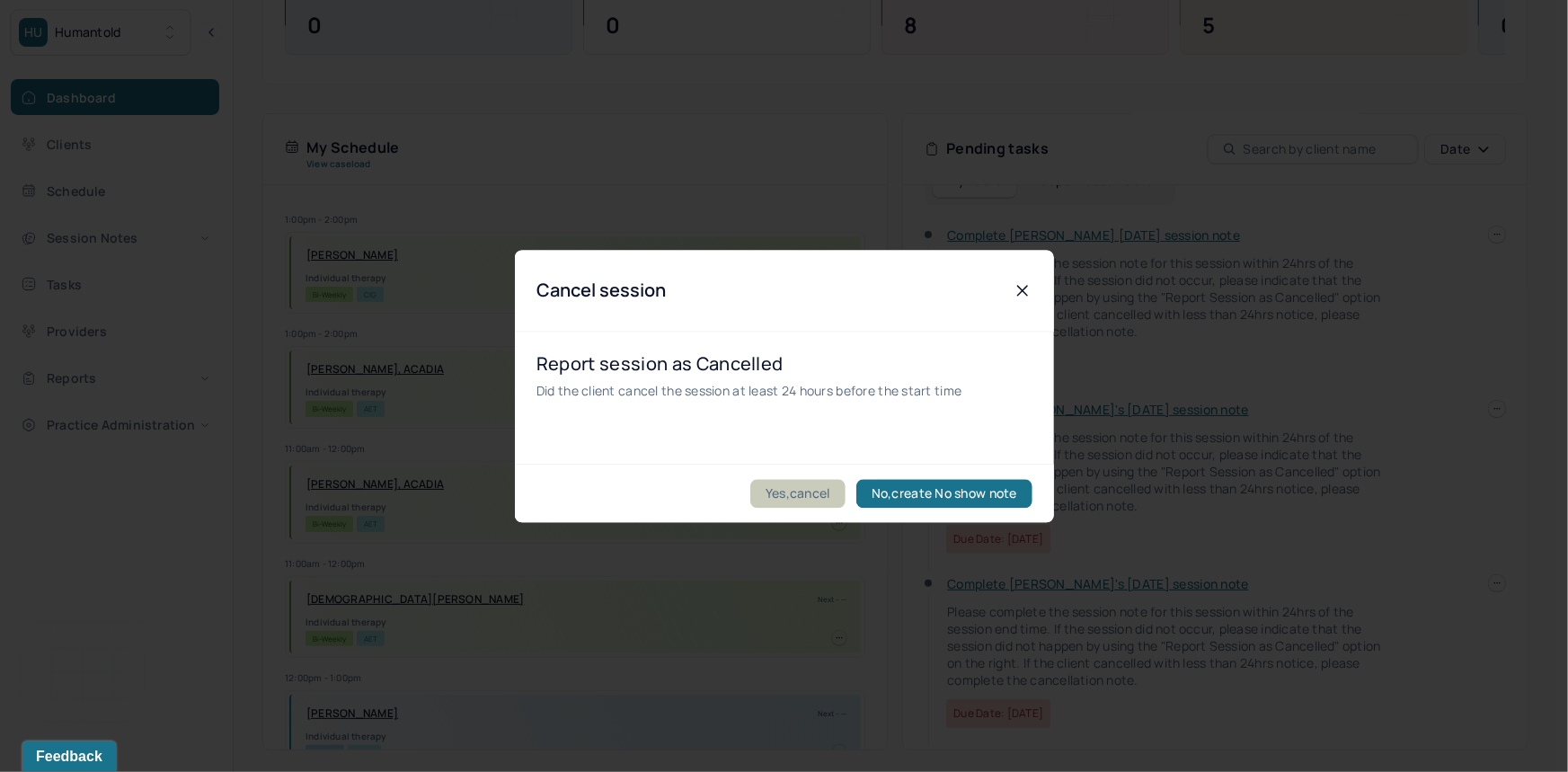 click on "Yes,cancel" at bounding box center (798, 493) 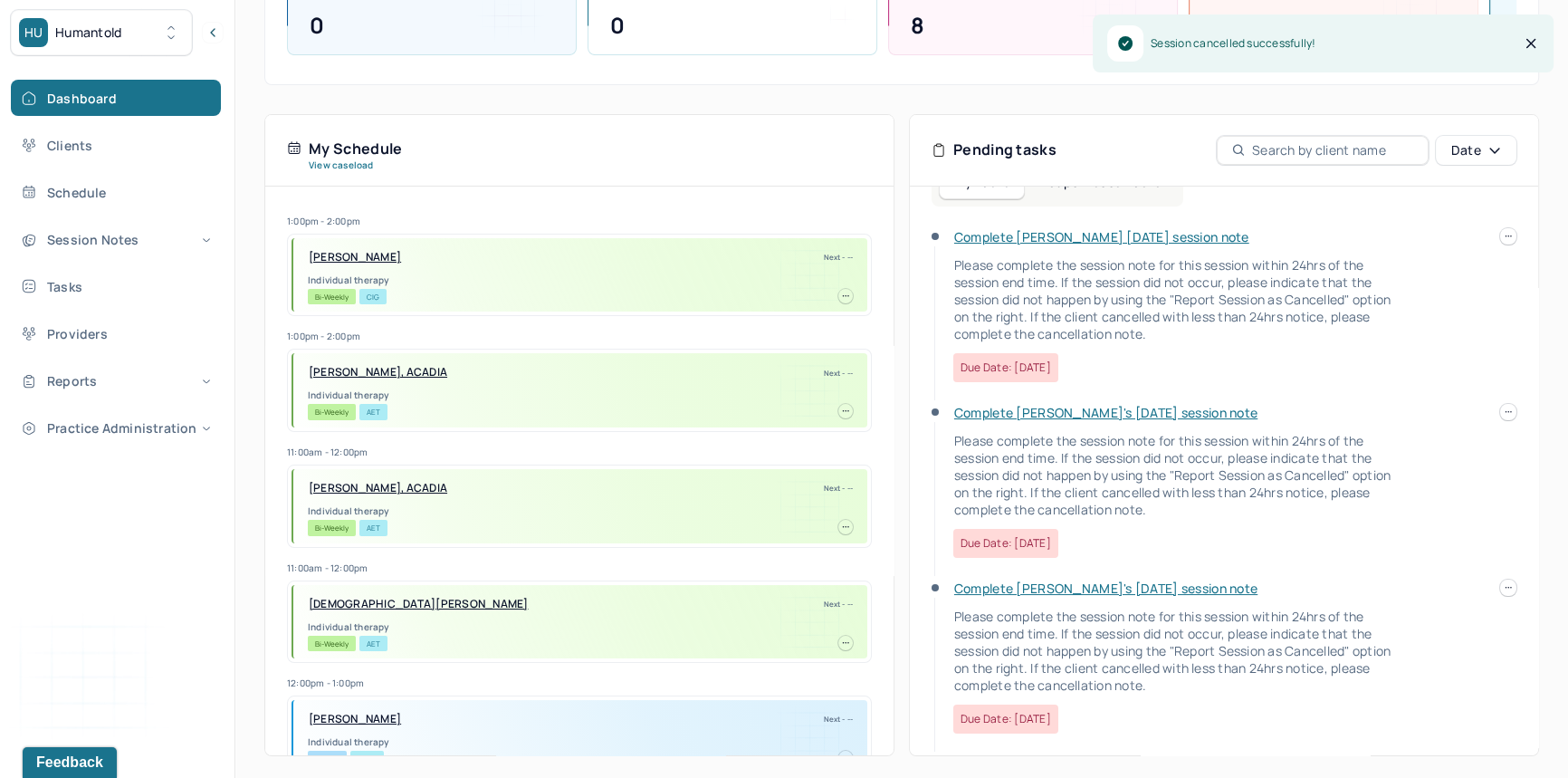 scroll, scrollTop: 0, scrollLeft: 0, axis: both 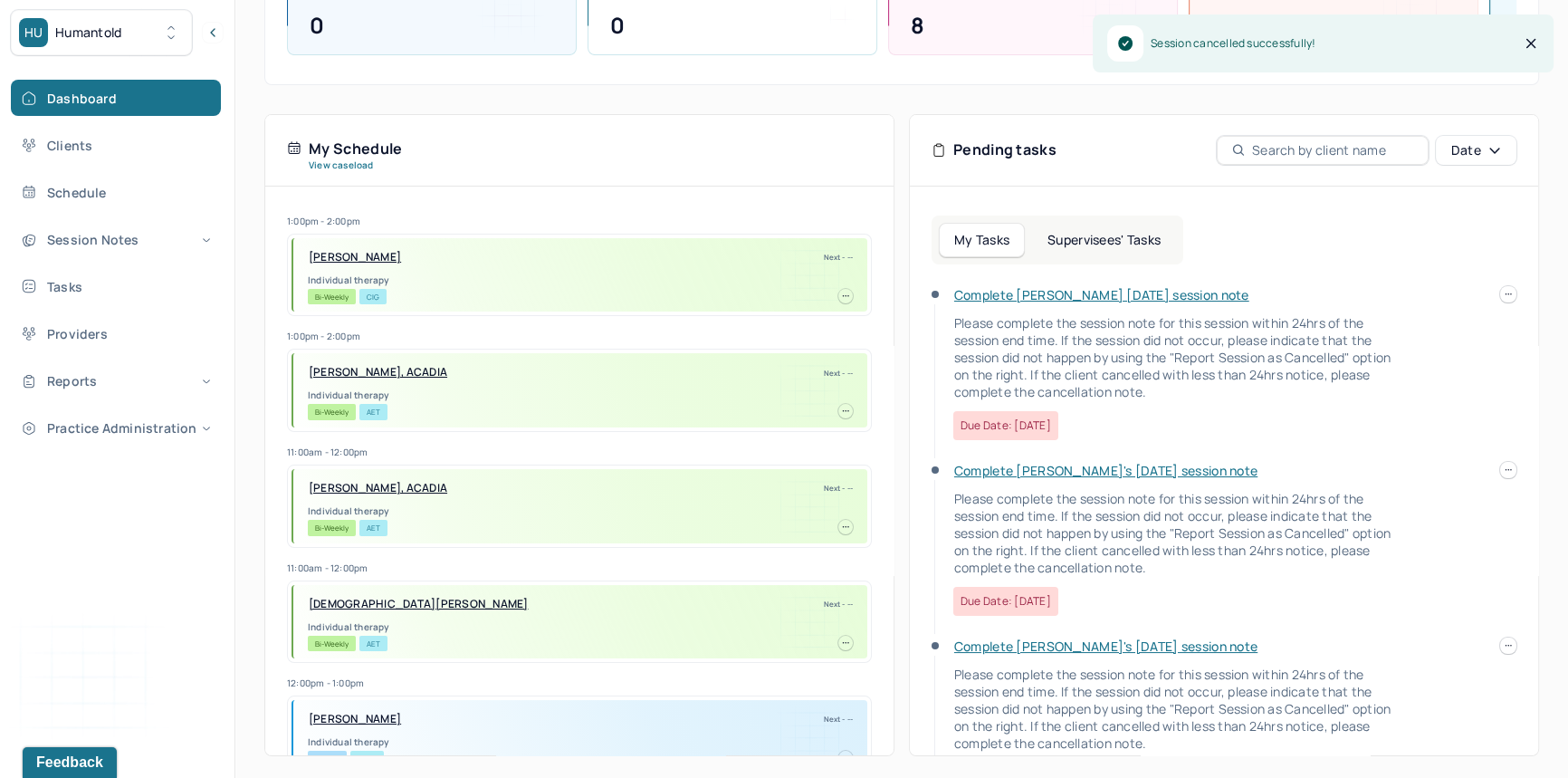 click on "Complete [PERSON_NAME] [DATE] session note Please complete the session note for this session within 24hrs of the session end time. If the session did not occur, please indicate that the session did not happen by using the "Report Session as Cancelled" option on the right. If the client cancelled with less than 24hrs notice, please complete the cancellation note. Due date: [DATE]" at bounding box center (1165, 363) 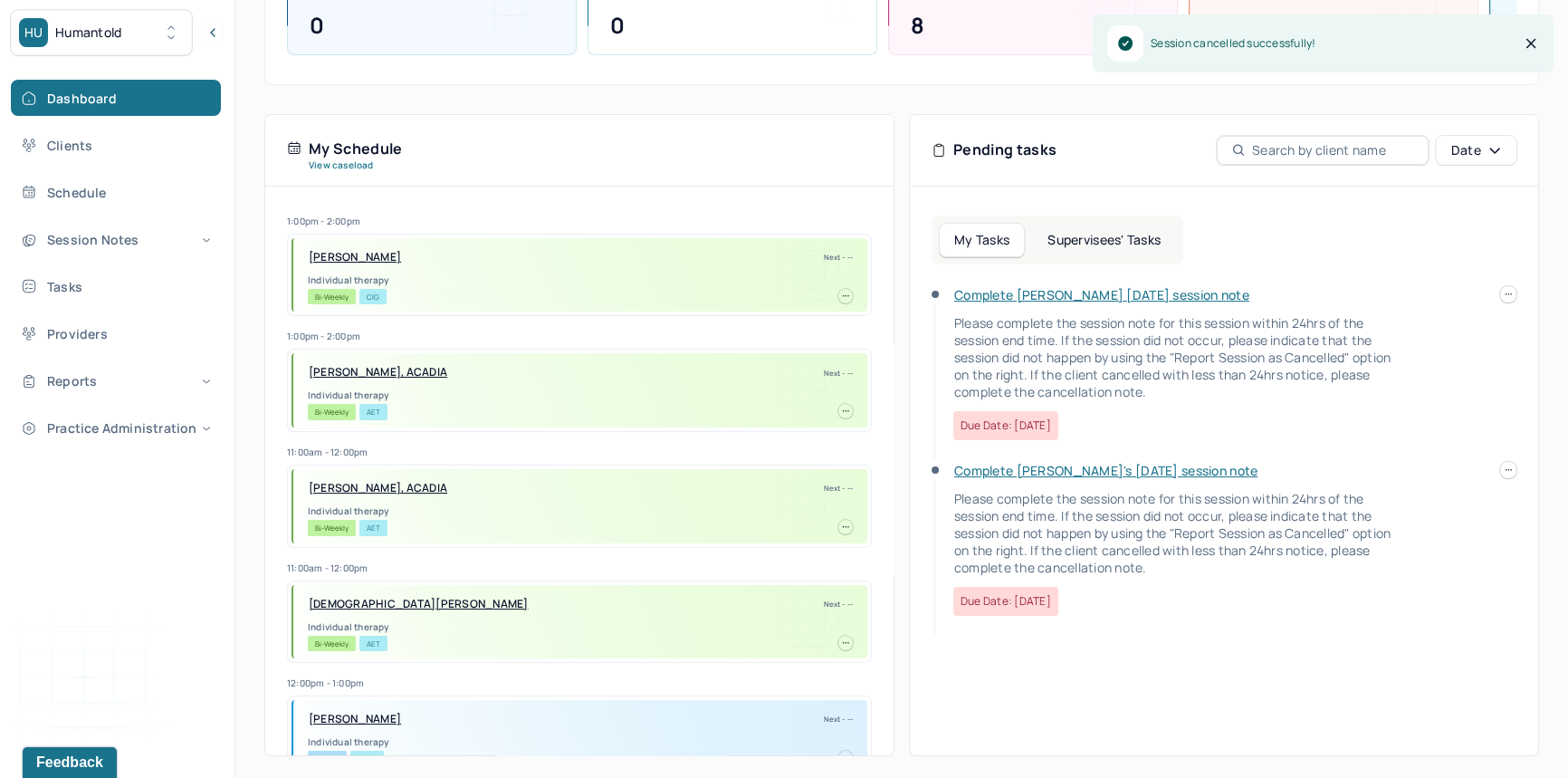 click on "Complete [PERSON_NAME]'s [DATE] session note" at bounding box center (1105, 470) 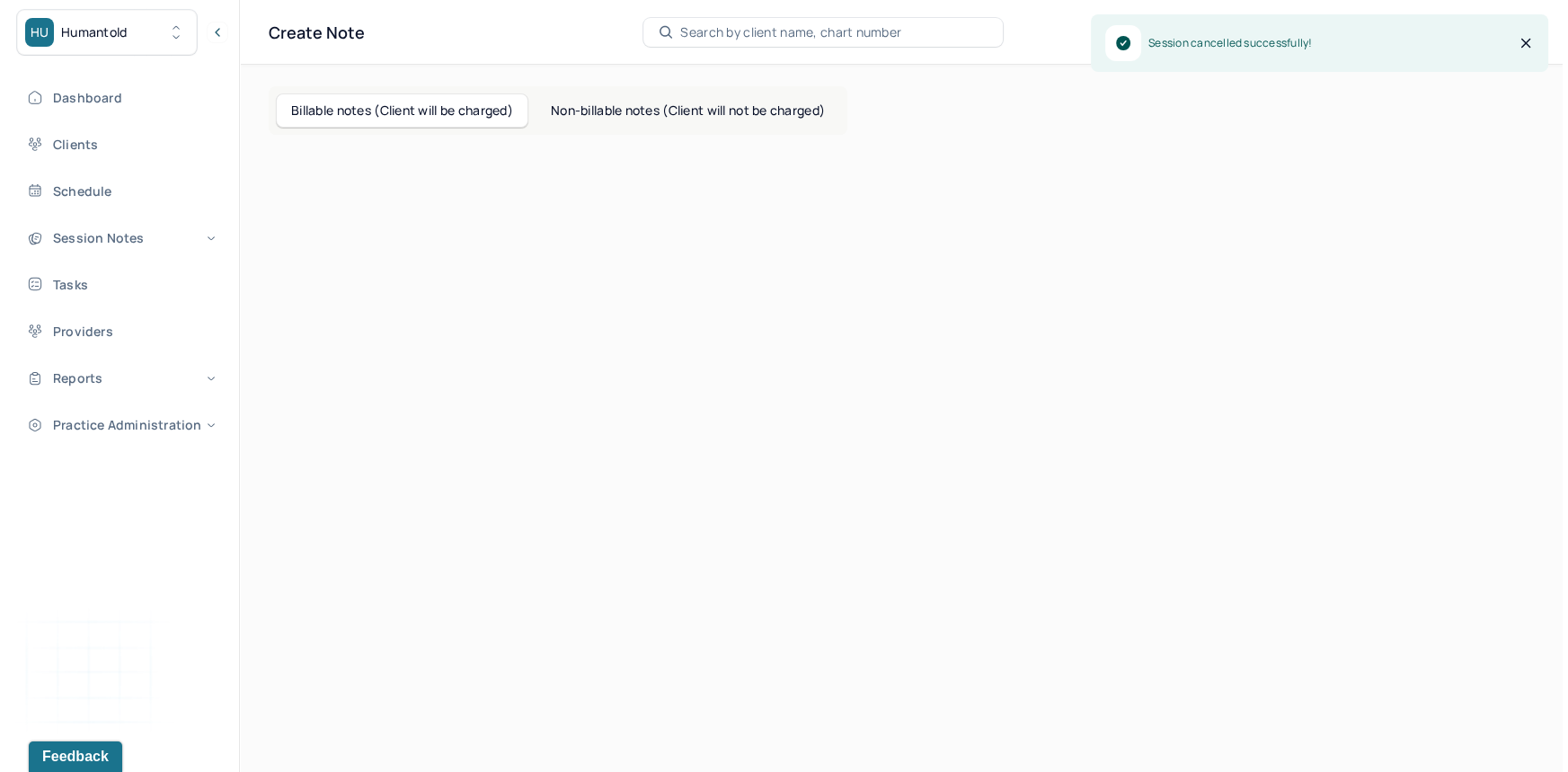 scroll, scrollTop: 0, scrollLeft: 0, axis: both 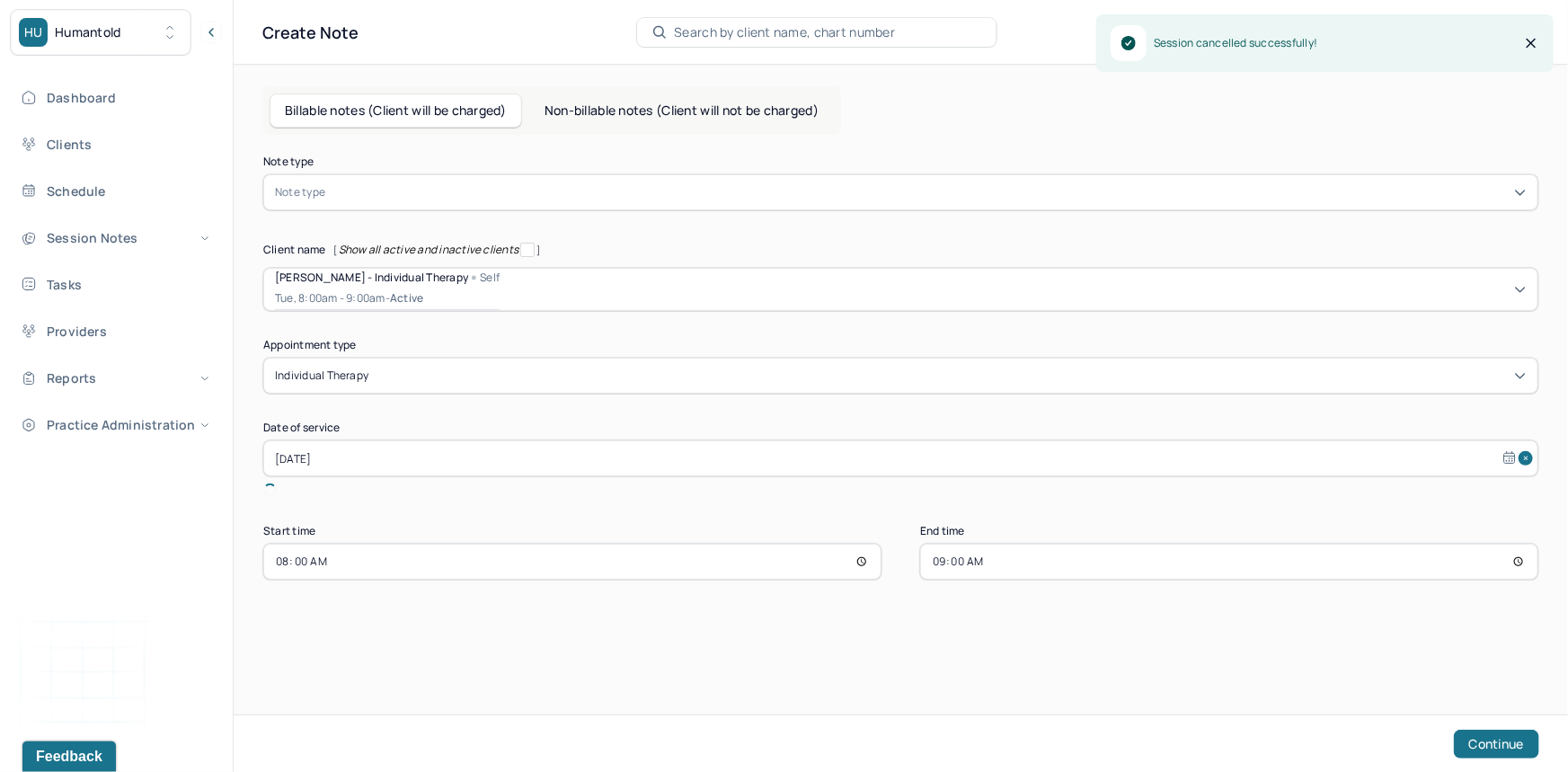 click on "Note type" at bounding box center [900, 192] 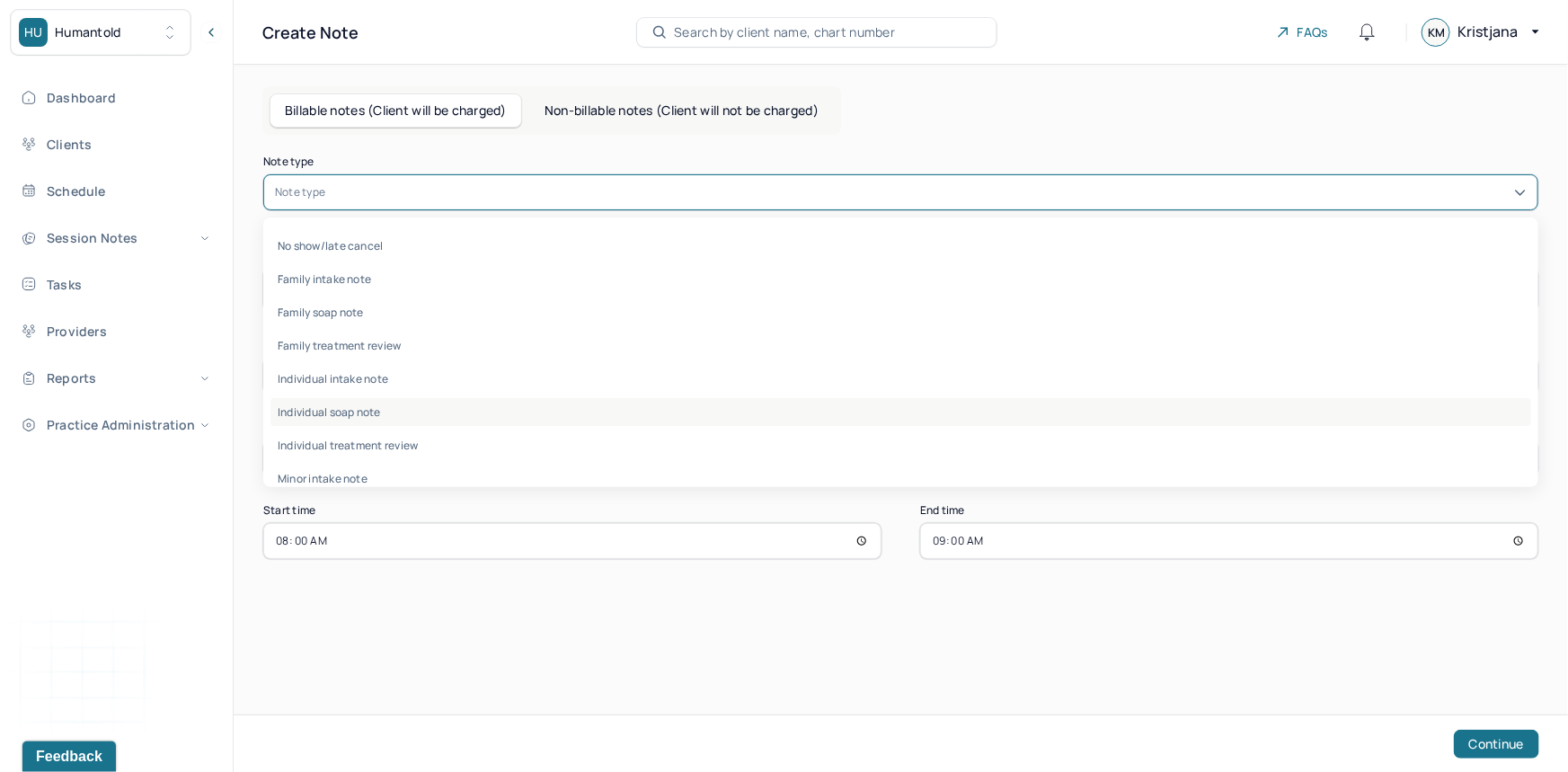 click on "Individual soap note" at bounding box center (900, 412) 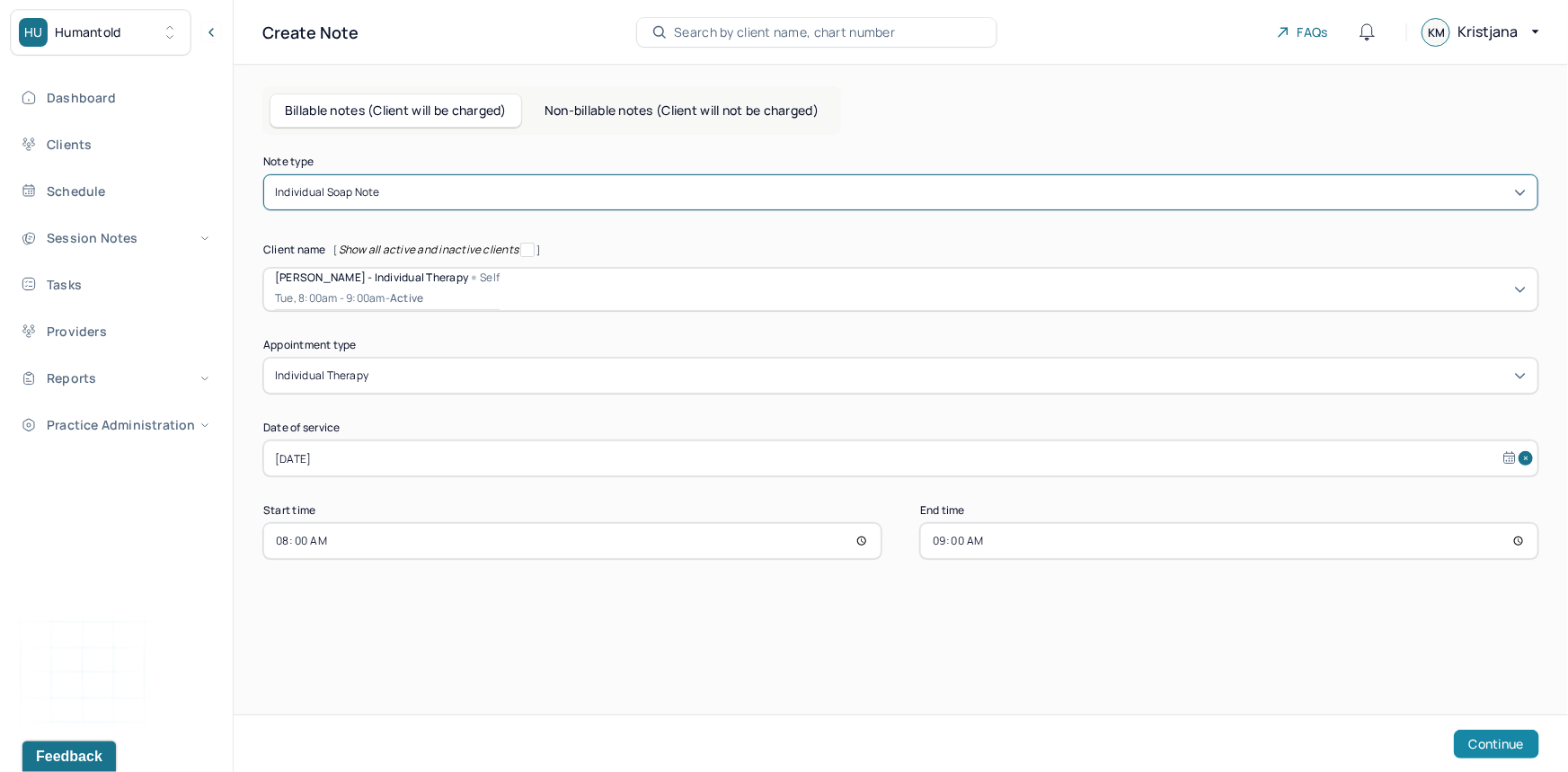 click on "Continue" at bounding box center [1496, 744] 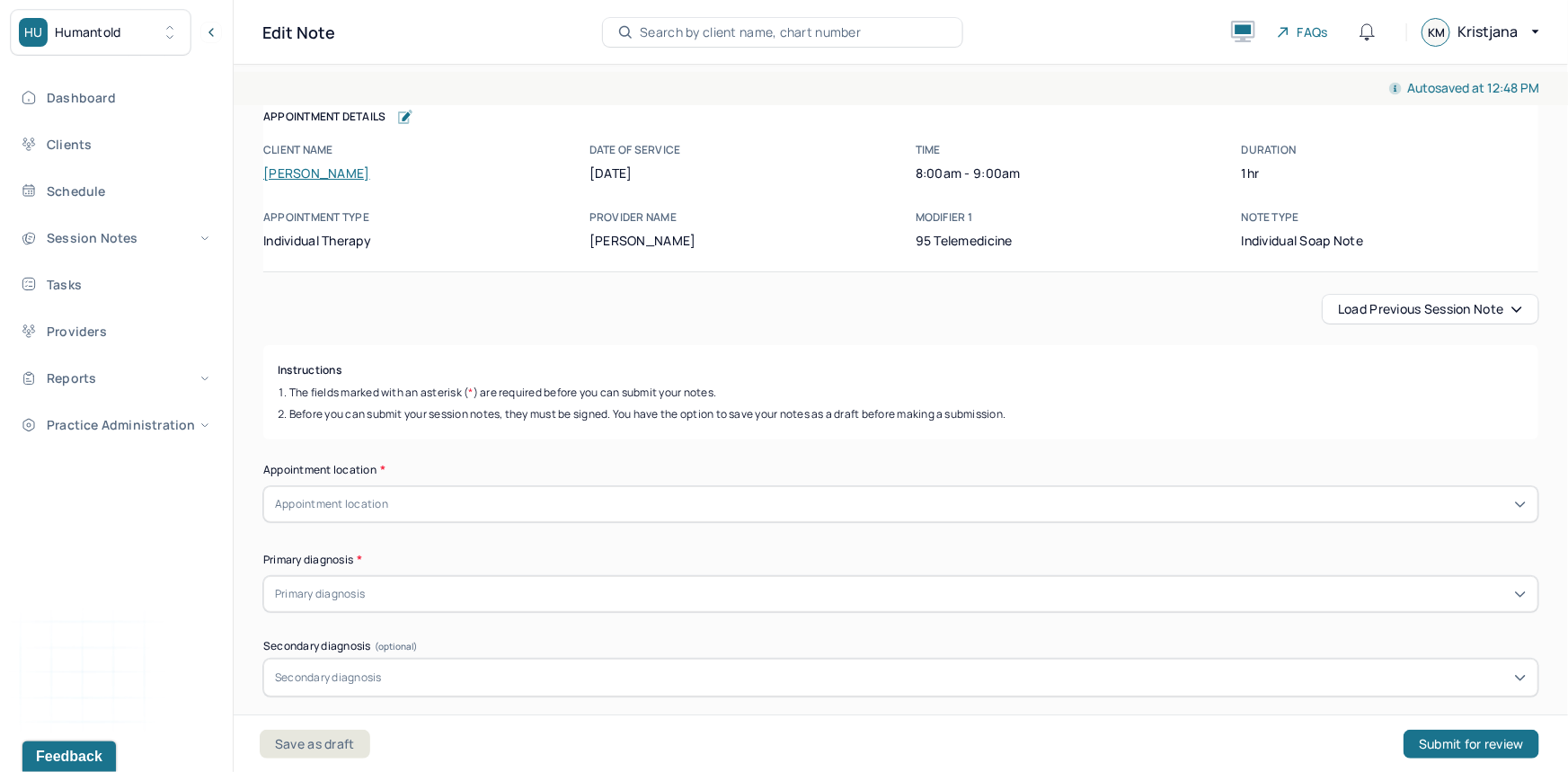 click on "Load previous session note" at bounding box center (1431, 309) 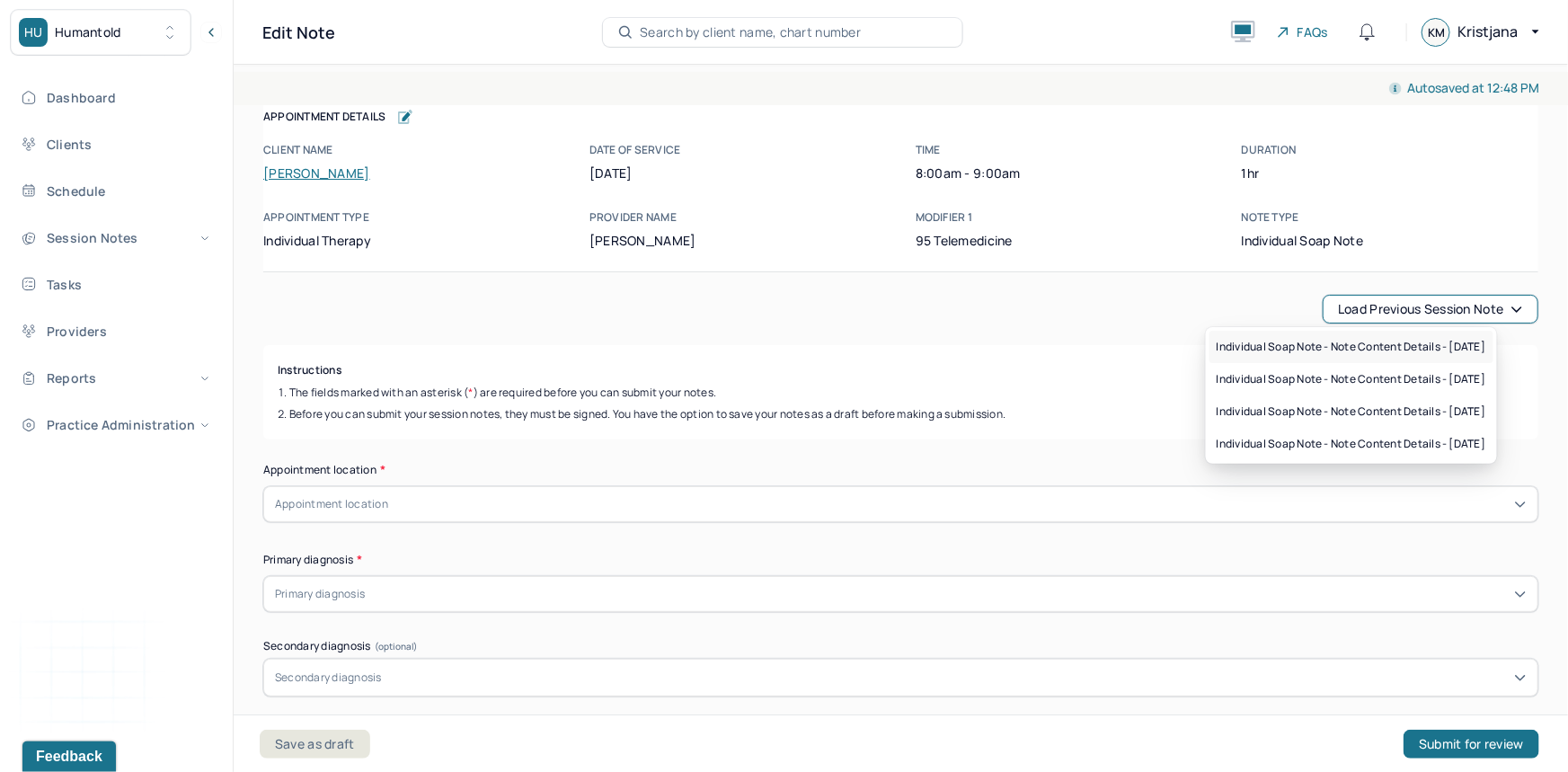 click on "Individual soap note   - Note content Details -   [DATE]" at bounding box center [1351, 347] 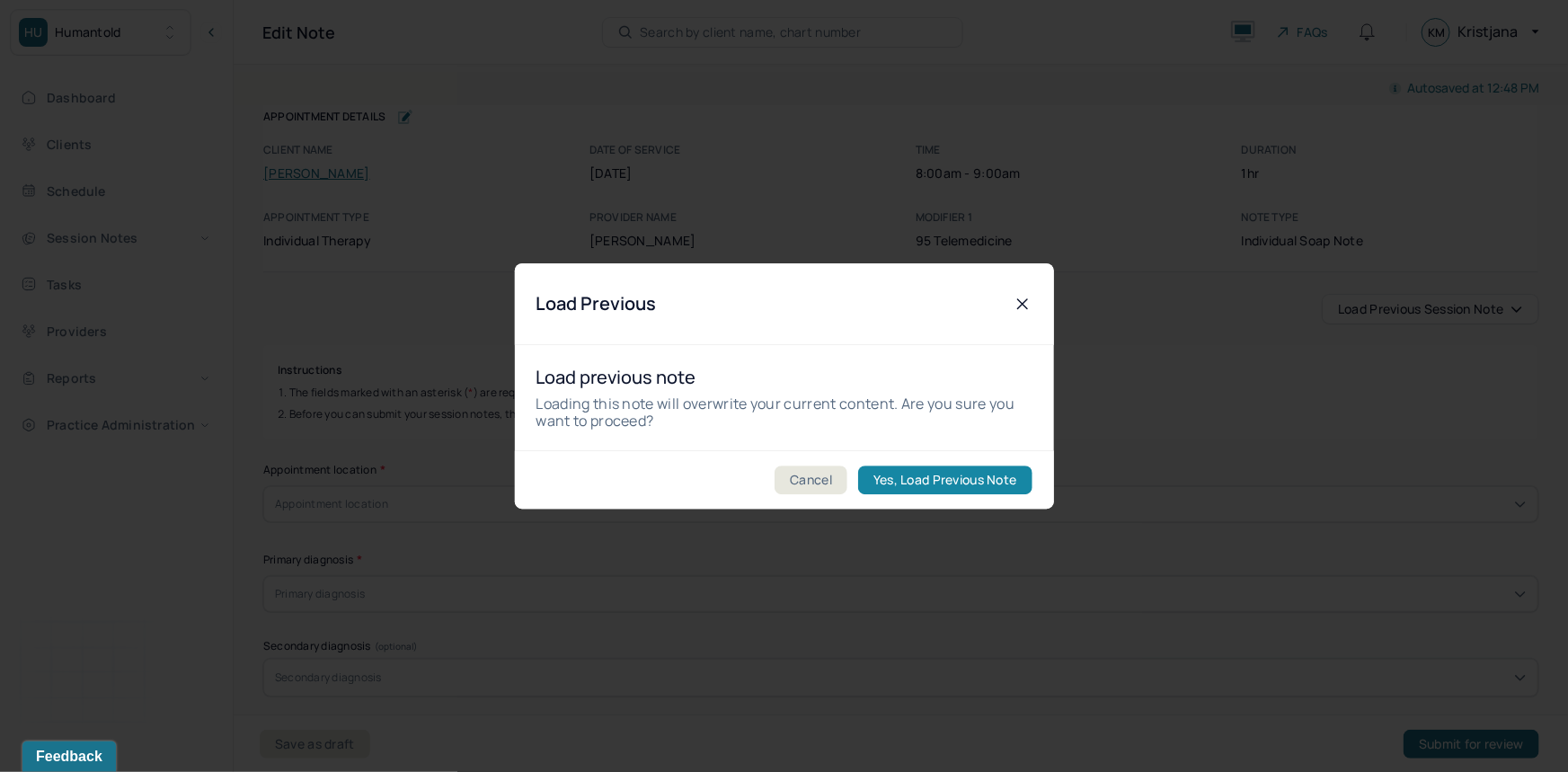 click on "Yes, Load Previous Note" at bounding box center (944, 480) 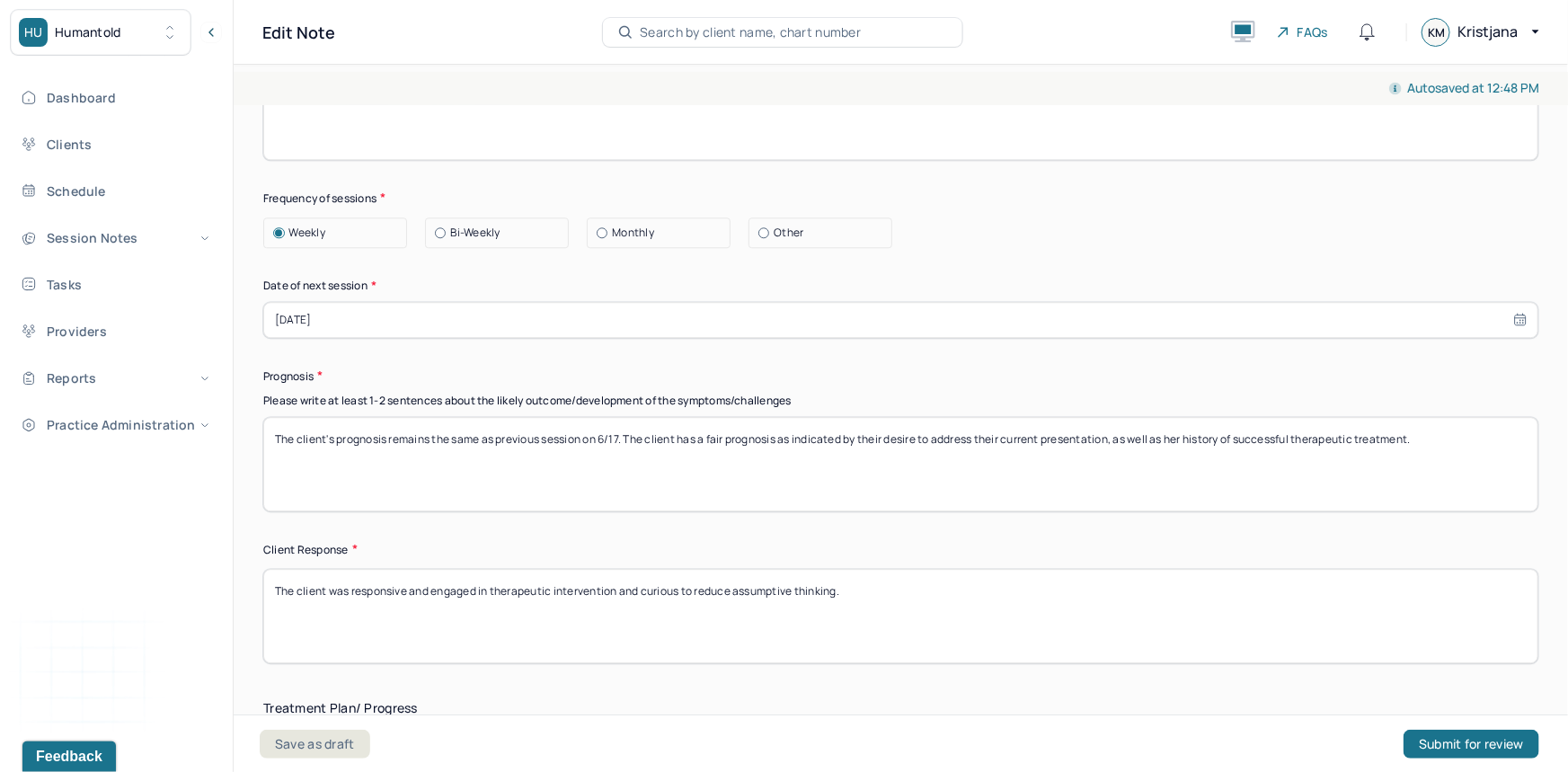 scroll, scrollTop: 2325, scrollLeft: 0, axis: vertical 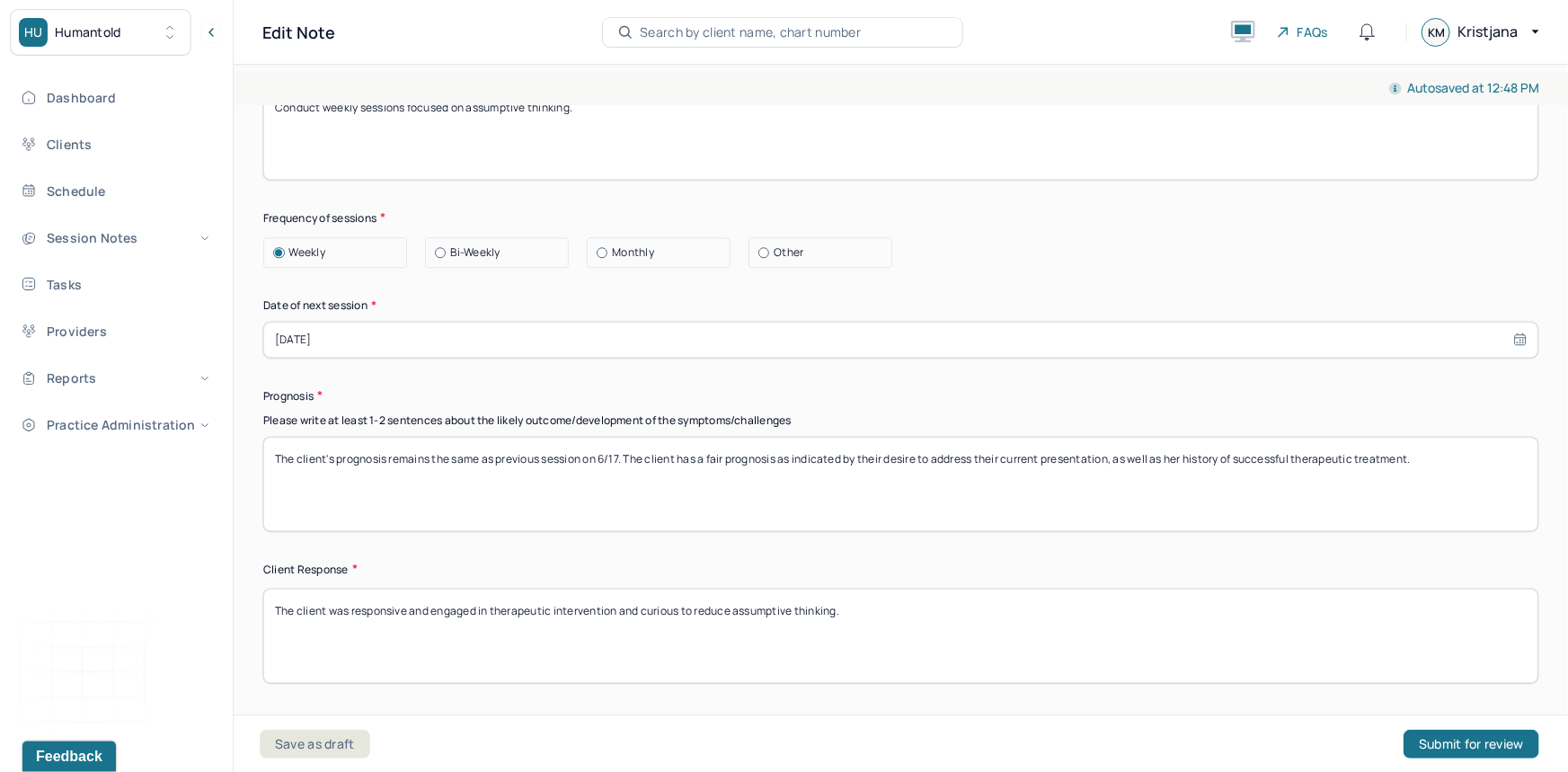 click on "The client's prognosis remains the same as previous session on 6/17. The client has a fair prognosis as indicated by their desire to address their current presentation, as well as her history of successful therapeutic treatment." at bounding box center (900, 484) 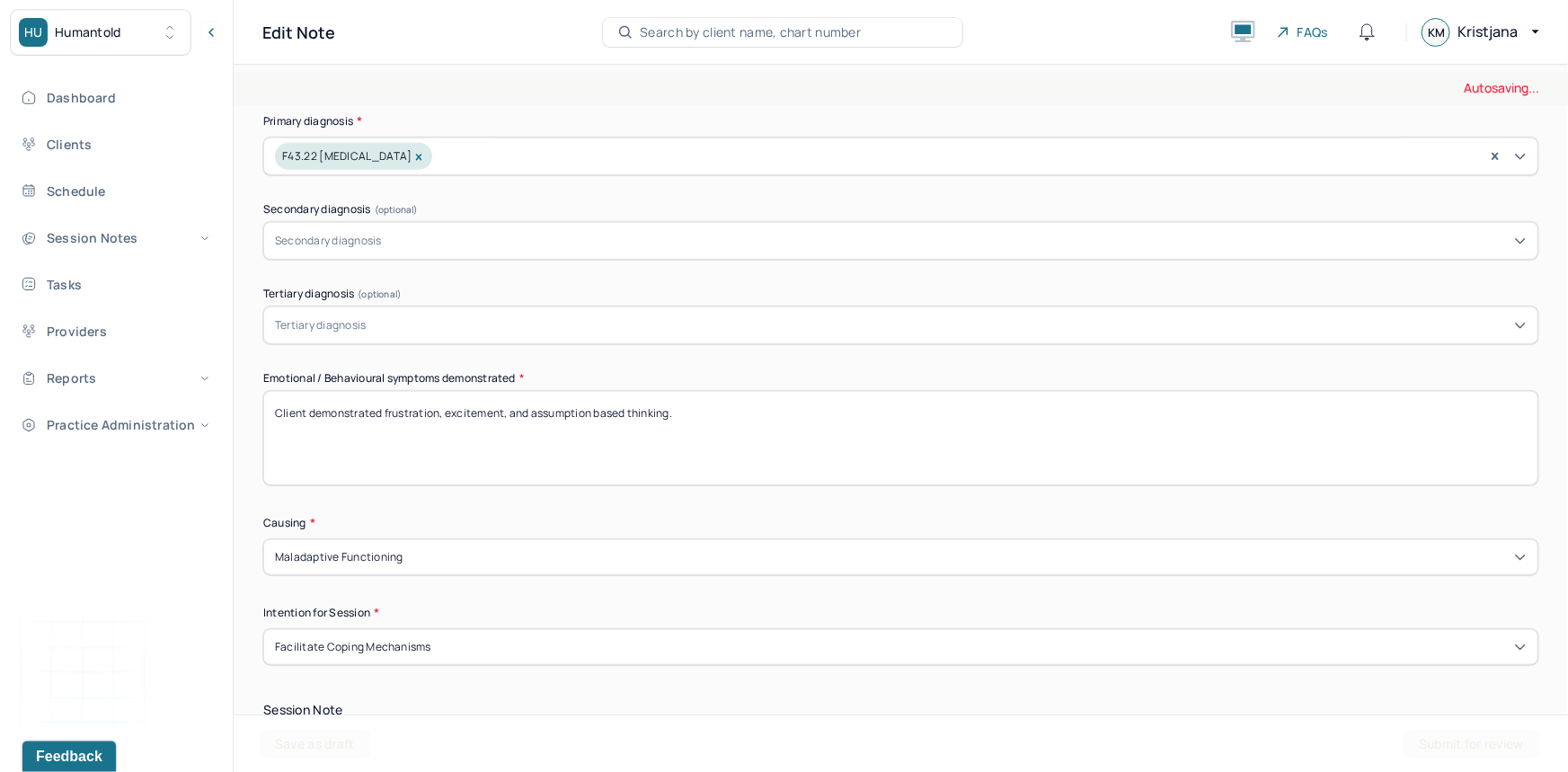 scroll, scrollTop: 666, scrollLeft: 0, axis: vertical 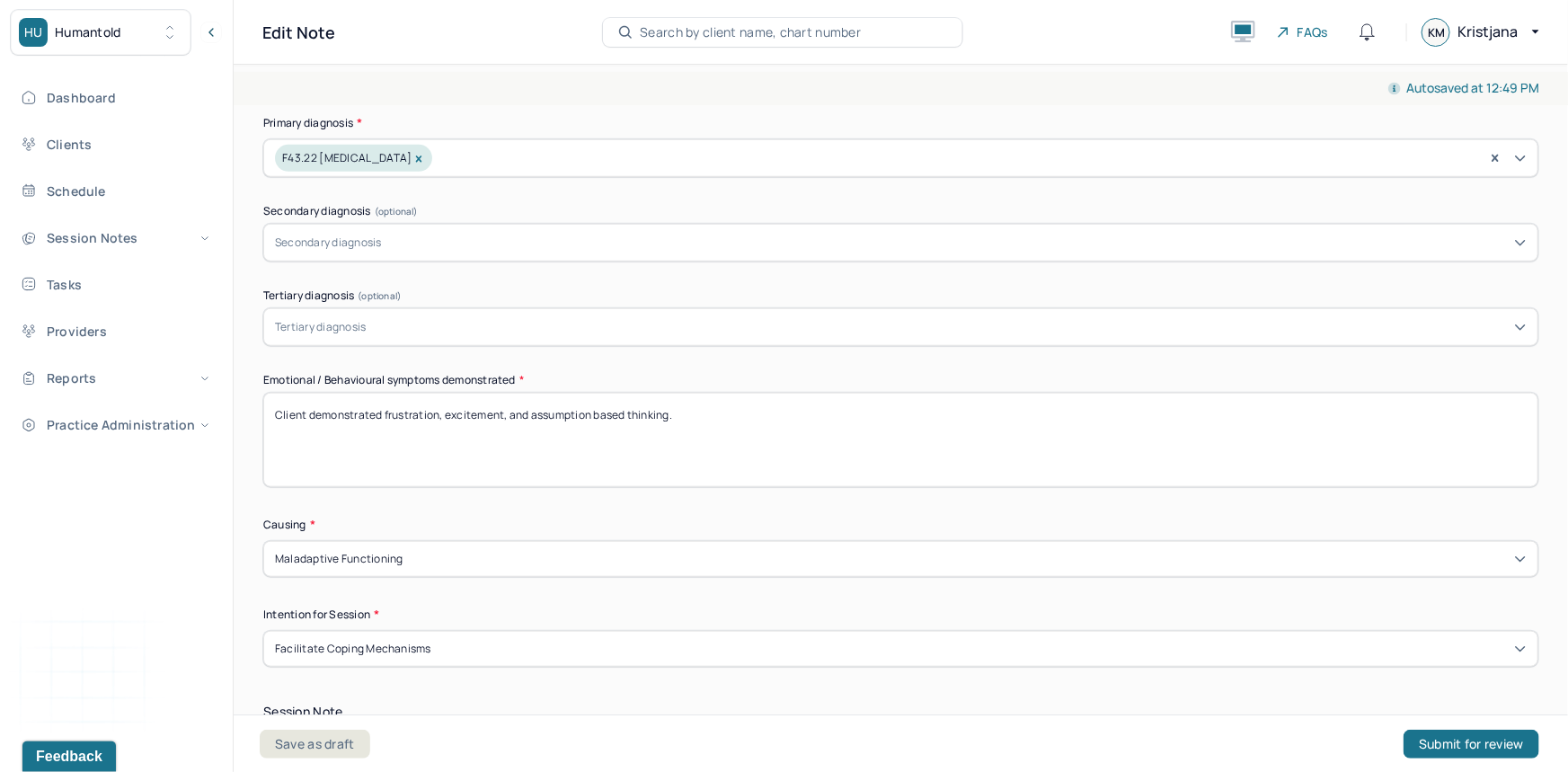 type on "The client's prognosis remains the same as previous session on 7/1. The client has a fair prognosis as indicated by their desire to address their current presentation, as well as her history of successful therapeutic treatment." 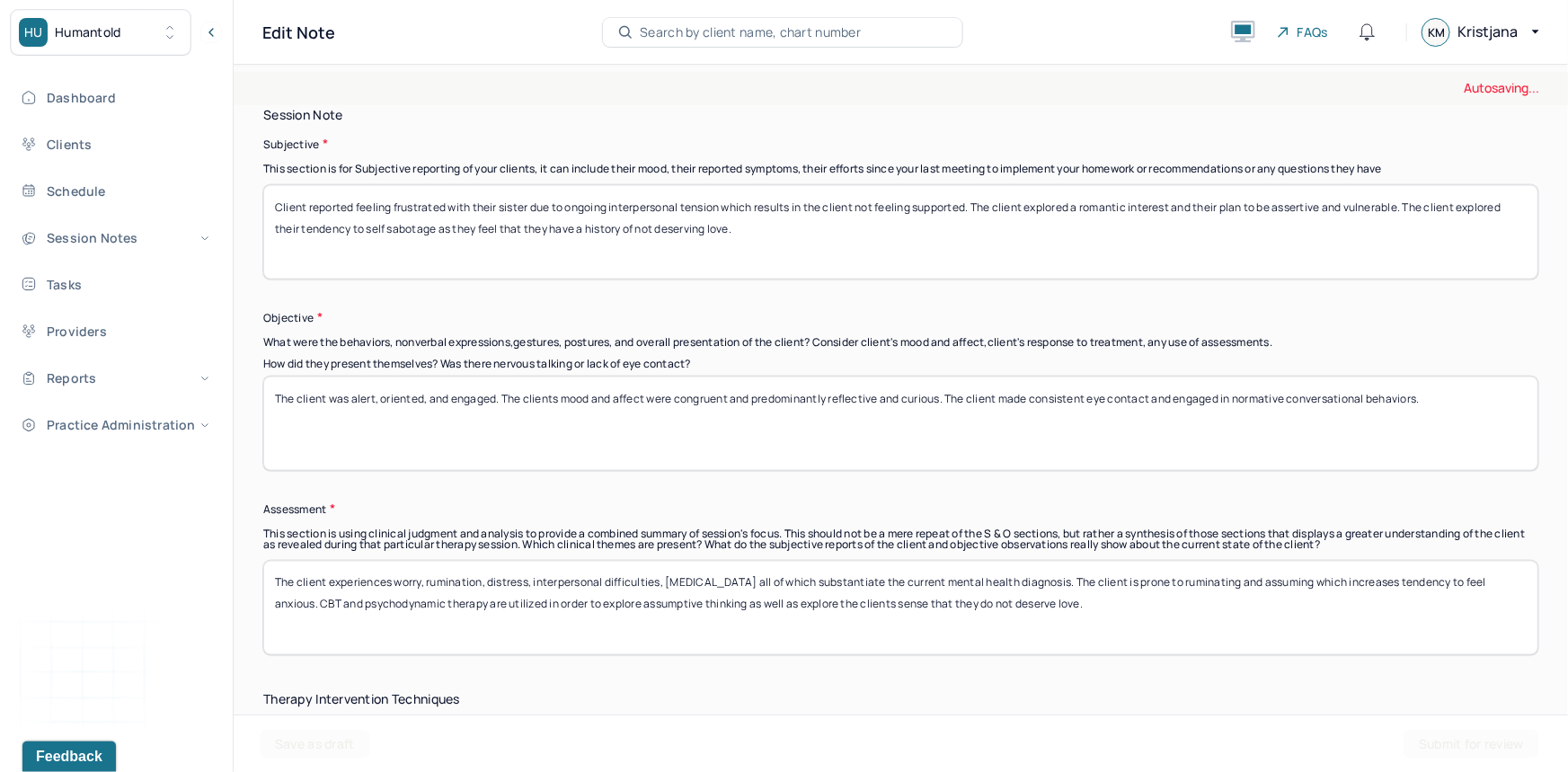 scroll, scrollTop: 1264, scrollLeft: 0, axis: vertical 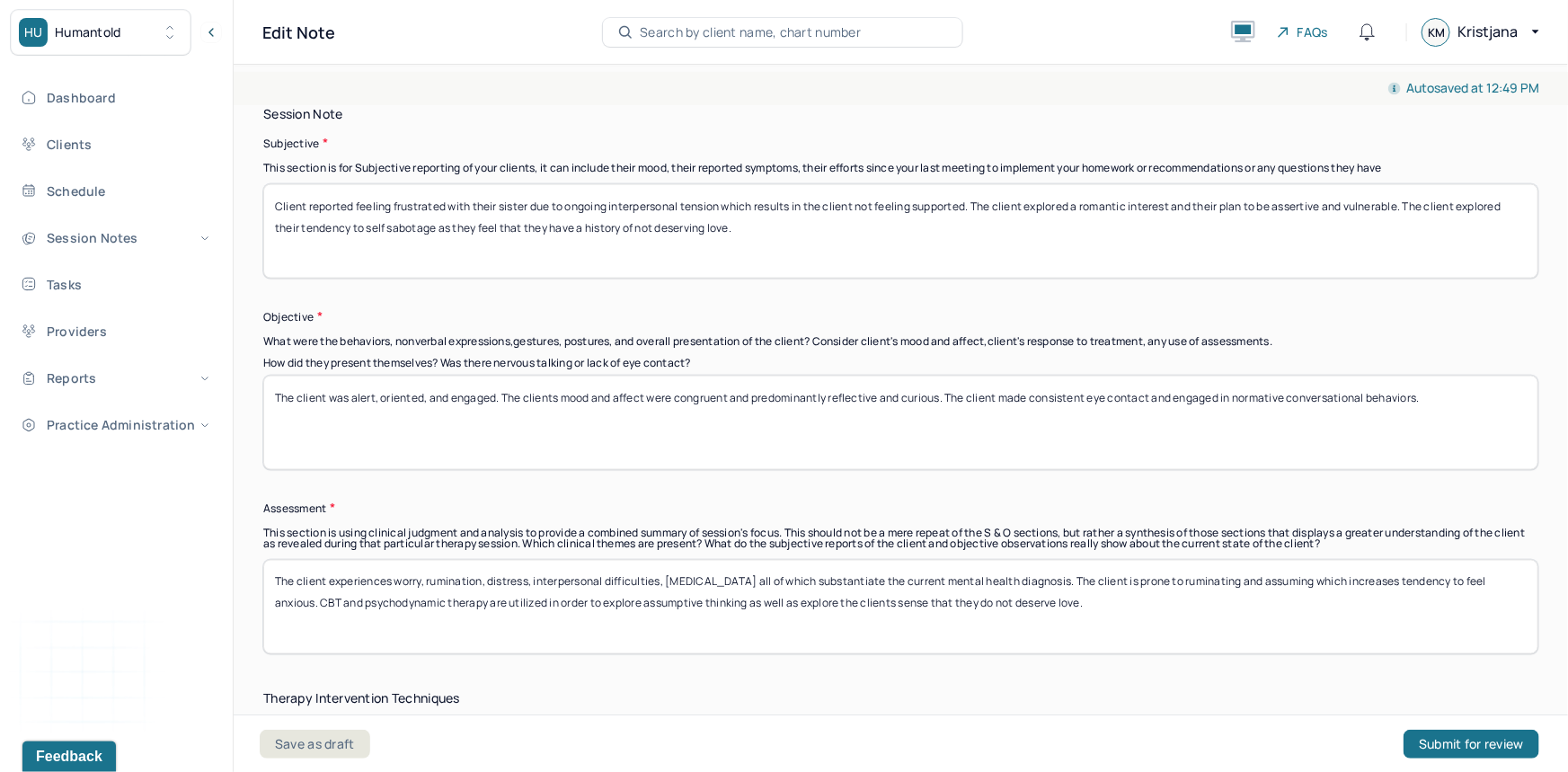type on "Client demonstrated frustration, catastrophic thinking, discomfort, anxiety, and avoidance." 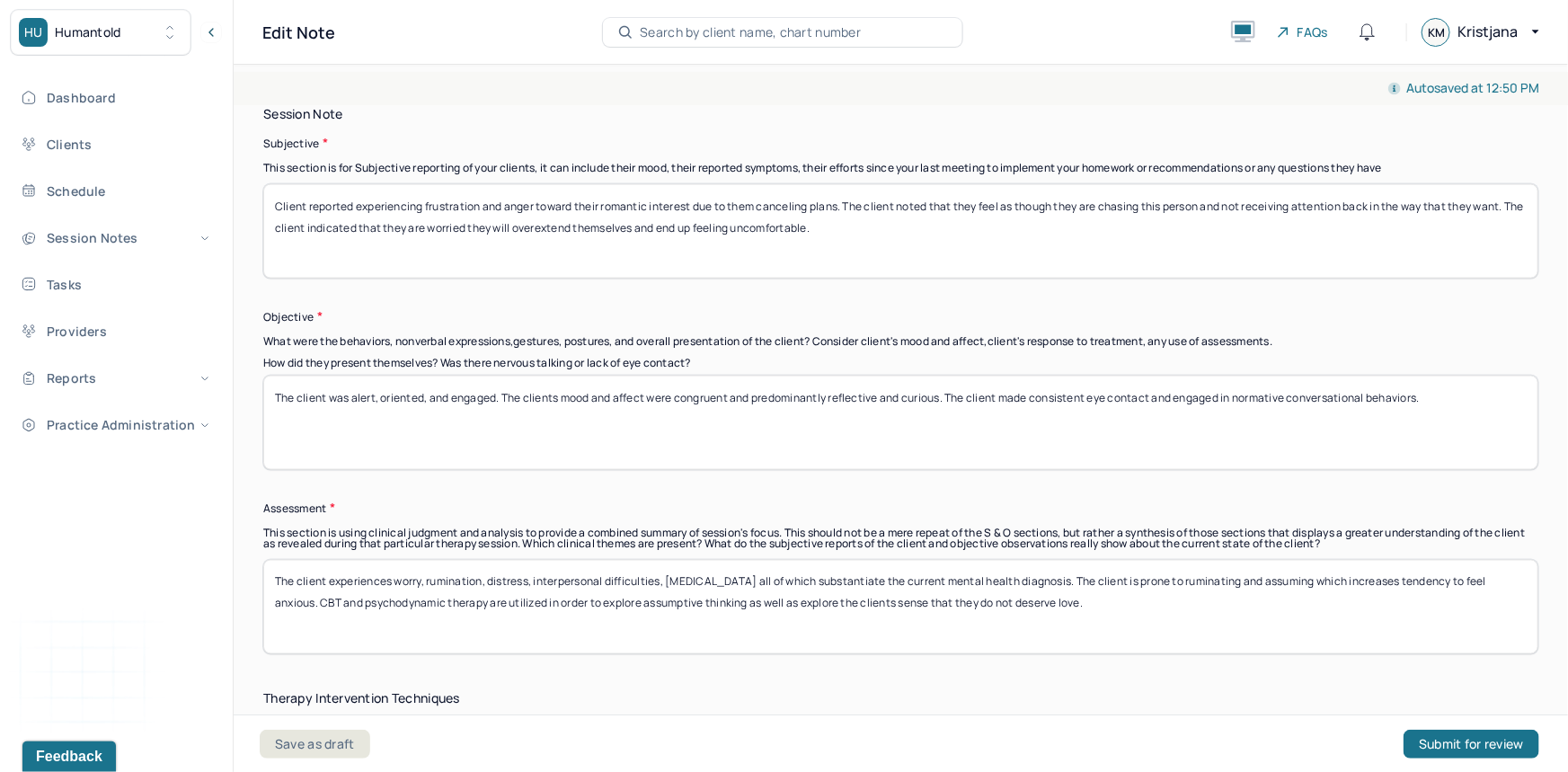 type on "Client reported experiencing frustration and anger toward their romantic interest due to them canceling plans. The client noted that they feel as though they are chasing this person and not receiving attention back in the way that they want. The client indicated that they are worried they will overextend themselves and end up feeling uncomfortable." 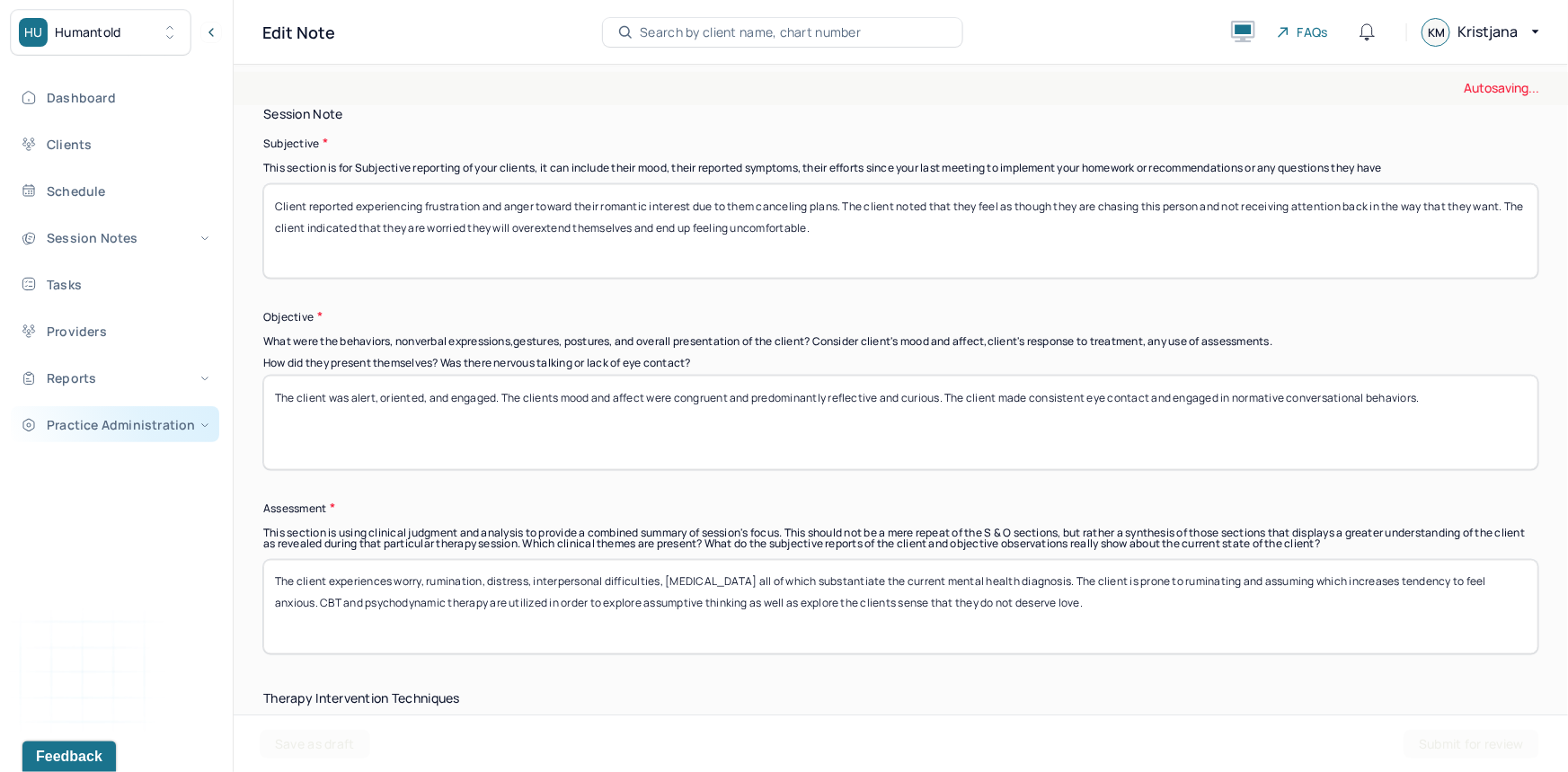 drag, startPoint x: 1441, startPoint y: 420, endPoint x: 156, endPoint y: 417, distance: 1285.0035 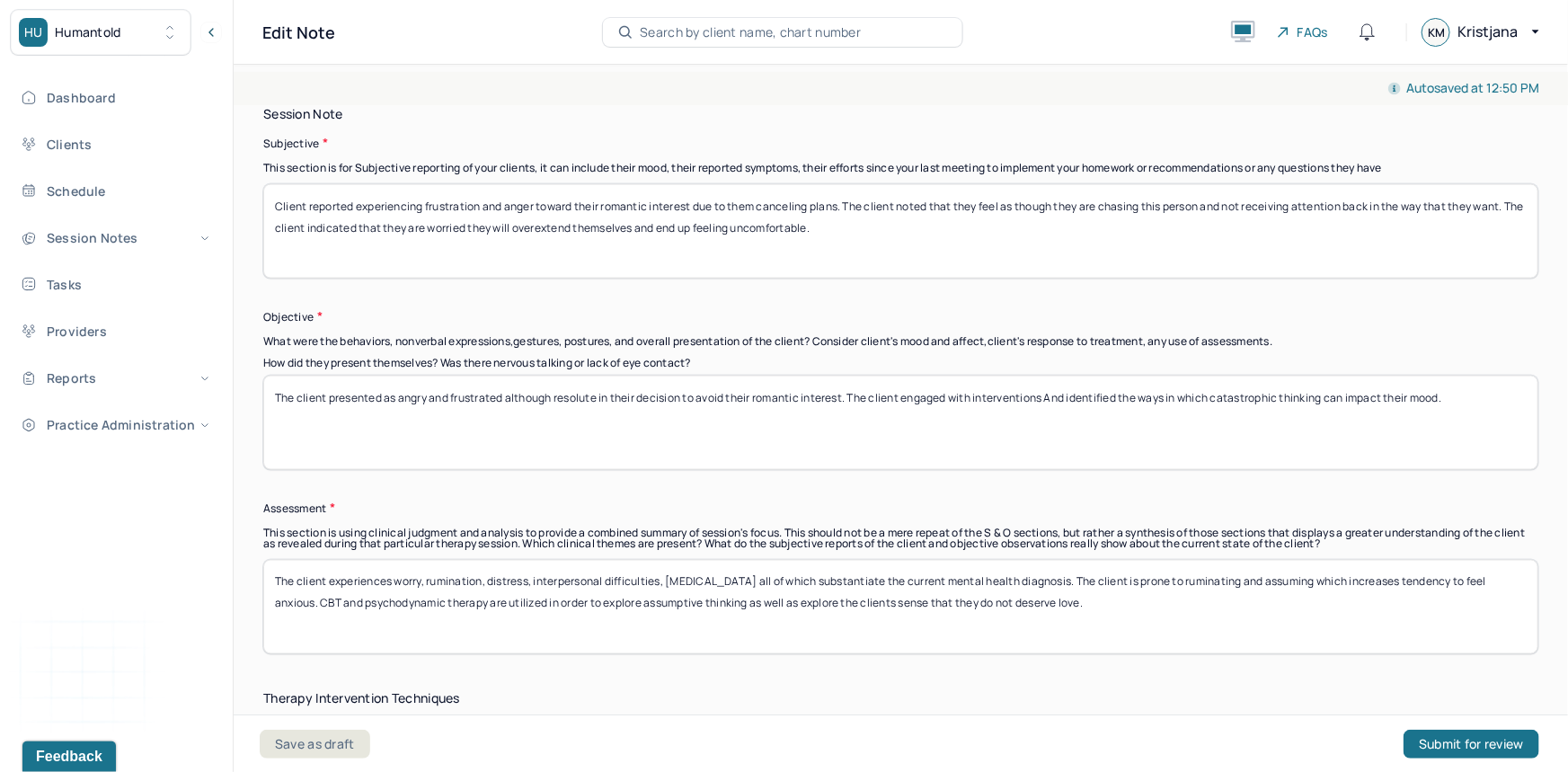 type on "The client presented as angry and frustrated although resolute in their decision to avoid their romantic interest. The client engaged with interventions And identified the ways in which catastrophic thinking can impact their mood." 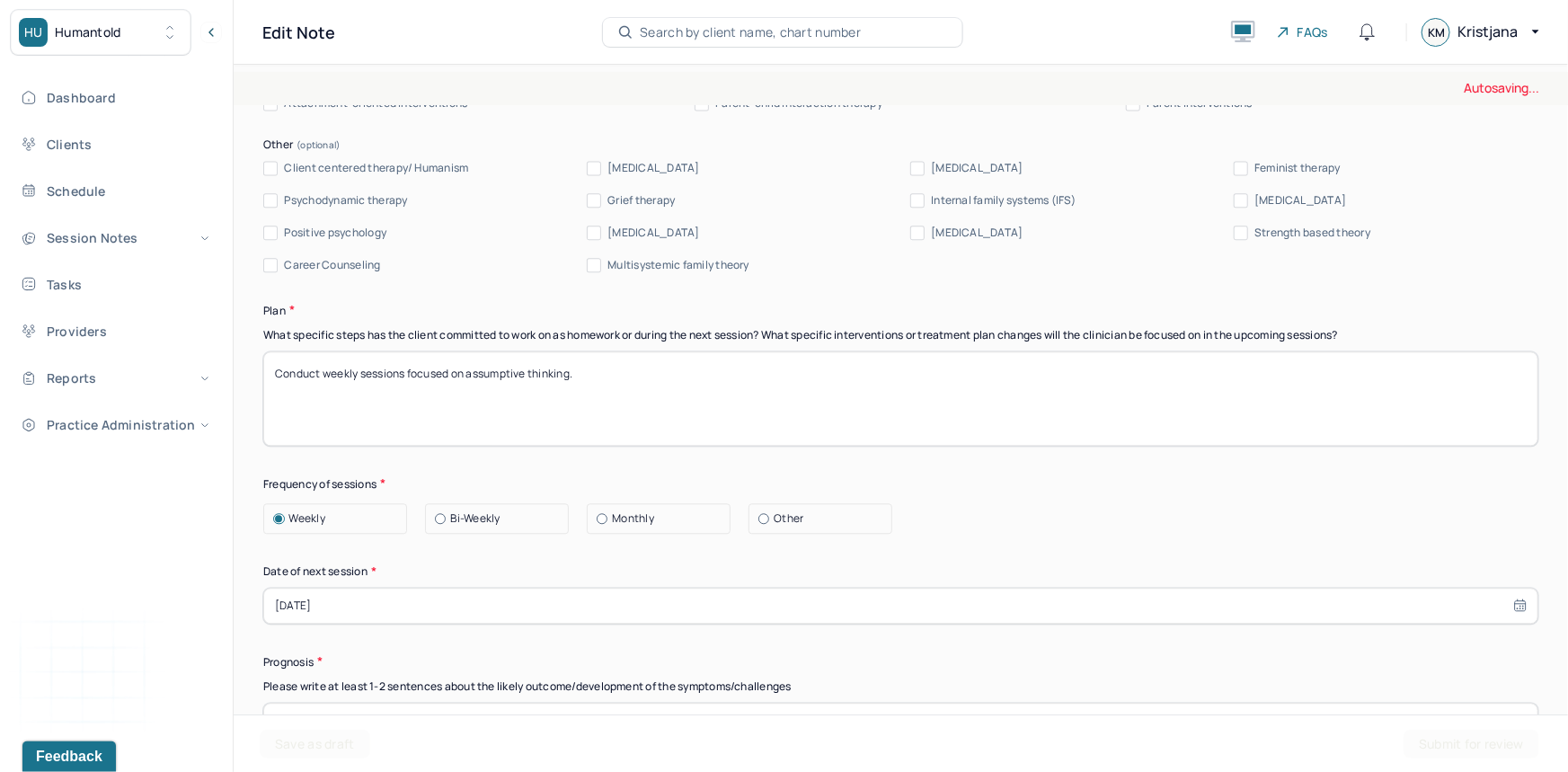 scroll, scrollTop: 2060, scrollLeft: 0, axis: vertical 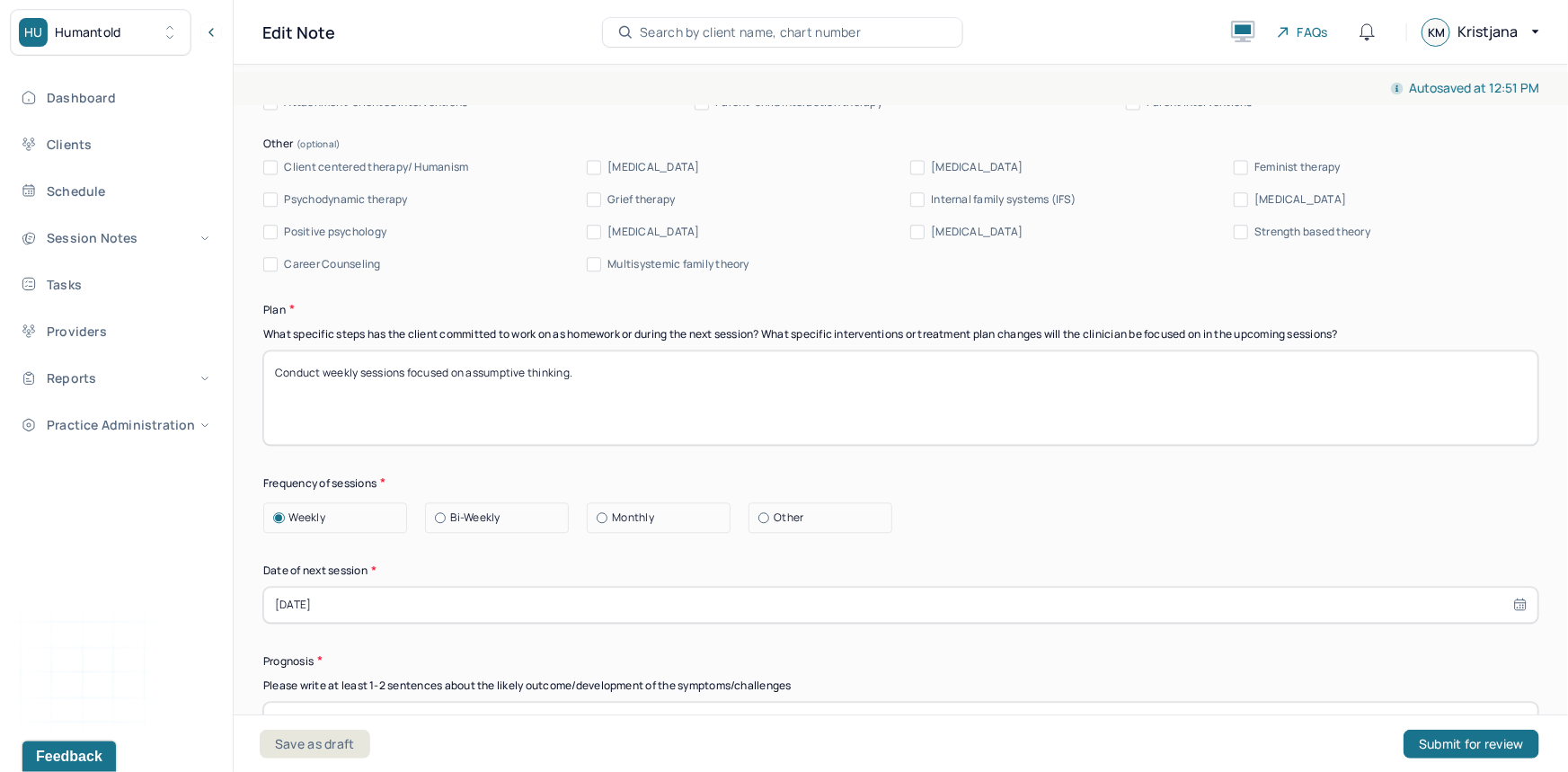 type on "The client experiences catastrophic thinking, rumination, assumptive thinking, worry, [MEDICAL_DATA], and avoidance all of which substantiate the current mental health diagnosis. The client's assumptive and catastrophic thinking often leads them to make decisions without expressing themselves or receiving input from the other party which typically leads to isolation. CBT was utilized in order to identify defense mechanisms such as catastrophic thinking and assumptive thinking and reframe to encourage vulnerable communication. Psychodynamic therapy was utilized in order to explore assertiveness versus overextension." 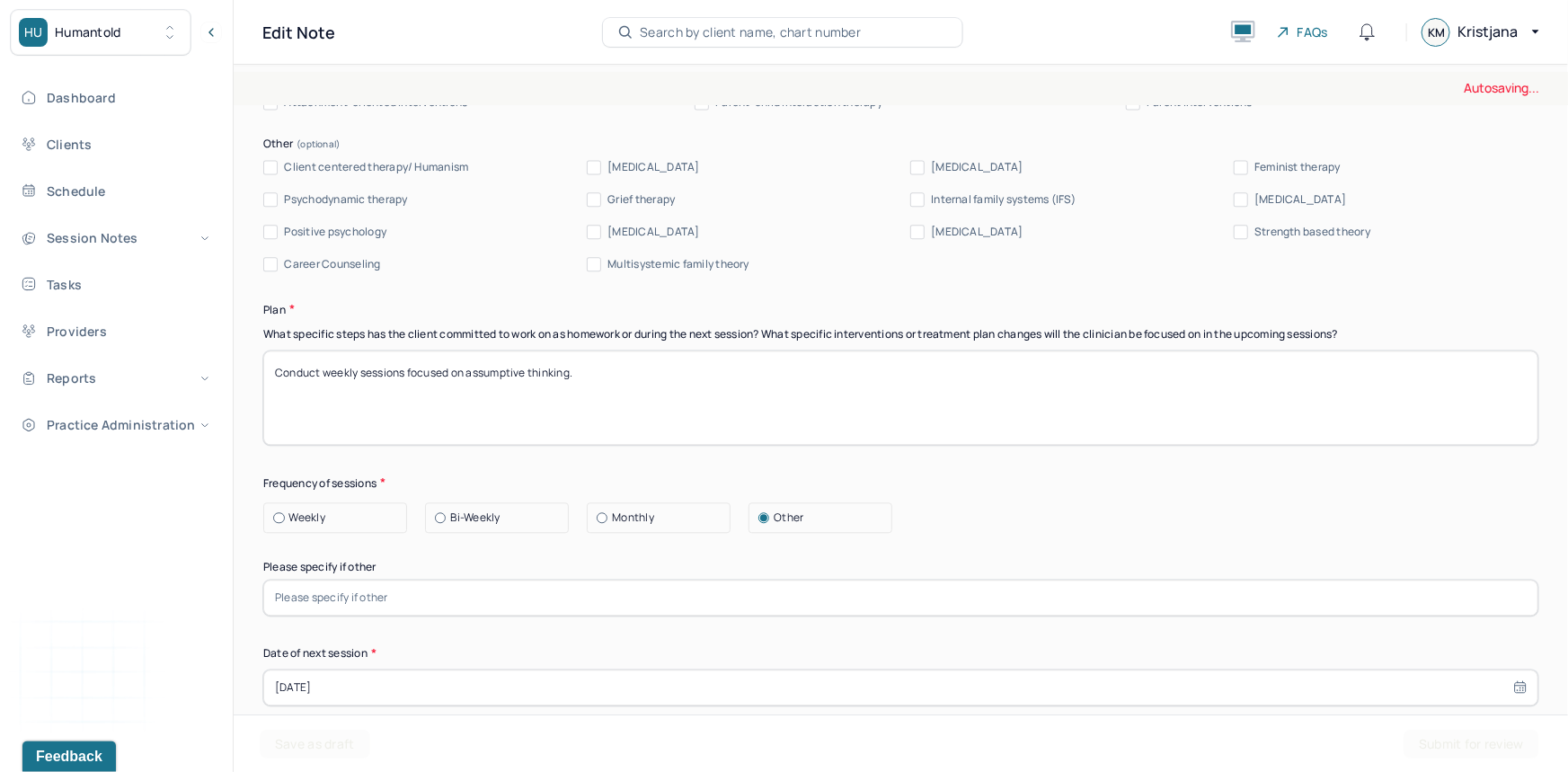 click on "Conduct weekly sessions focused on assumptive thinking." at bounding box center (900, 397) 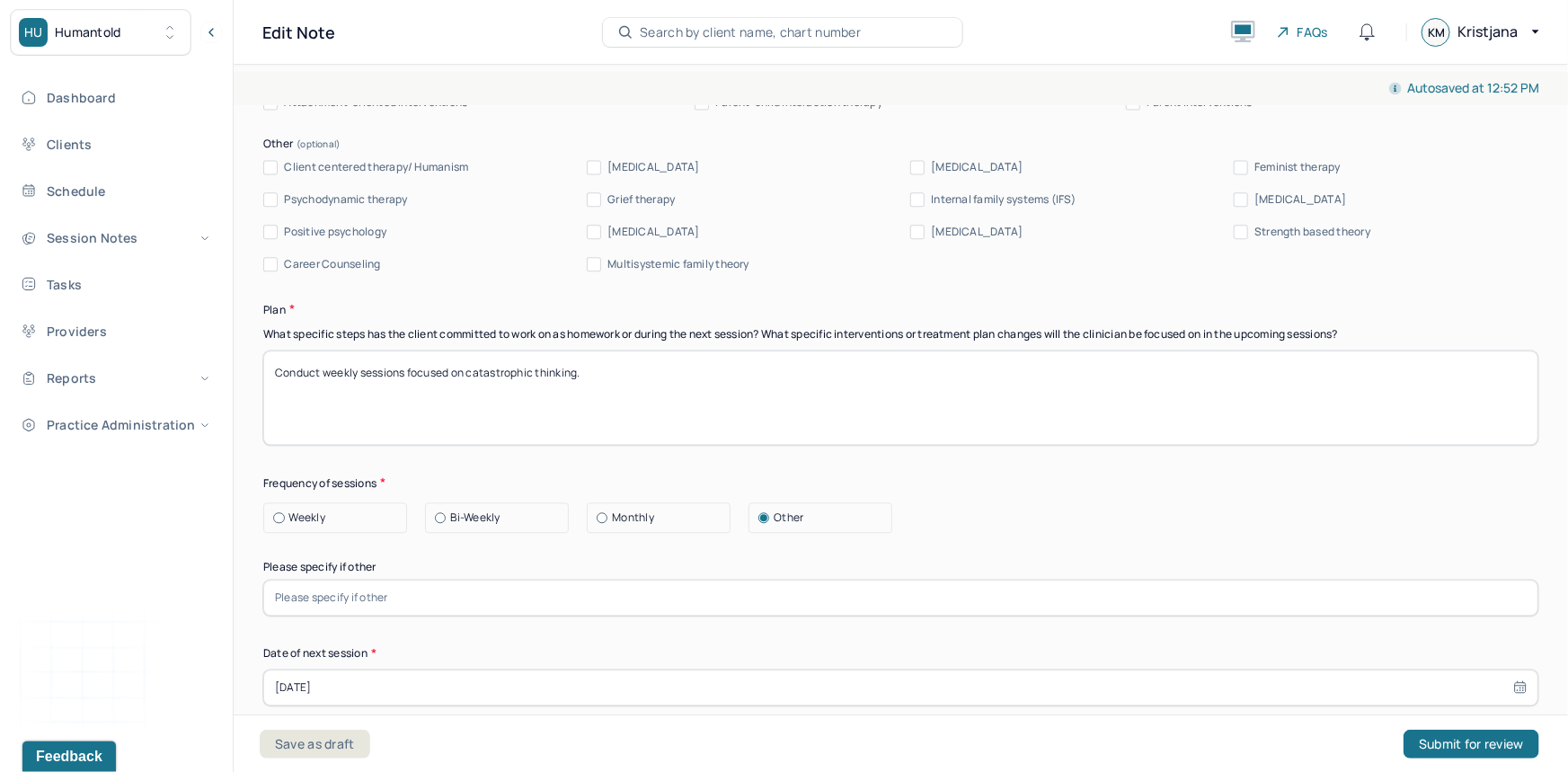 type on "Conduct weekly sessions focused on catastrophic thinking." 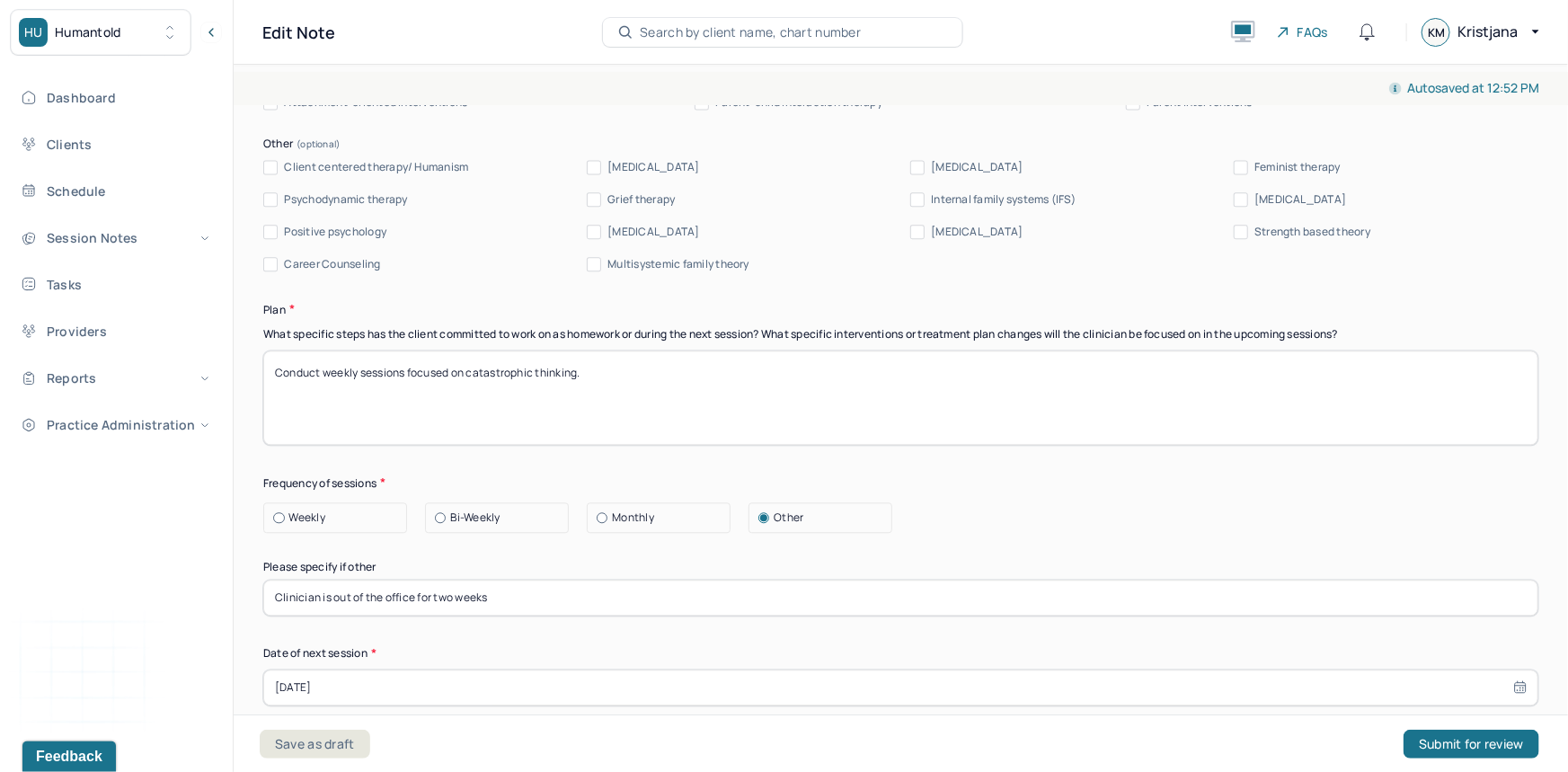 select on "6" 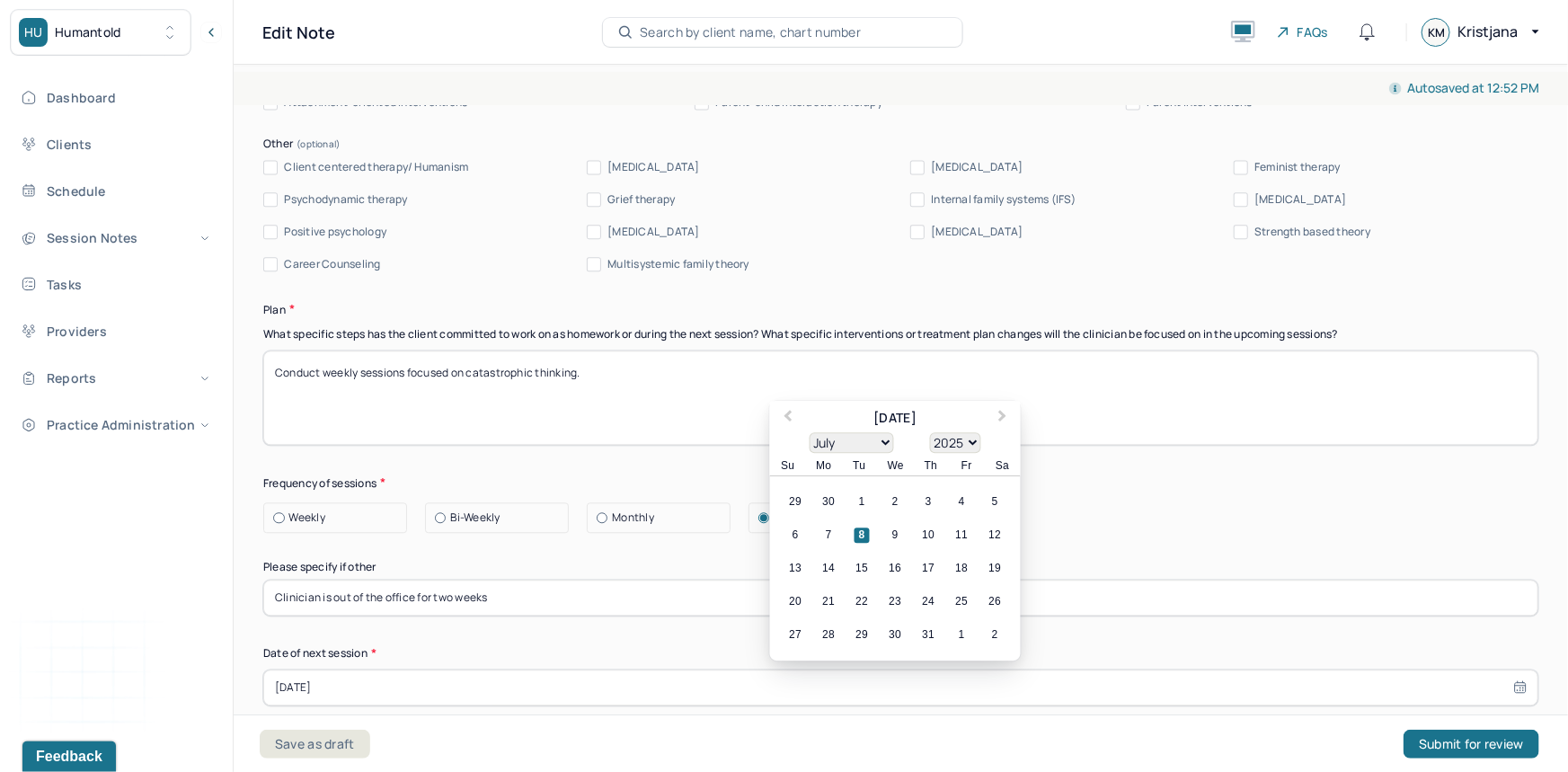 click on "[DATE]" at bounding box center [900, 688] 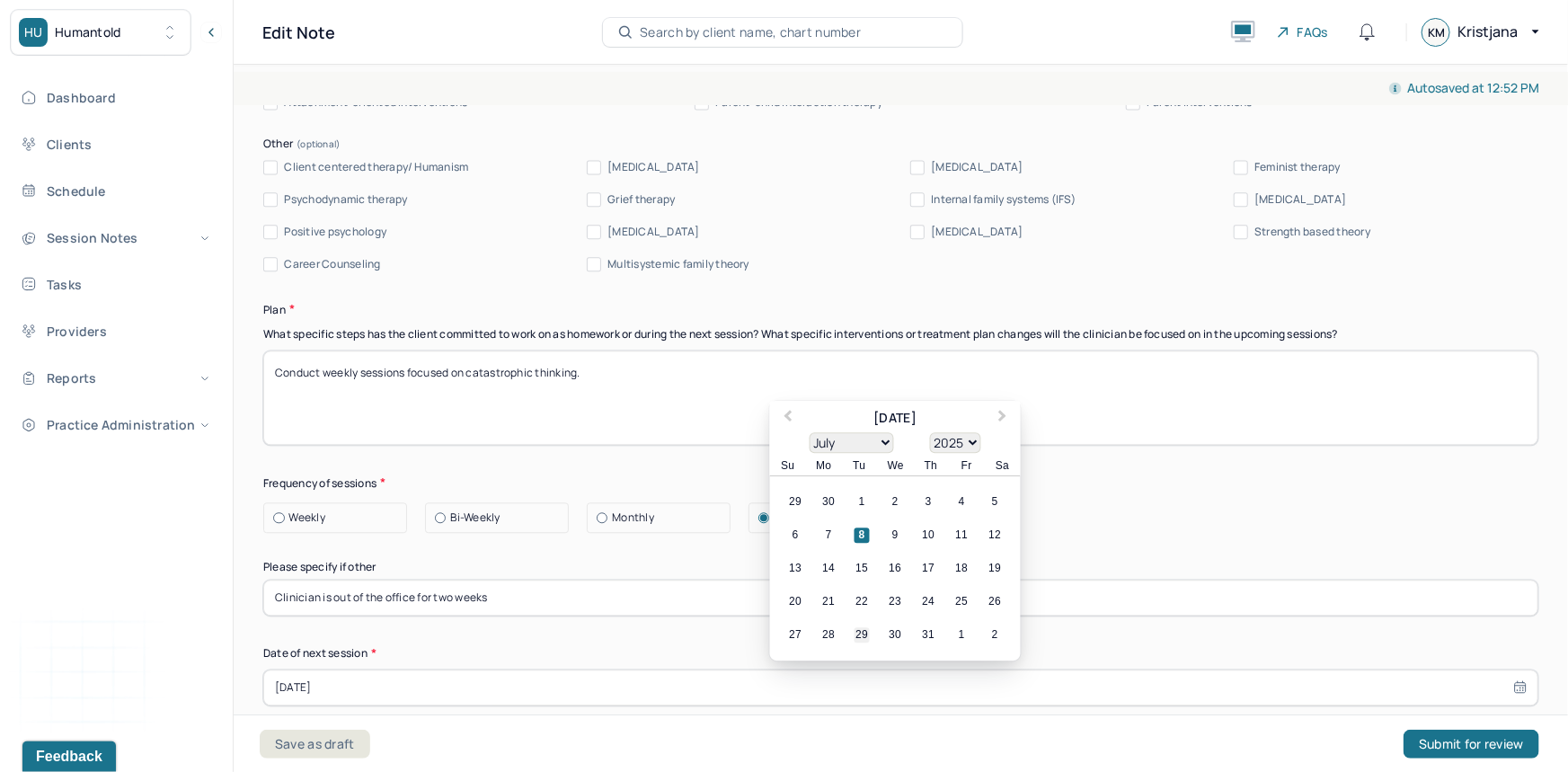 click on "29" at bounding box center [862, 634] 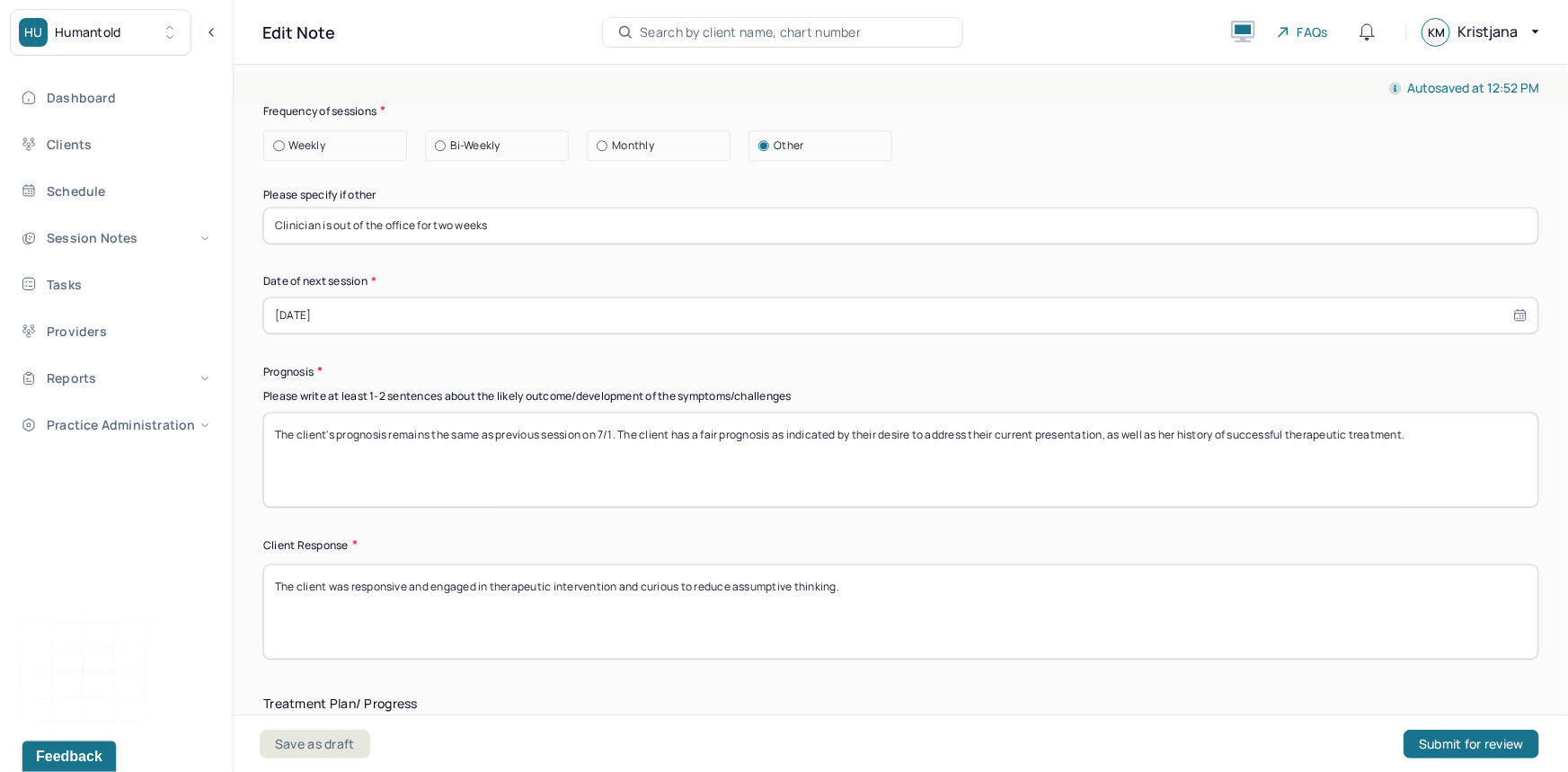 scroll, scrollTop: 2462, scrollLeft: 0, axis: vertical 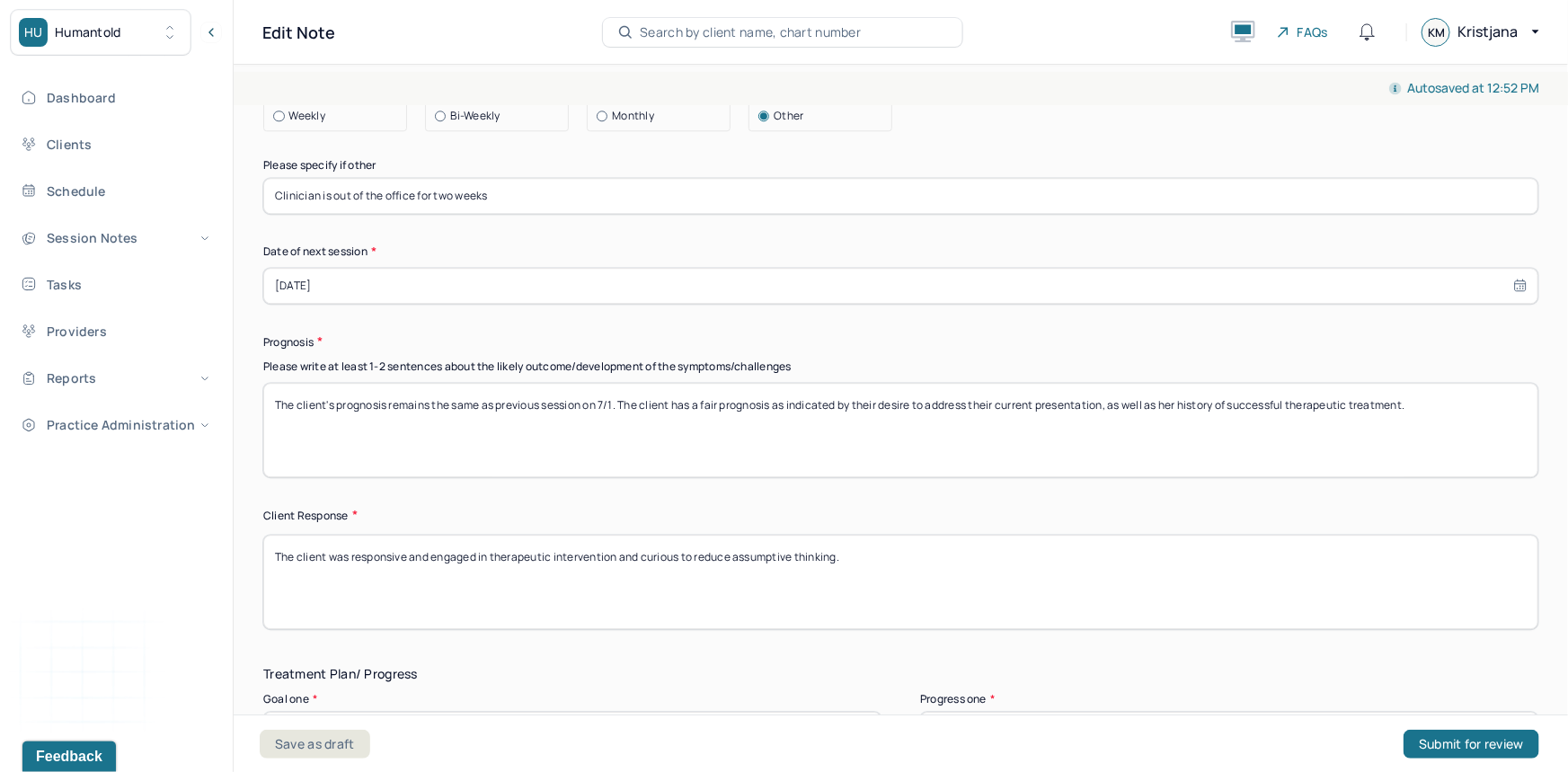 drag, startPoint x: 1019, startPoint y: 554, endPoint x: 244, endPoint y: 550, distance: 775.0103 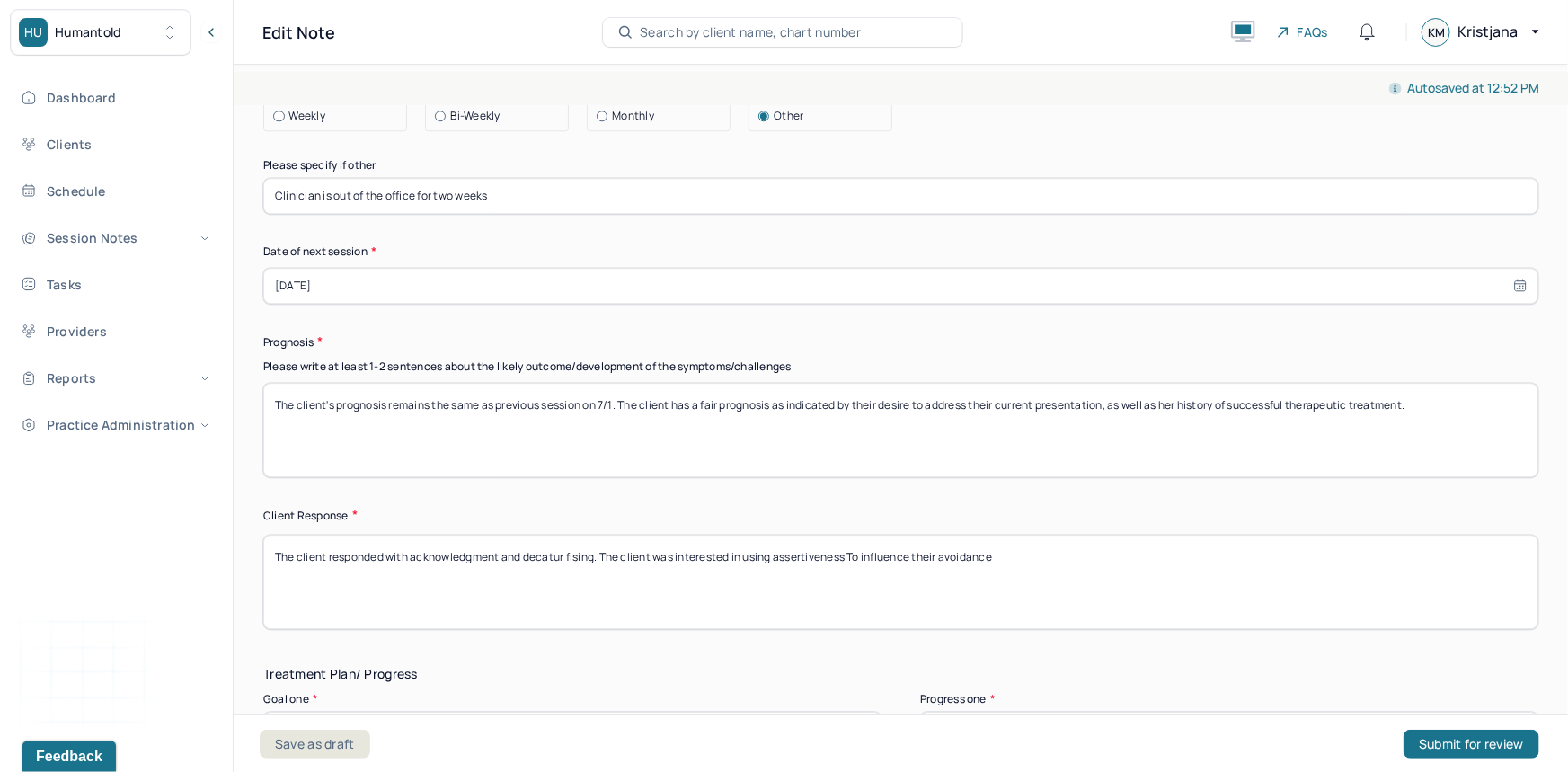 click on "The client responded with acknowledgment and decatur fising. The client was interested in using assertiveness To influence their avoidance" at bounding box center [900, 581] 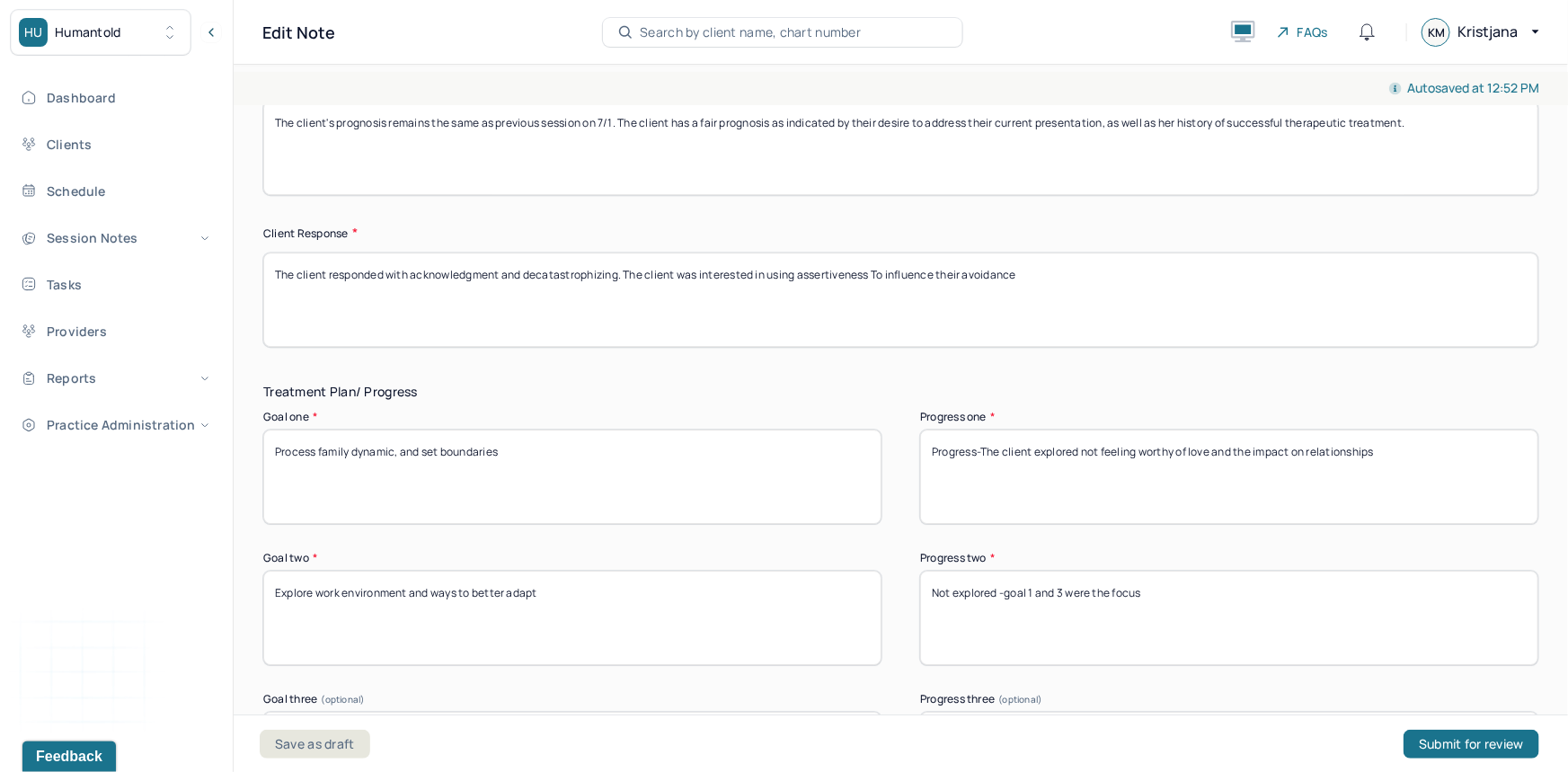 scroll, scrollTop: 2745, scrollLeft: 0, axis: vertical 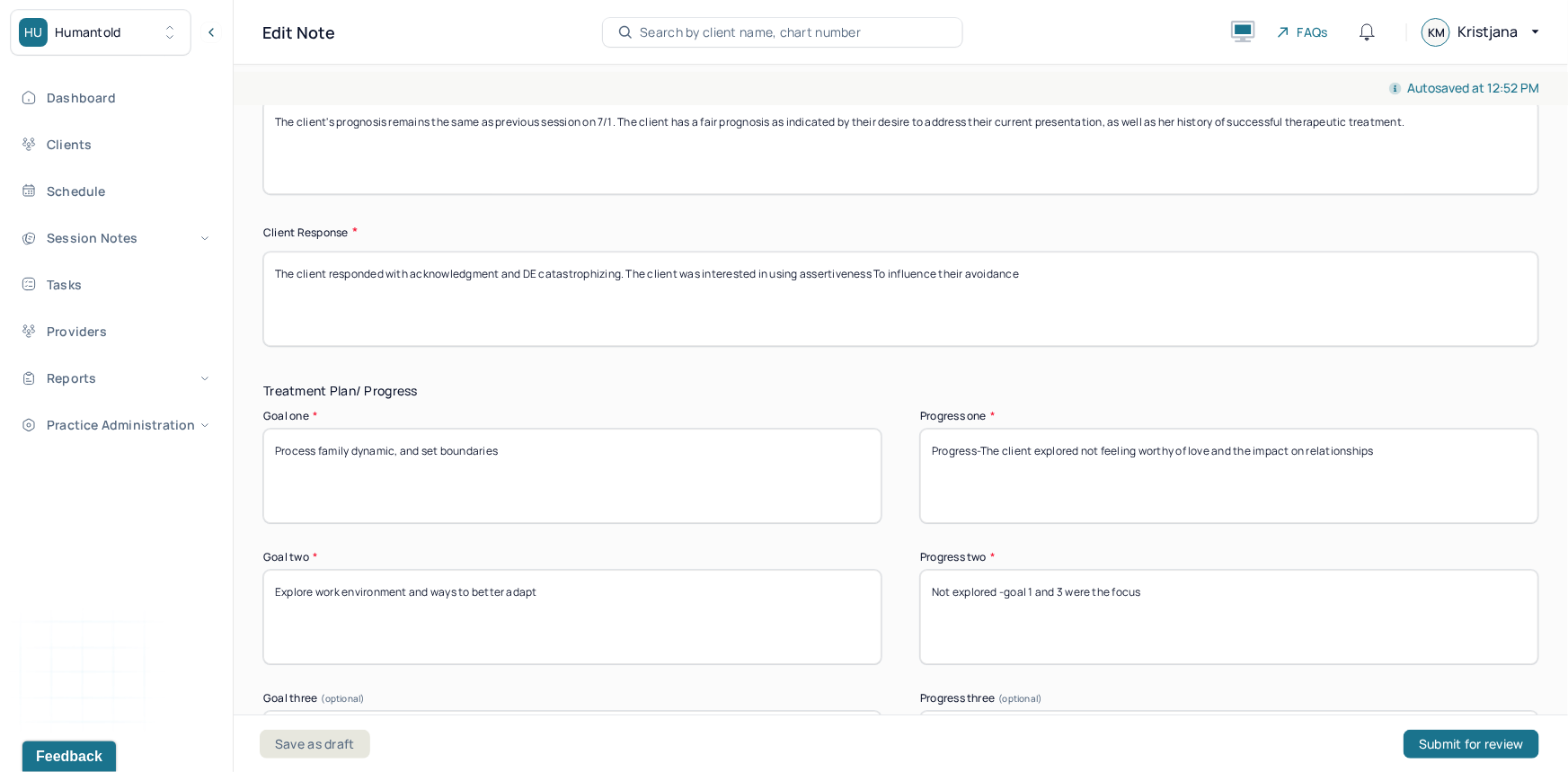 click on "The client responded with acknowledgment and decatastrophizing. The client was interested in using assertiveness To influence their avoidance" at bounding box center (900, 298) 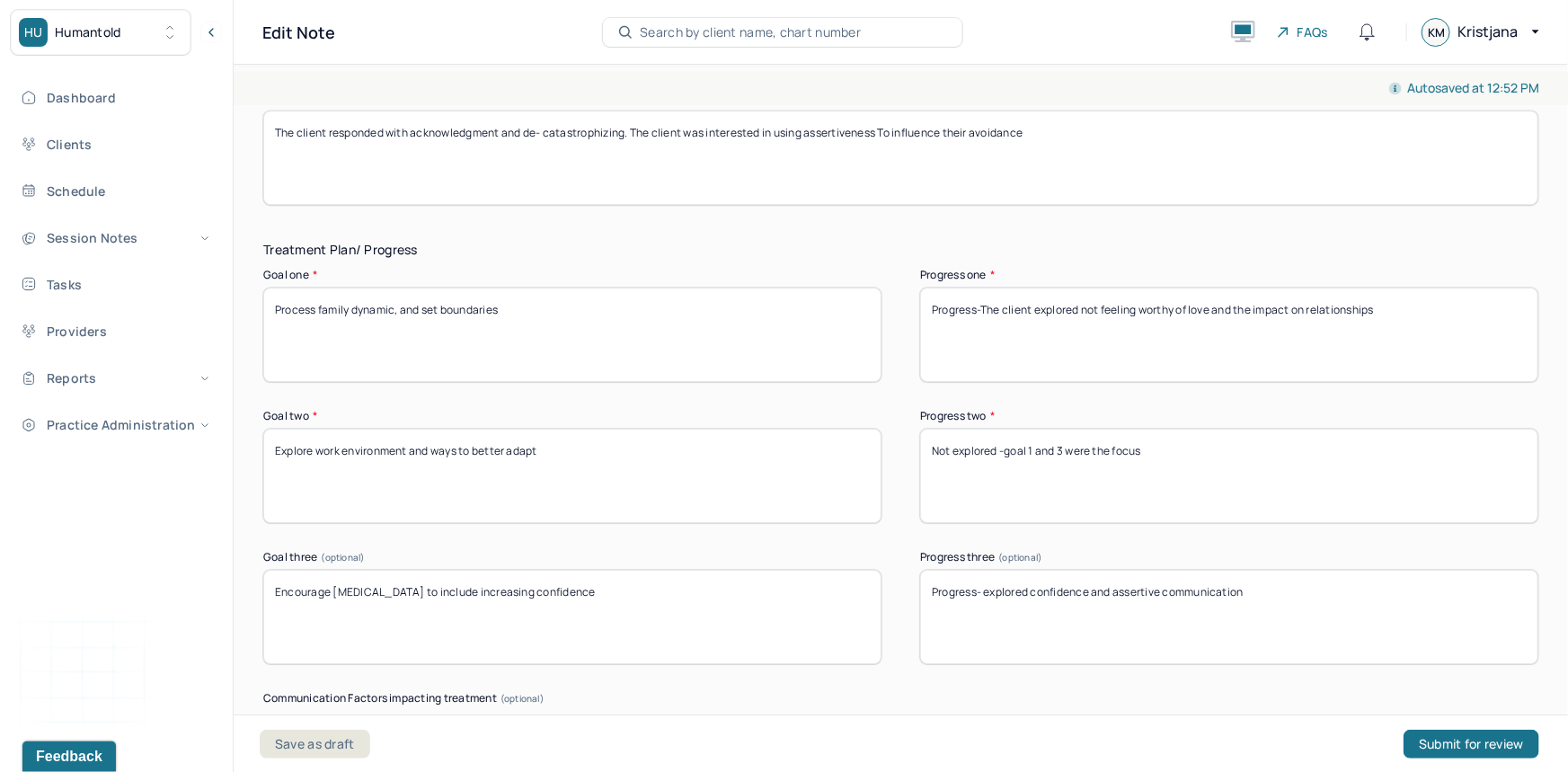 scroll, scrollTop: 2892, scrollLeft: 0, axis: vertical 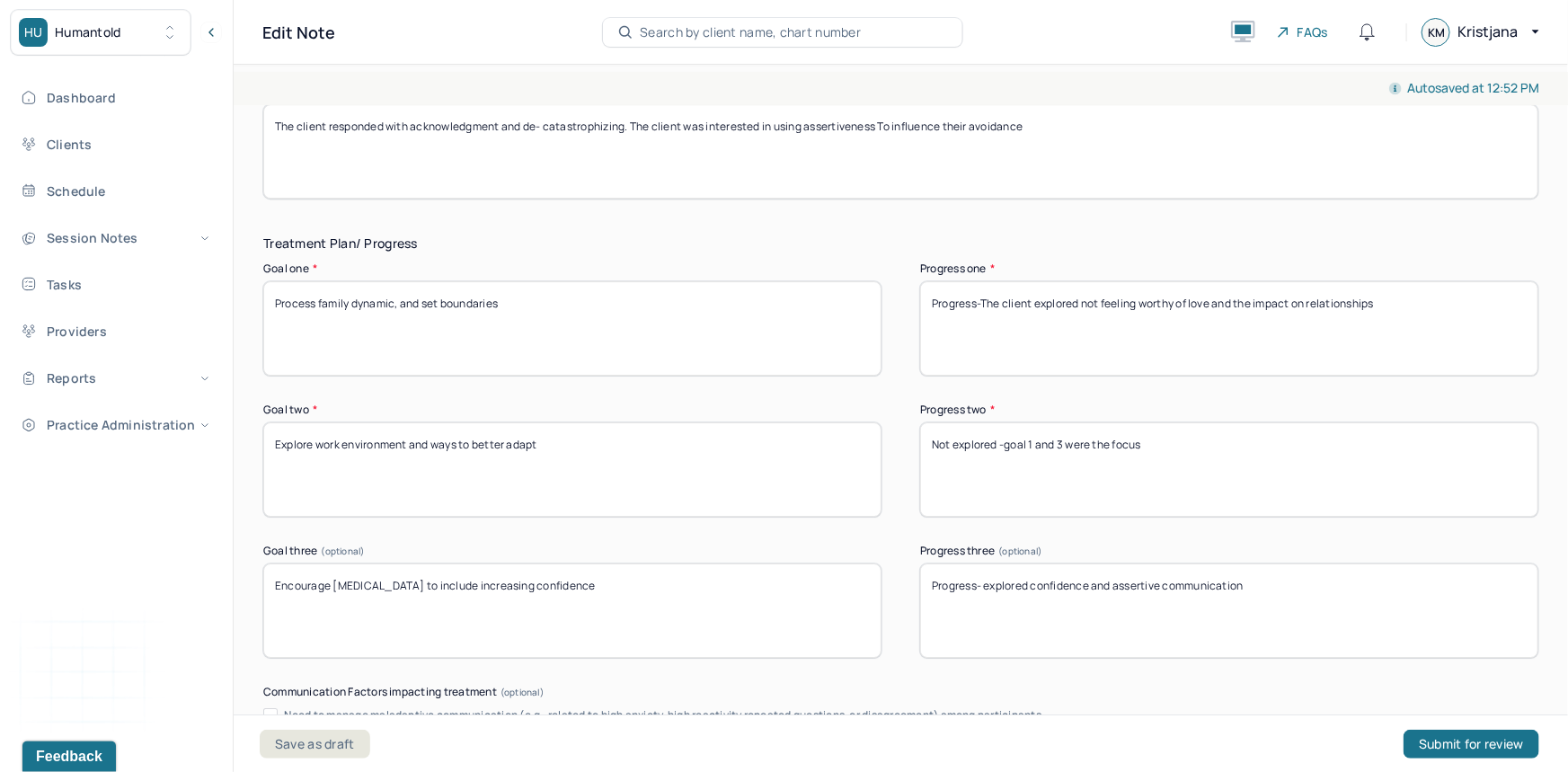 type on "The client responded with acknowledgment and de- catastrophizing. The client was interested in using assertiveness To influence their avoidance" 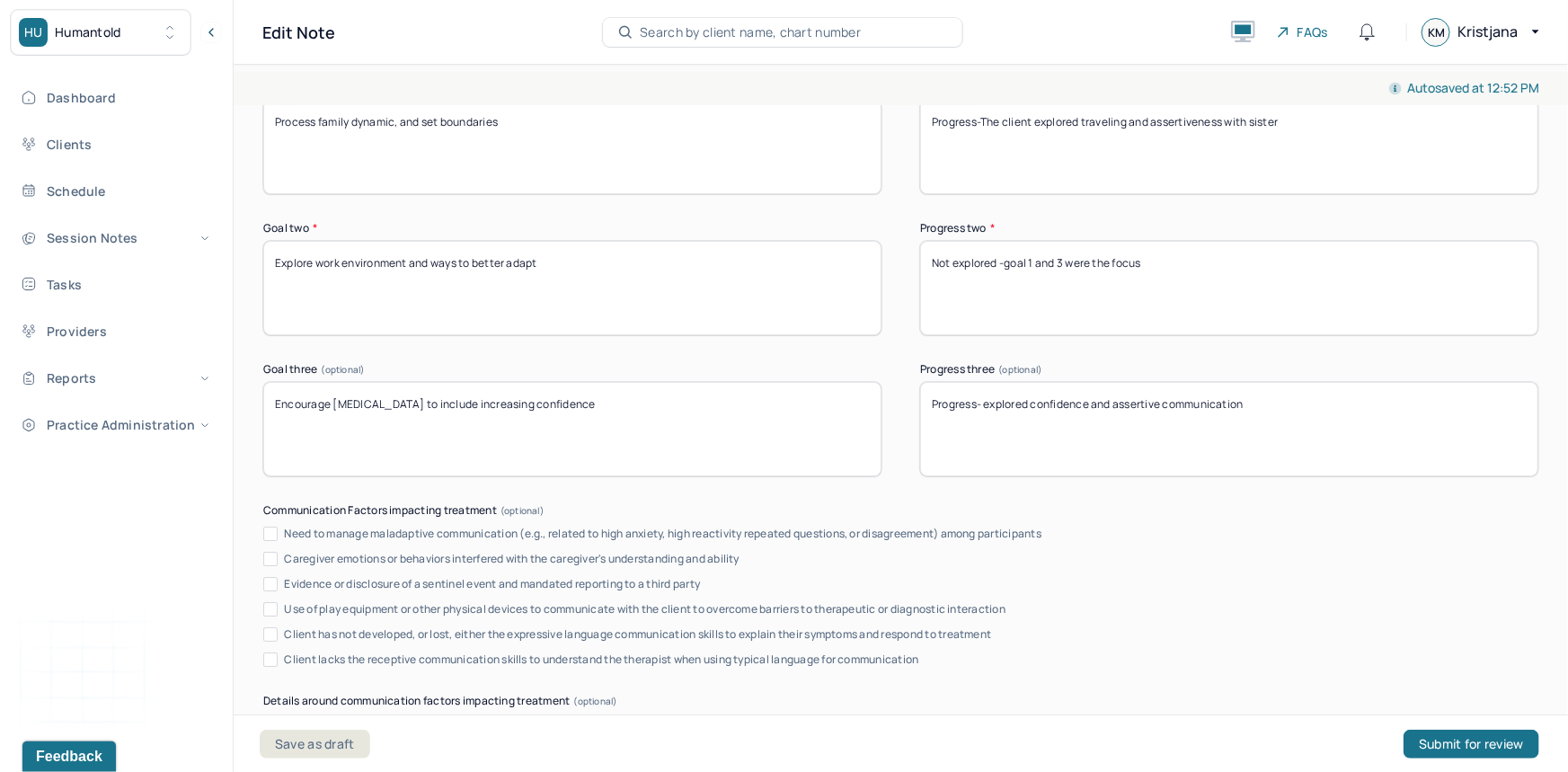 scroll, scrollTop: 3075, scrollLeft: 0, axis: vertical 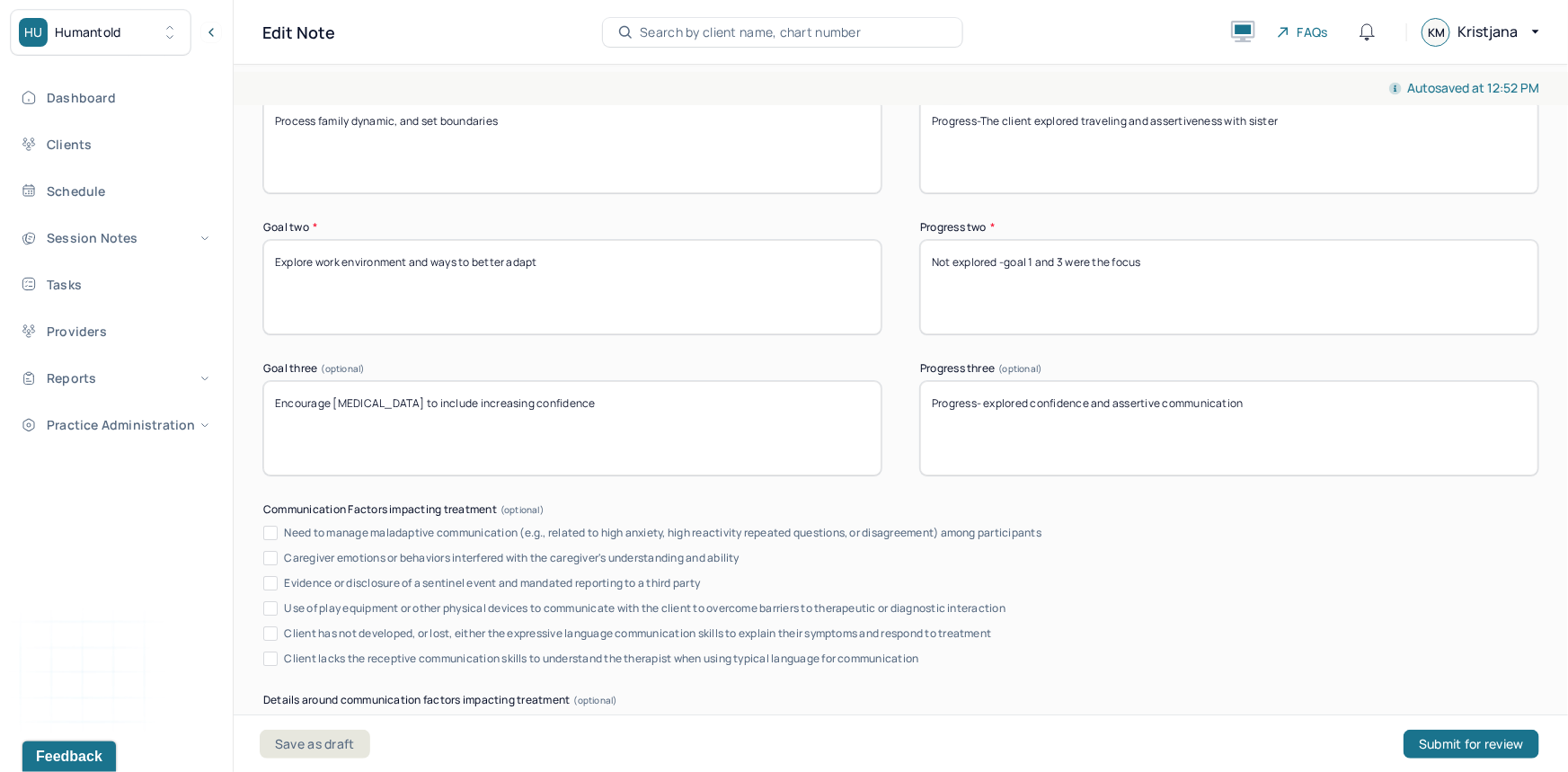 type on "Progress-The client explored traveling and assertiveness with sister" 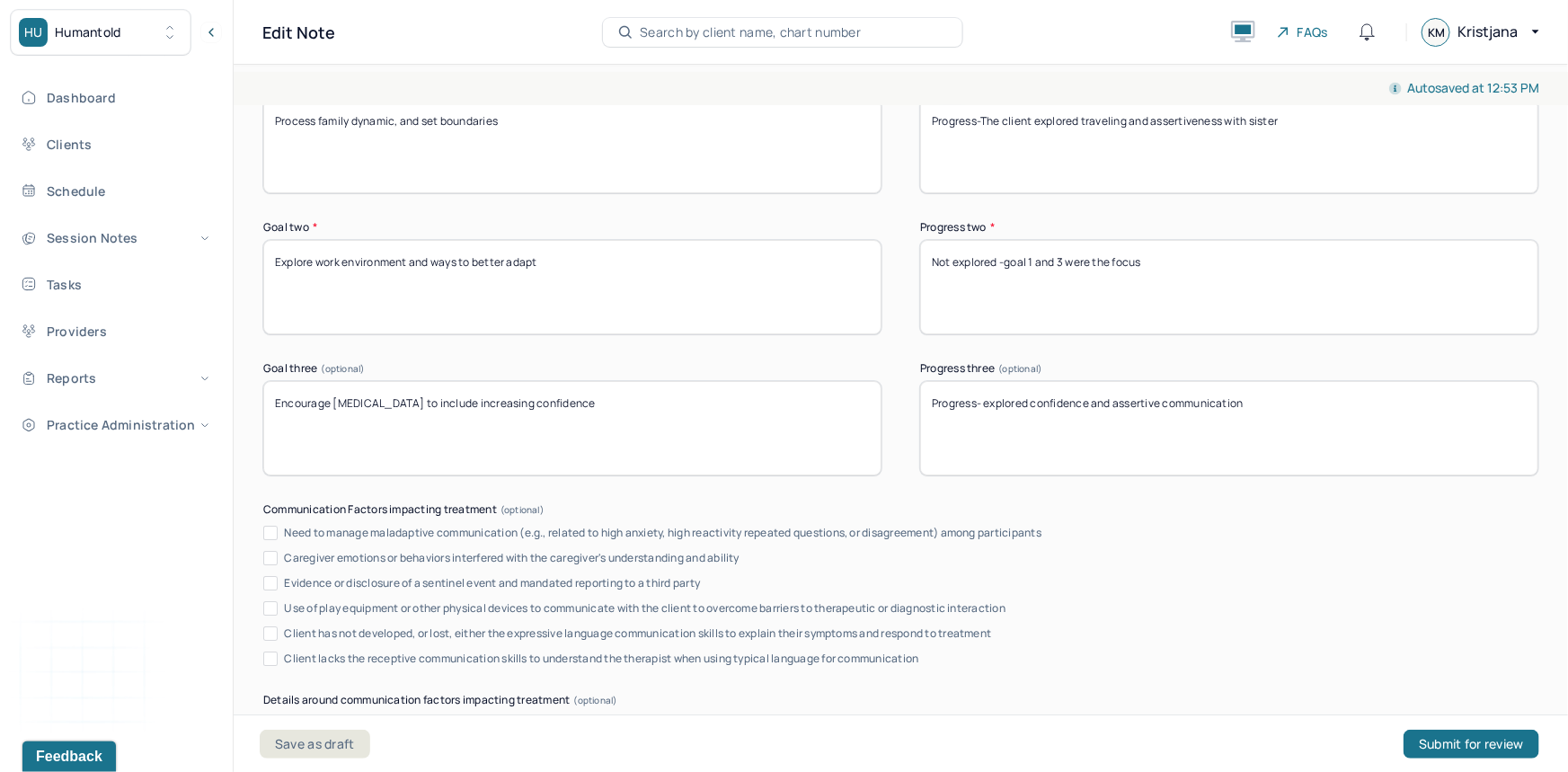 drag, startPoint x: 1267, startPoint y: 394, endPoint x: 1027, endPoint y: 411, distance: 240.60133 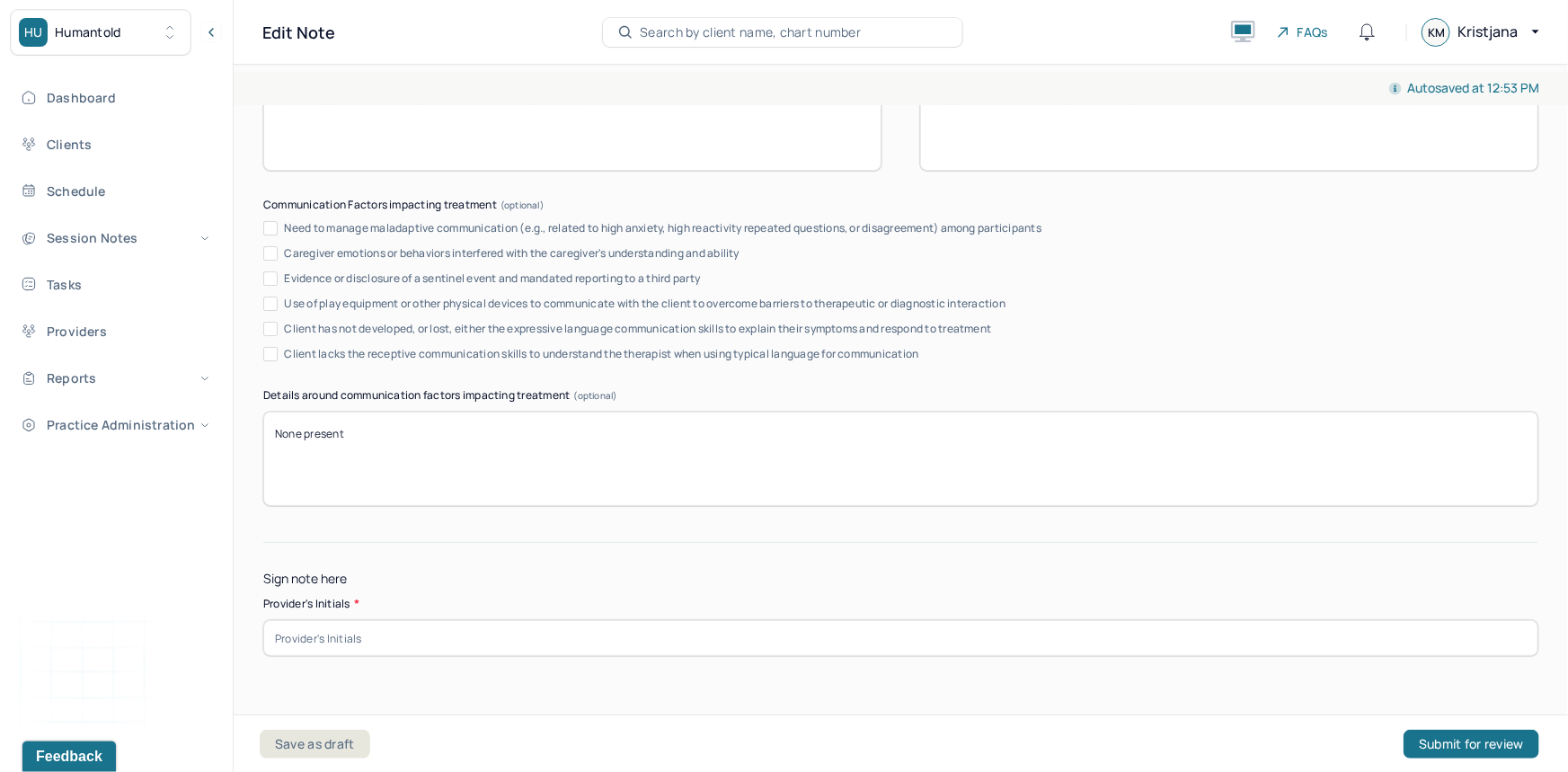scroll, scrollTop: 3415, scrollLeft: 0, axis: vertical 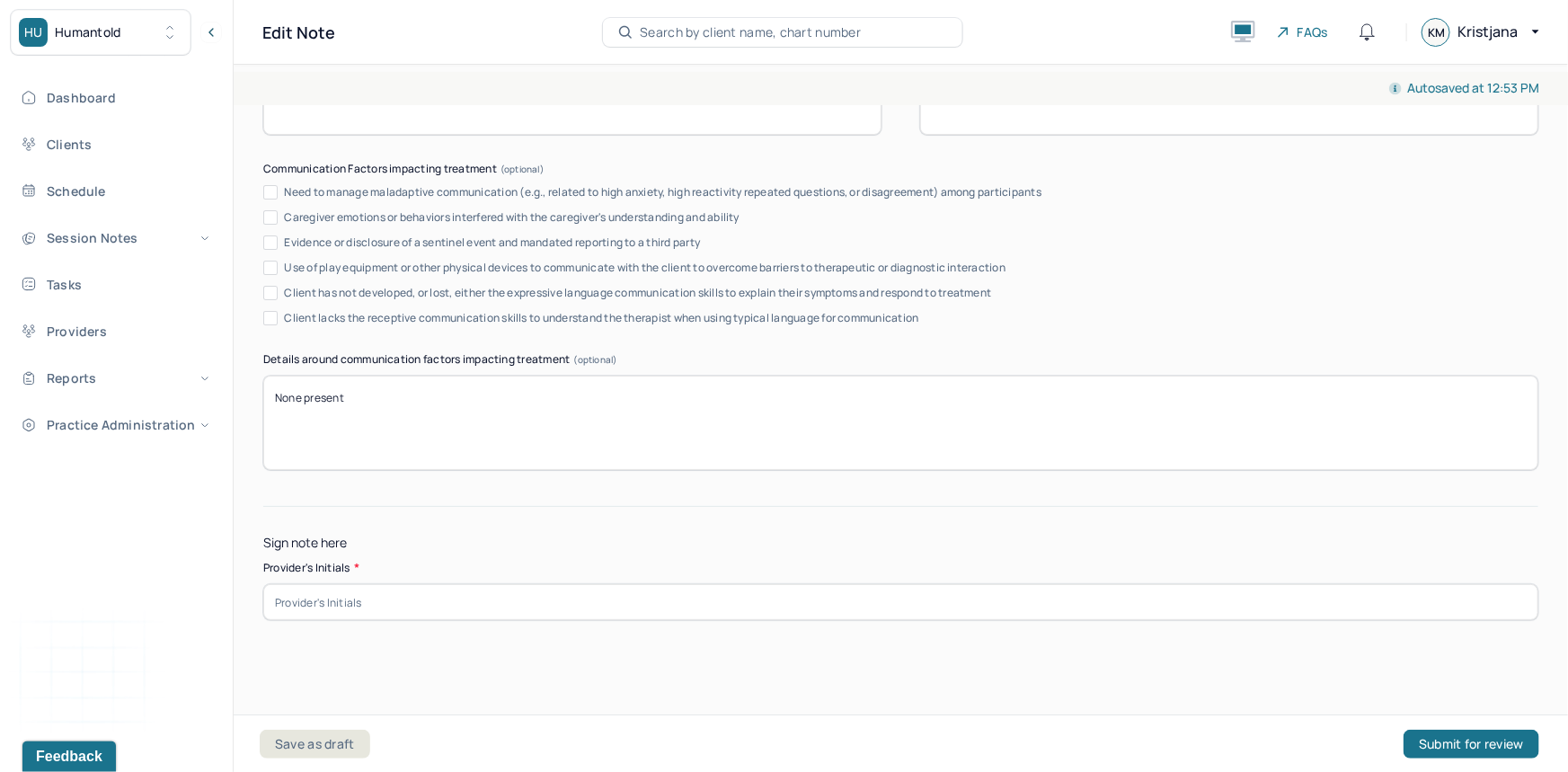 type on "Progress- explored assumptive thinking and avoidance as a defense when client feels vulnerable." 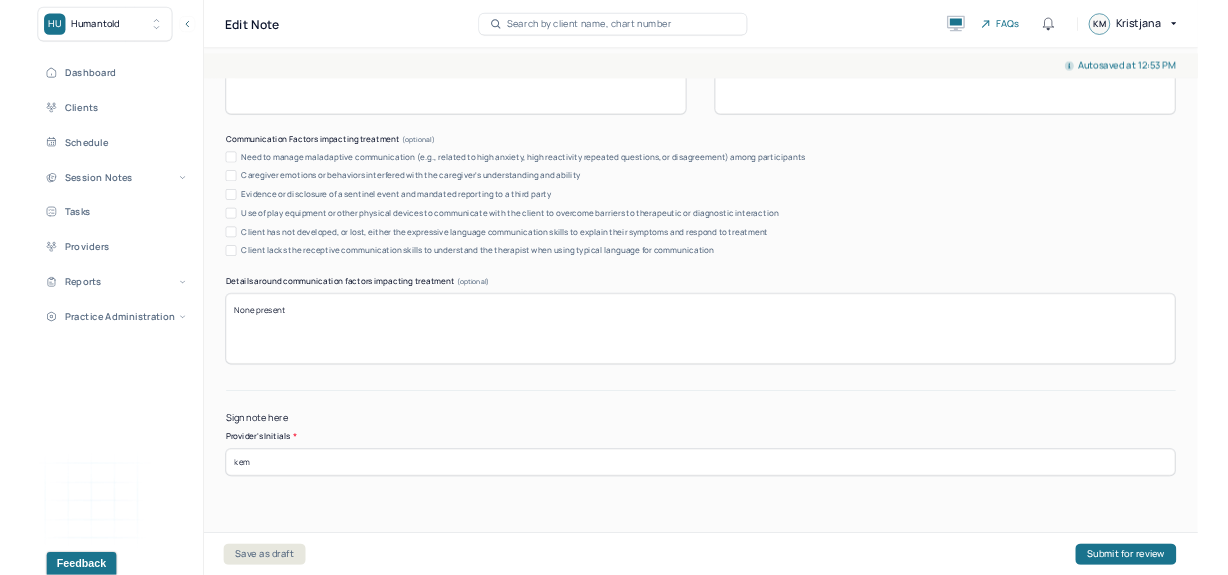 scroll, scrollTop: 3792, scrollLeft: 0, axis: vertical 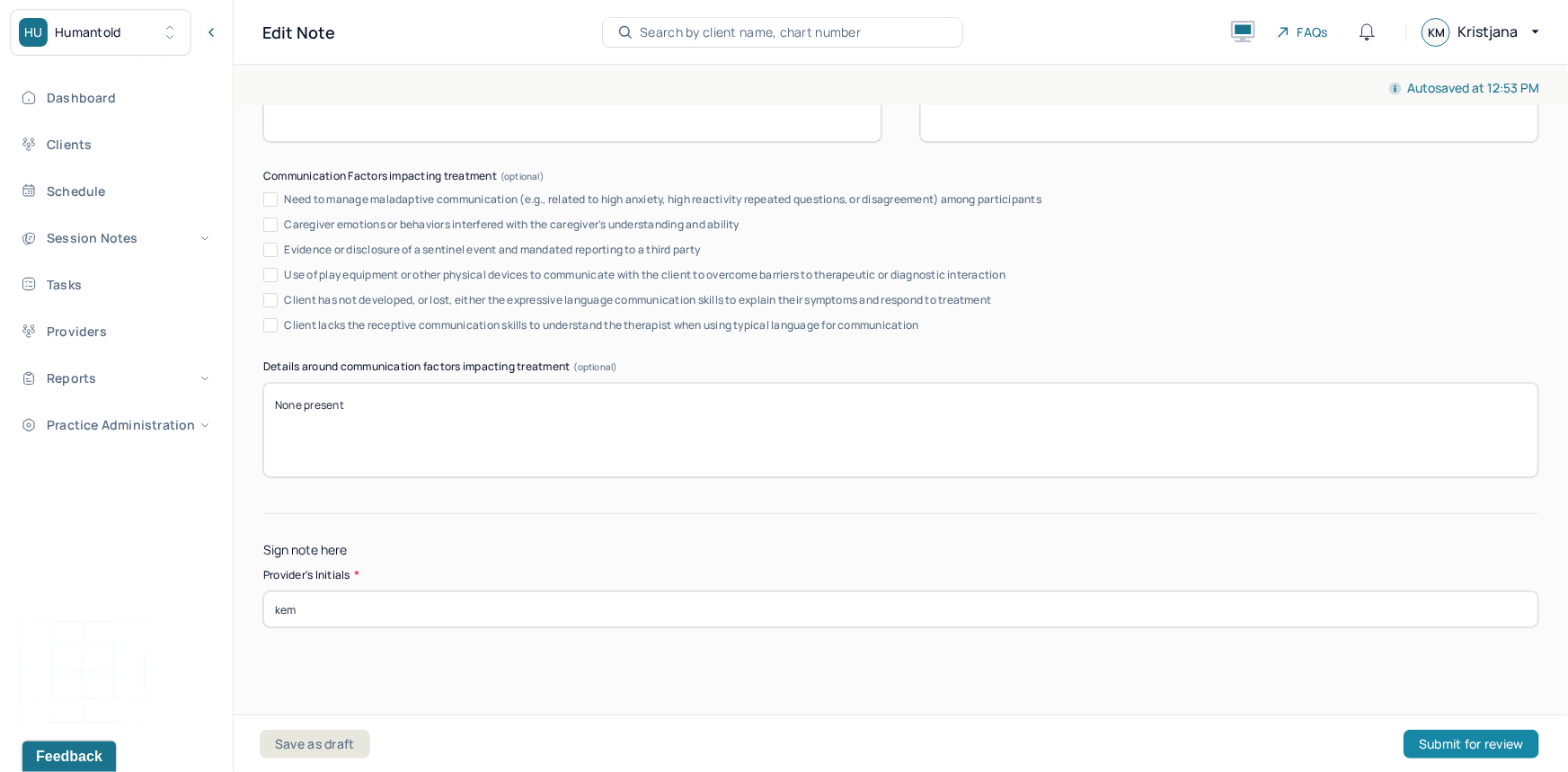 type on "kem" 